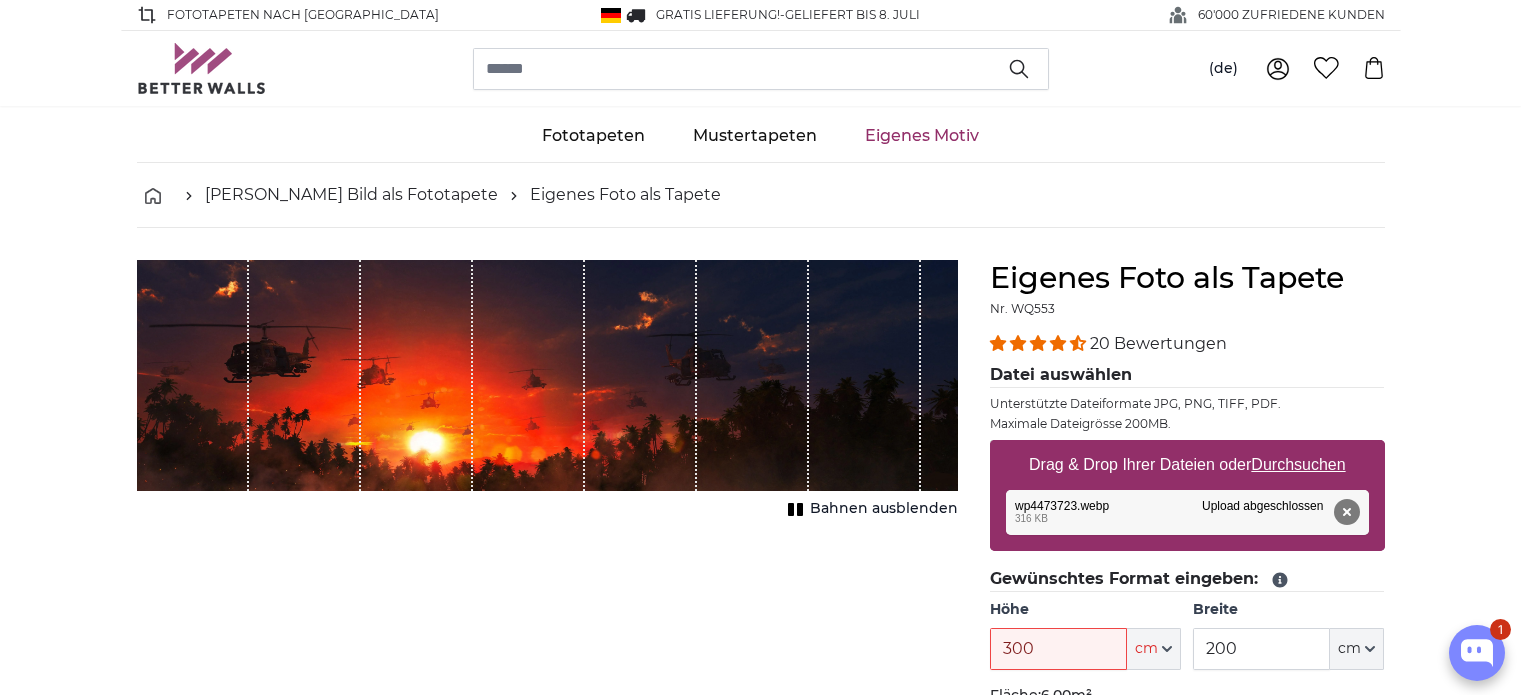 scroll, scrollTop: 100, scrollLeft: 0, axis: vertical 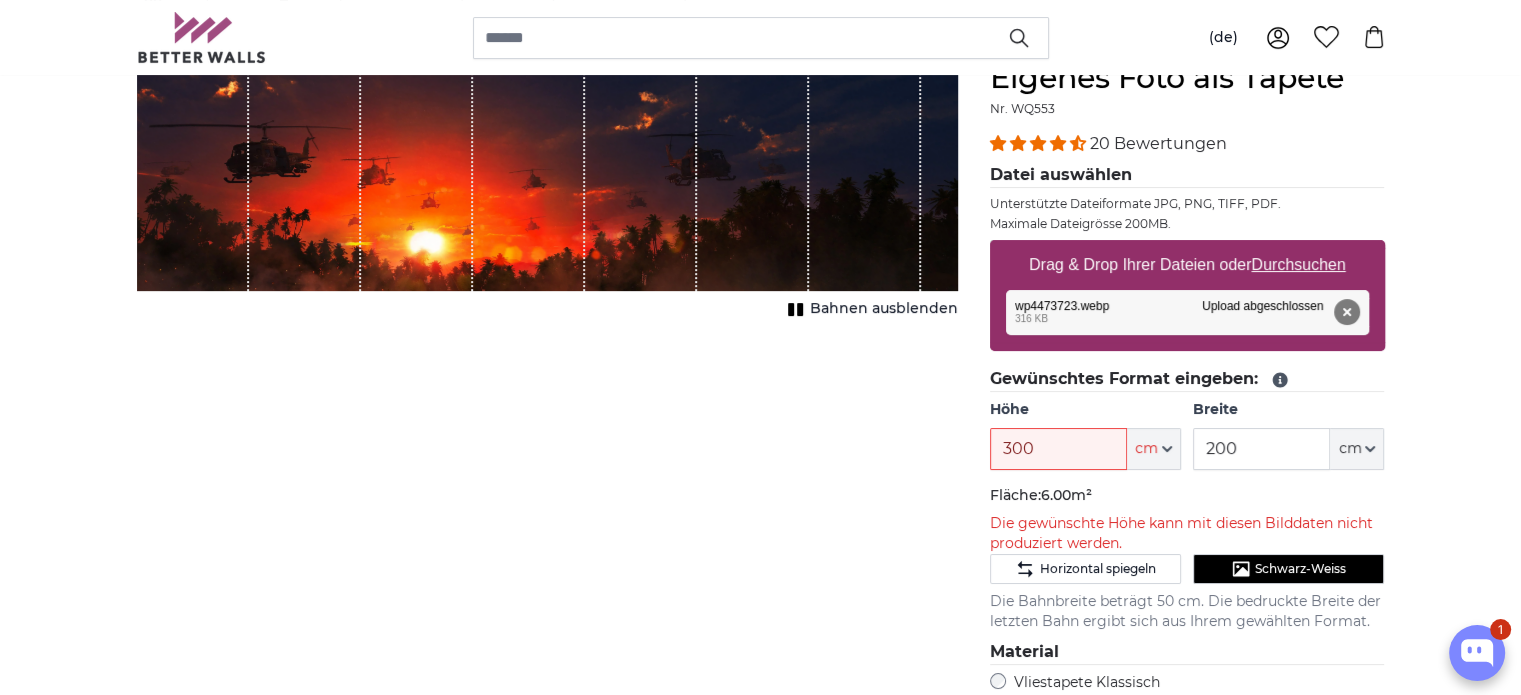 click on "Durchsuchen" at bounding box center (1298, 264) 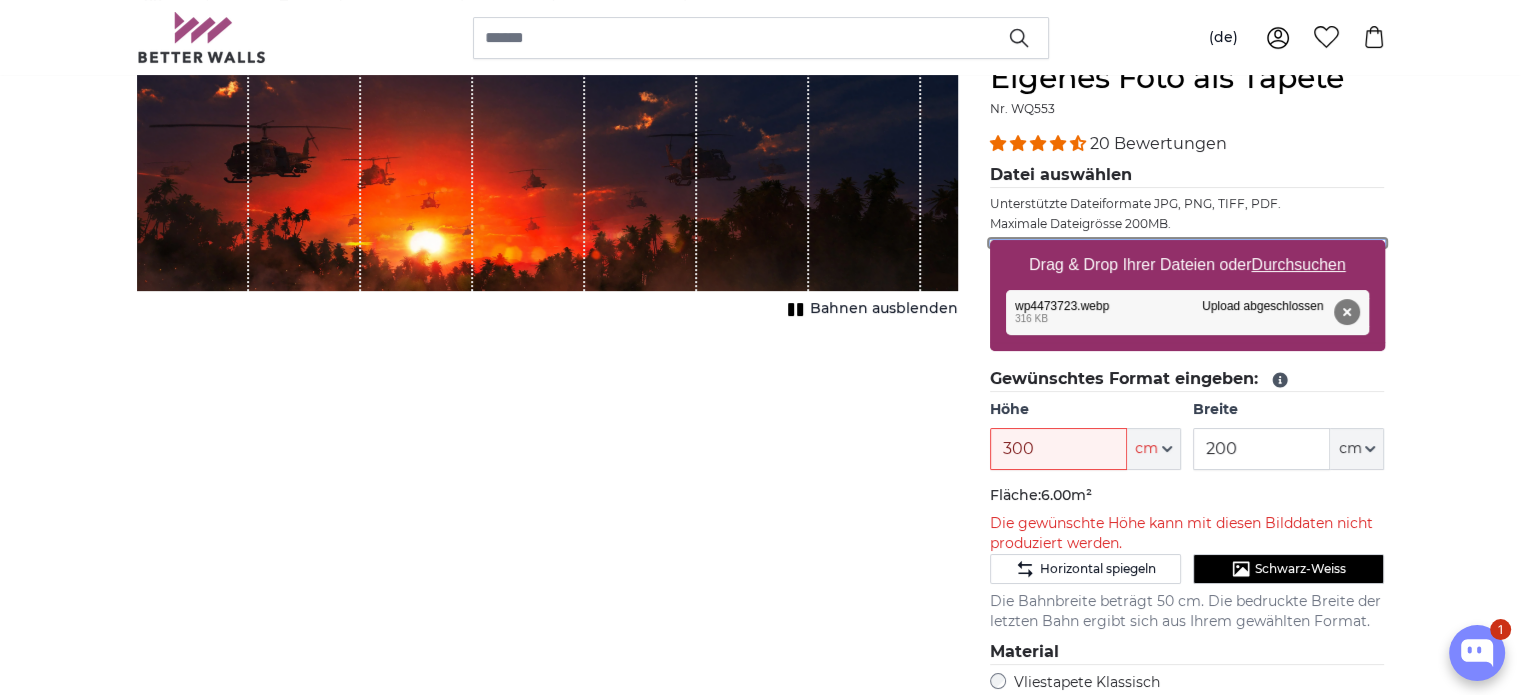 type on "**********" 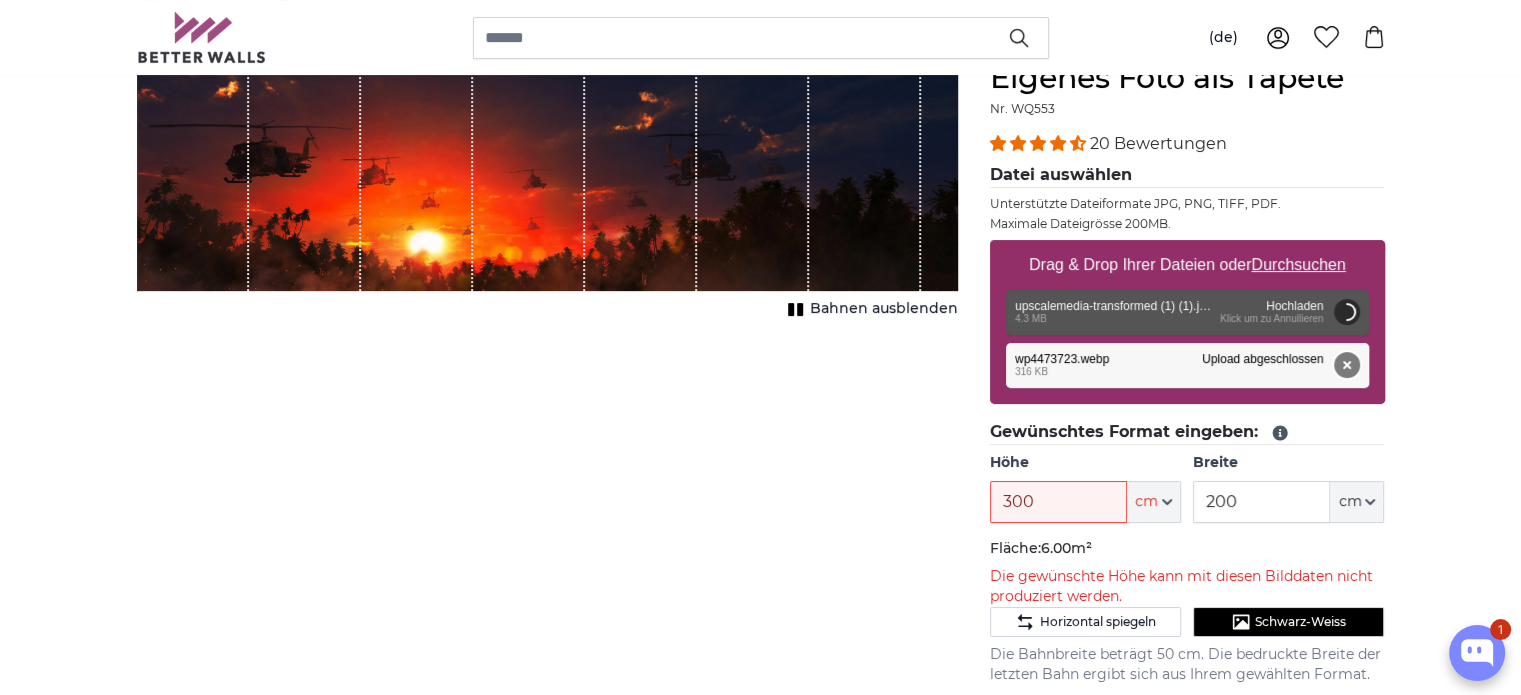 click on "Entfernen" at bounding box center (1346, 365) 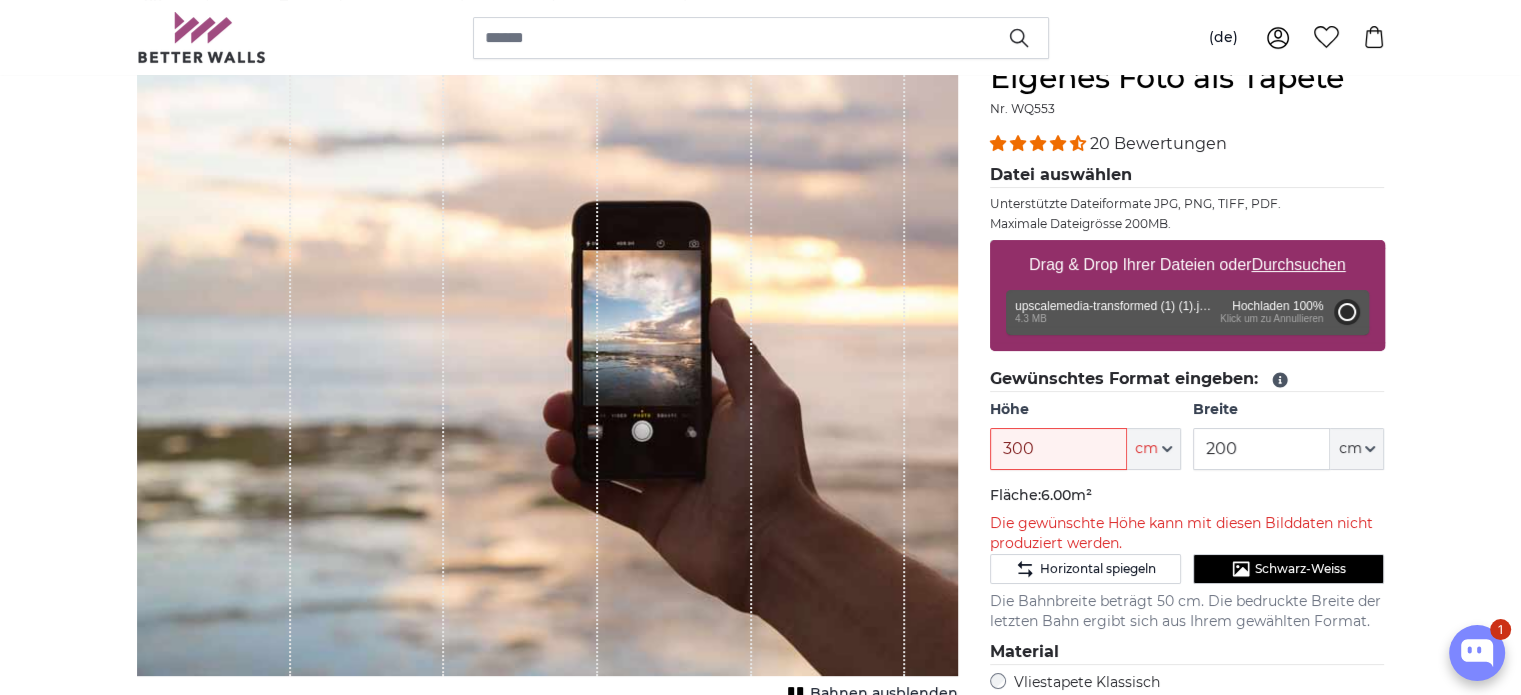 type 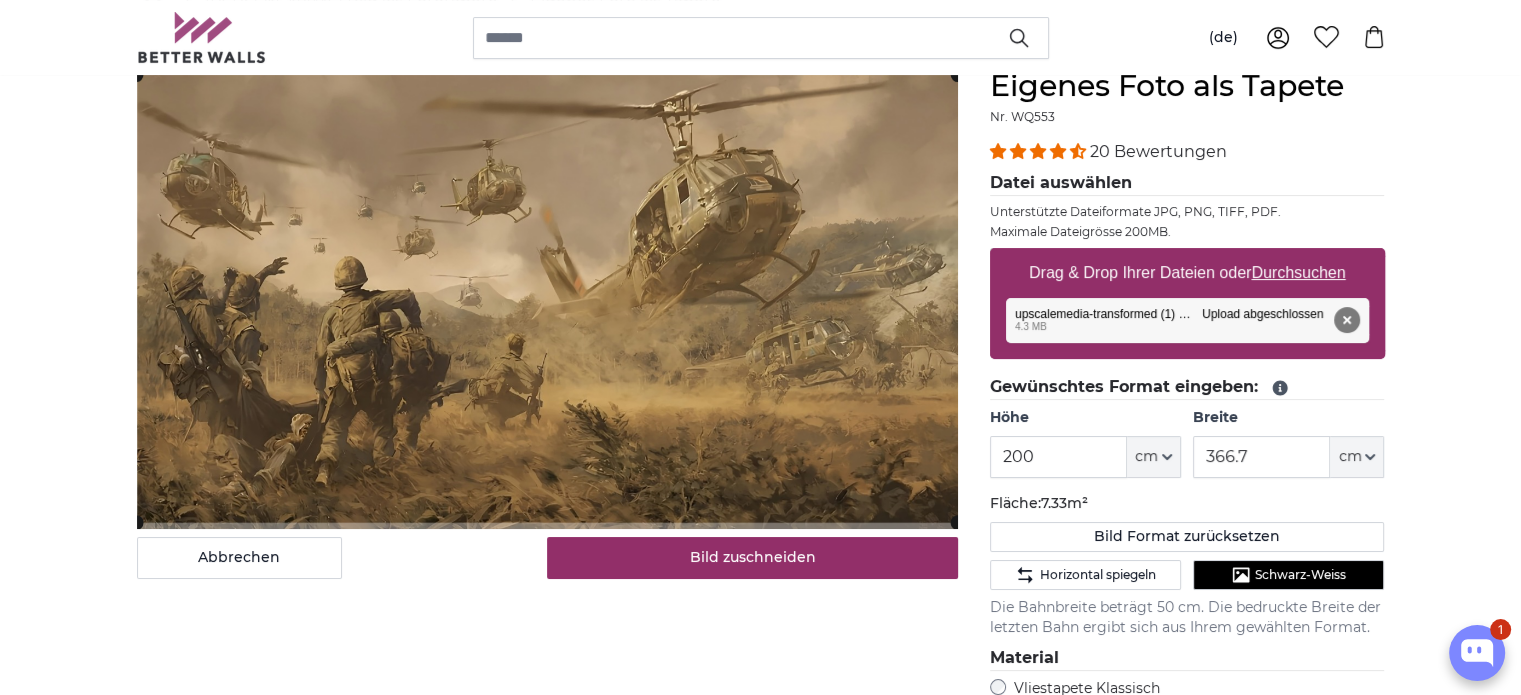 scroll, scrollTop: 200, scrollLeft: 0, axis: vertical 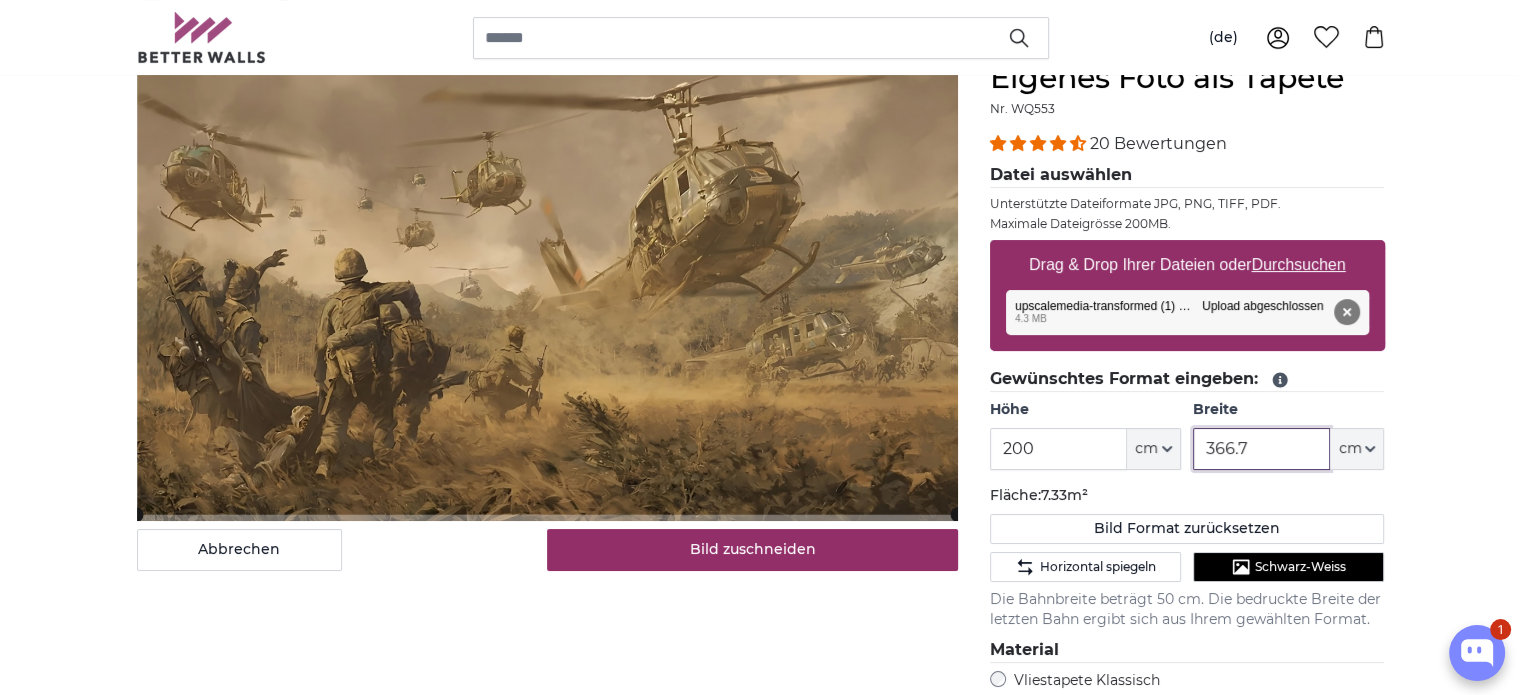 drag, startPoint x: 1296, startPoint y: 447, endPoint x: 1199, endPoint y: 451, distance: 97.082436 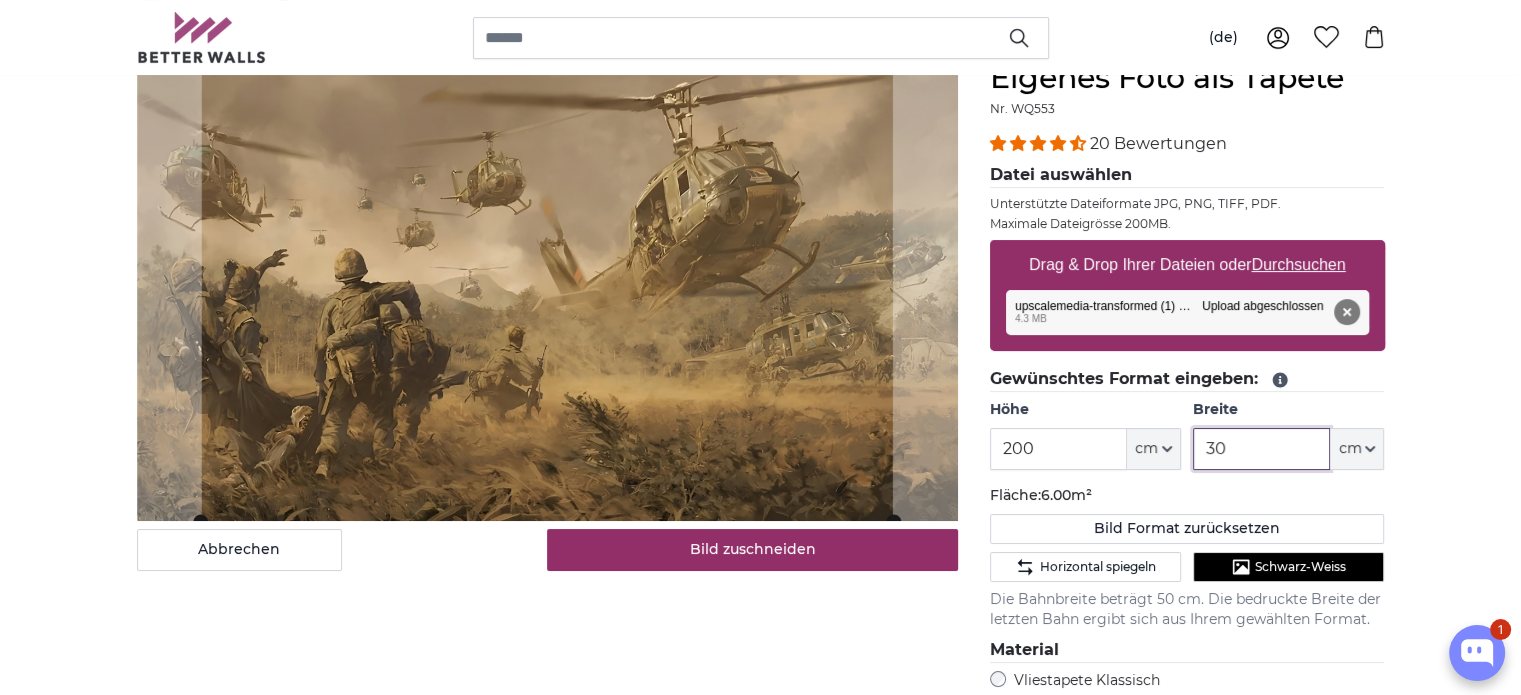 type on "3" 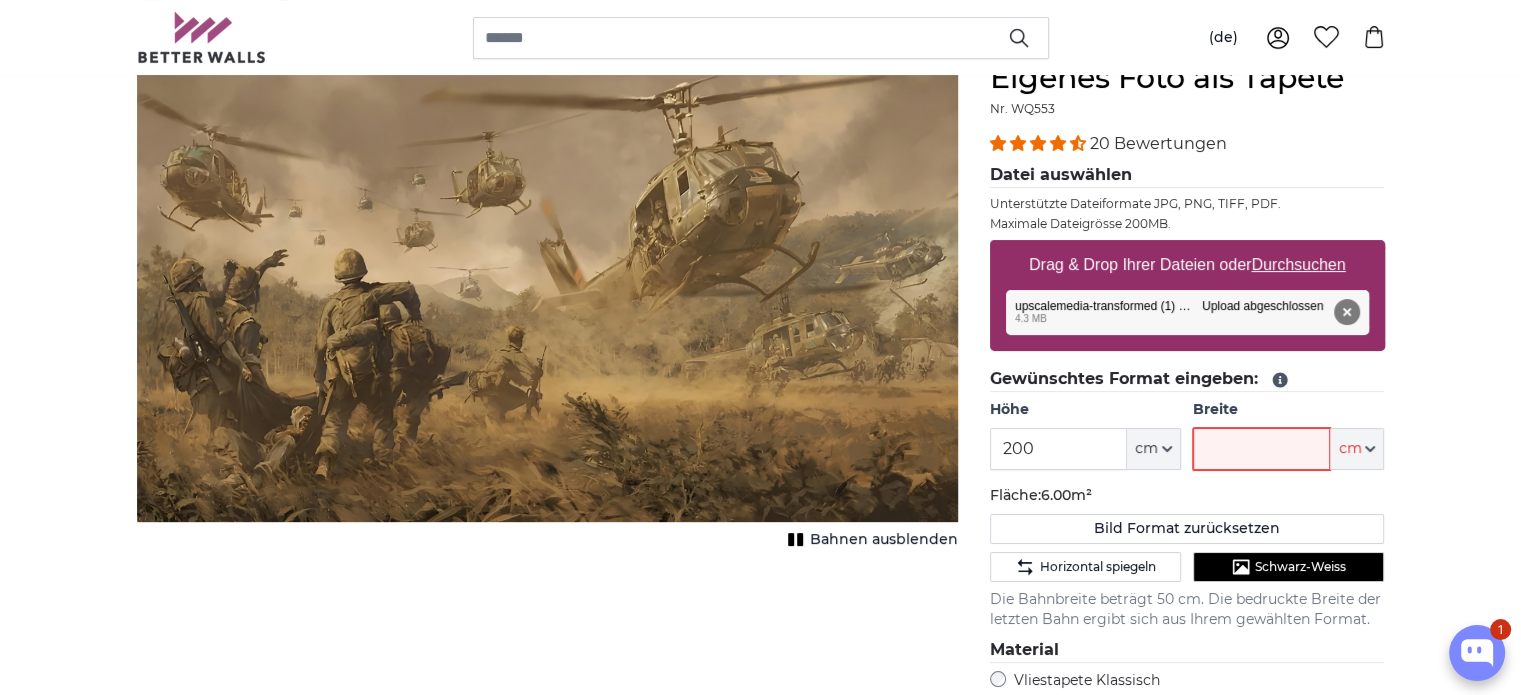 type 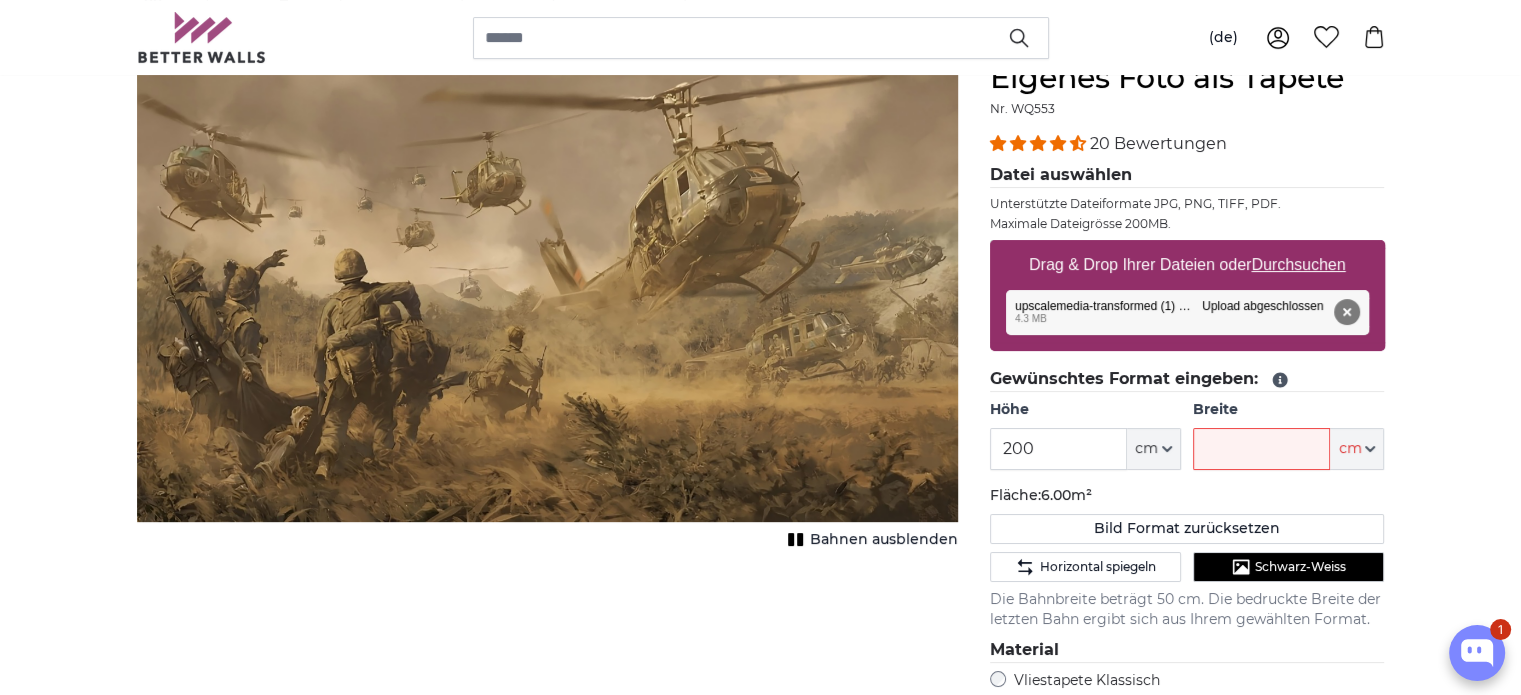 click on "[PERSON_NAME] Bild als Fototapete
Eigenes Foto als Tapete
Eigenes Foto als Tapete
Abbrechen
Bild zuschneiden" at bounding box center (760, 2511) 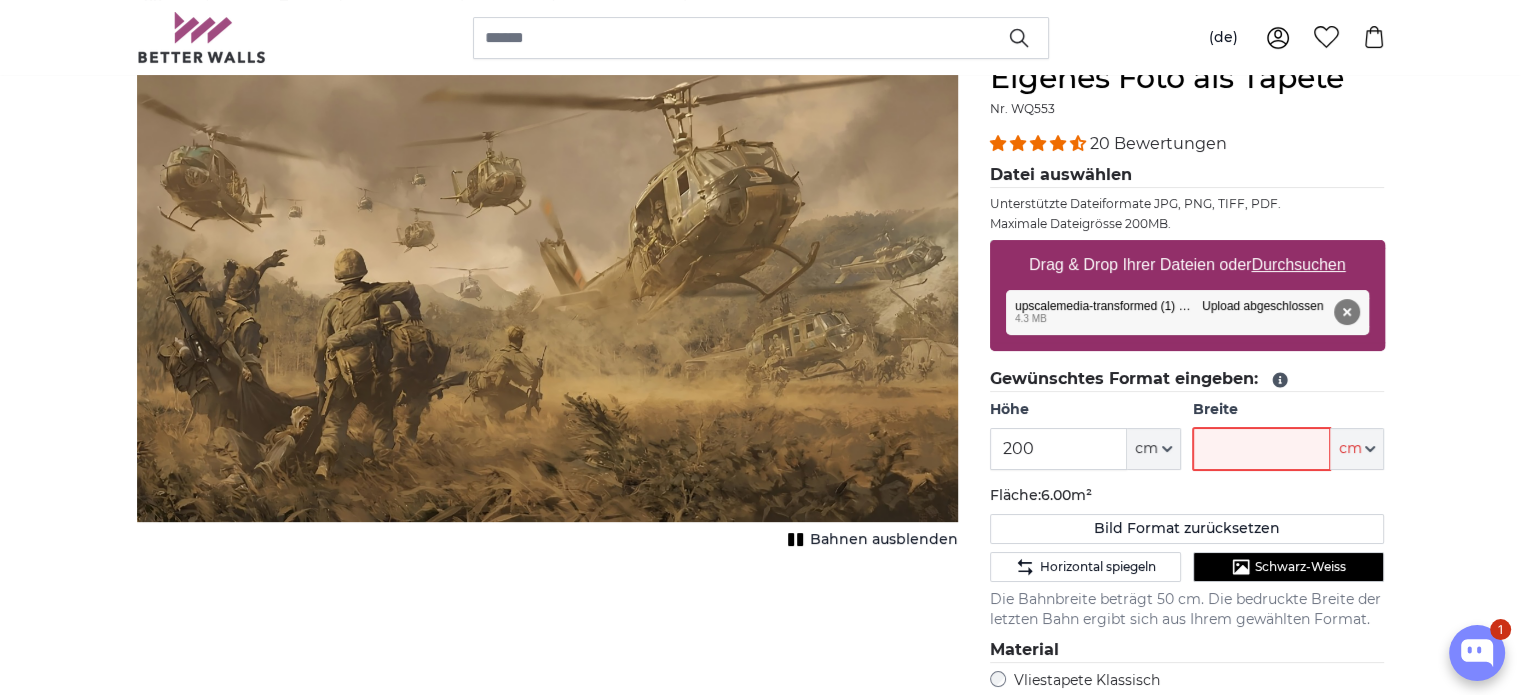 click on "Breite" at bounding box center (1261, 449) 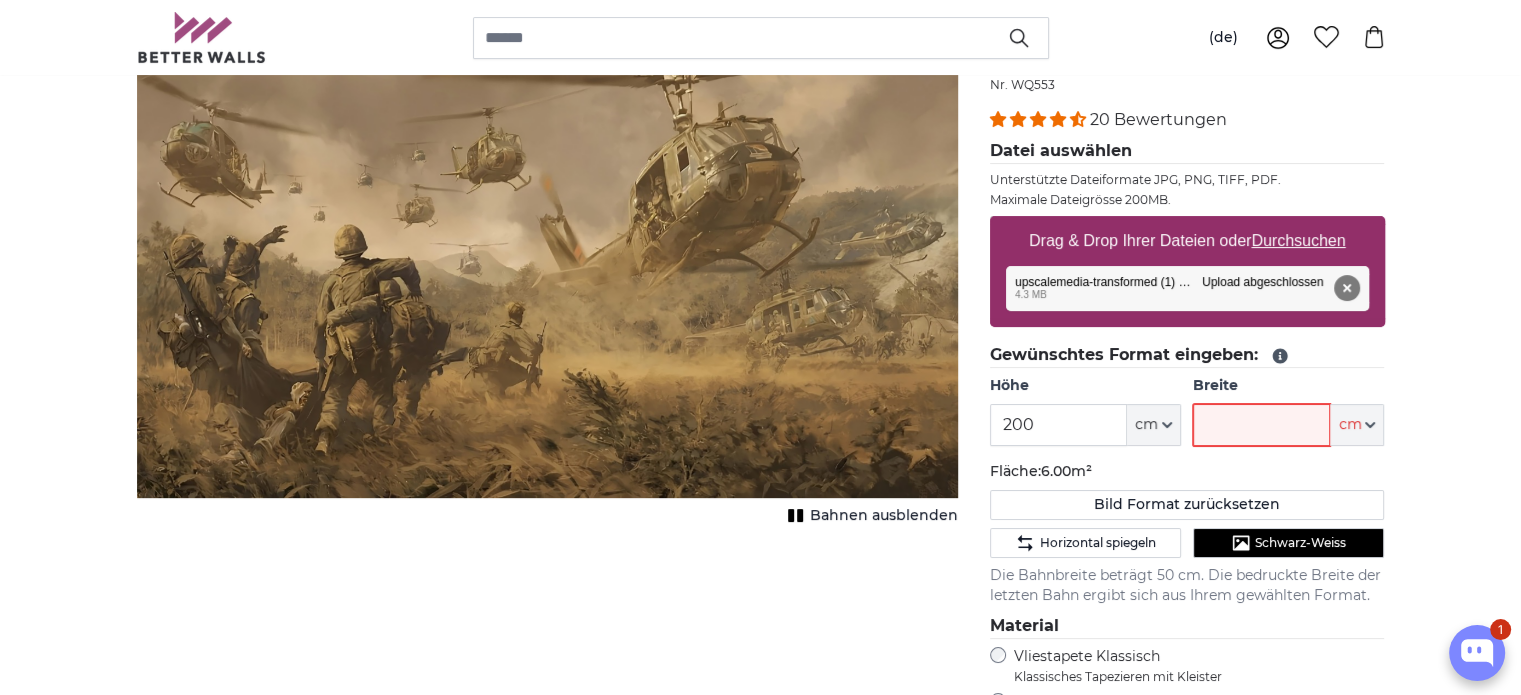 scroll, scrollTop: 200, scrollLeft: 0, axis: vertical 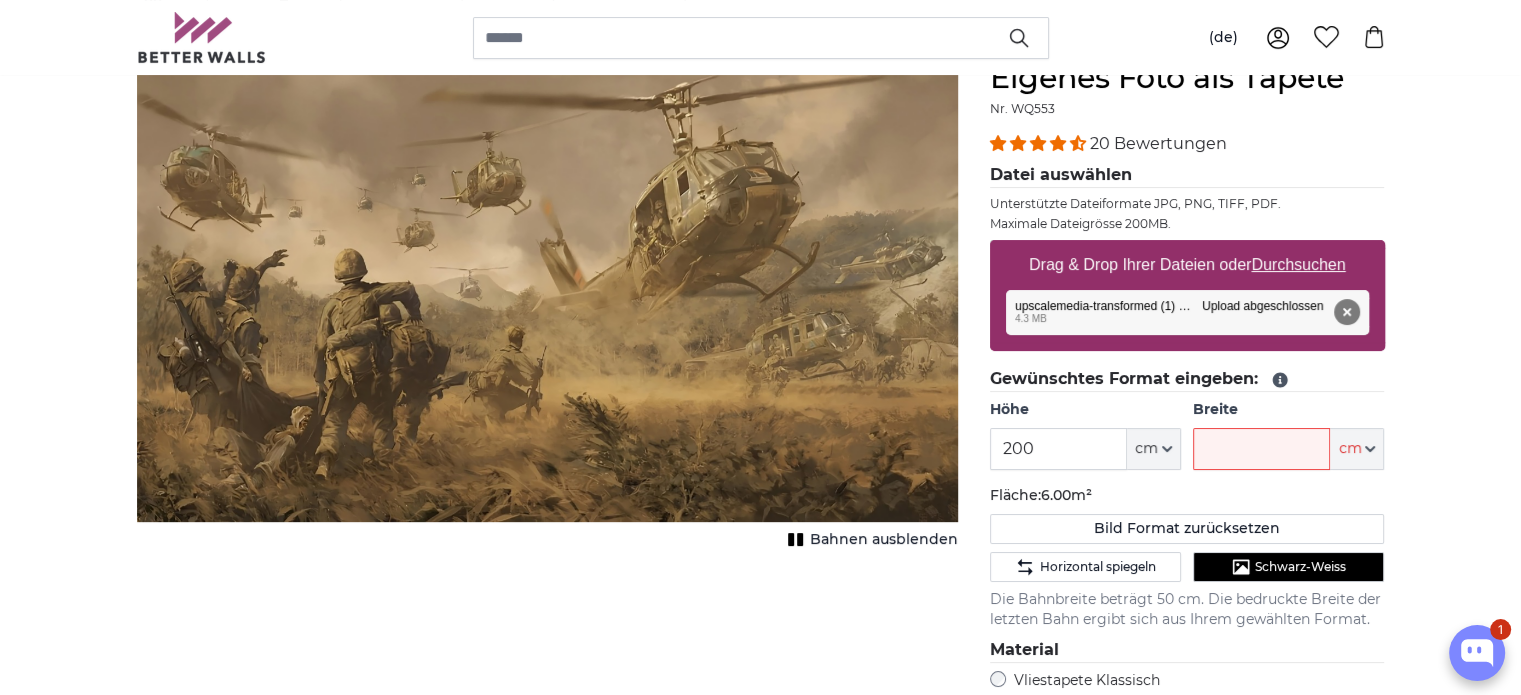 click at bounding box center [547, 291] 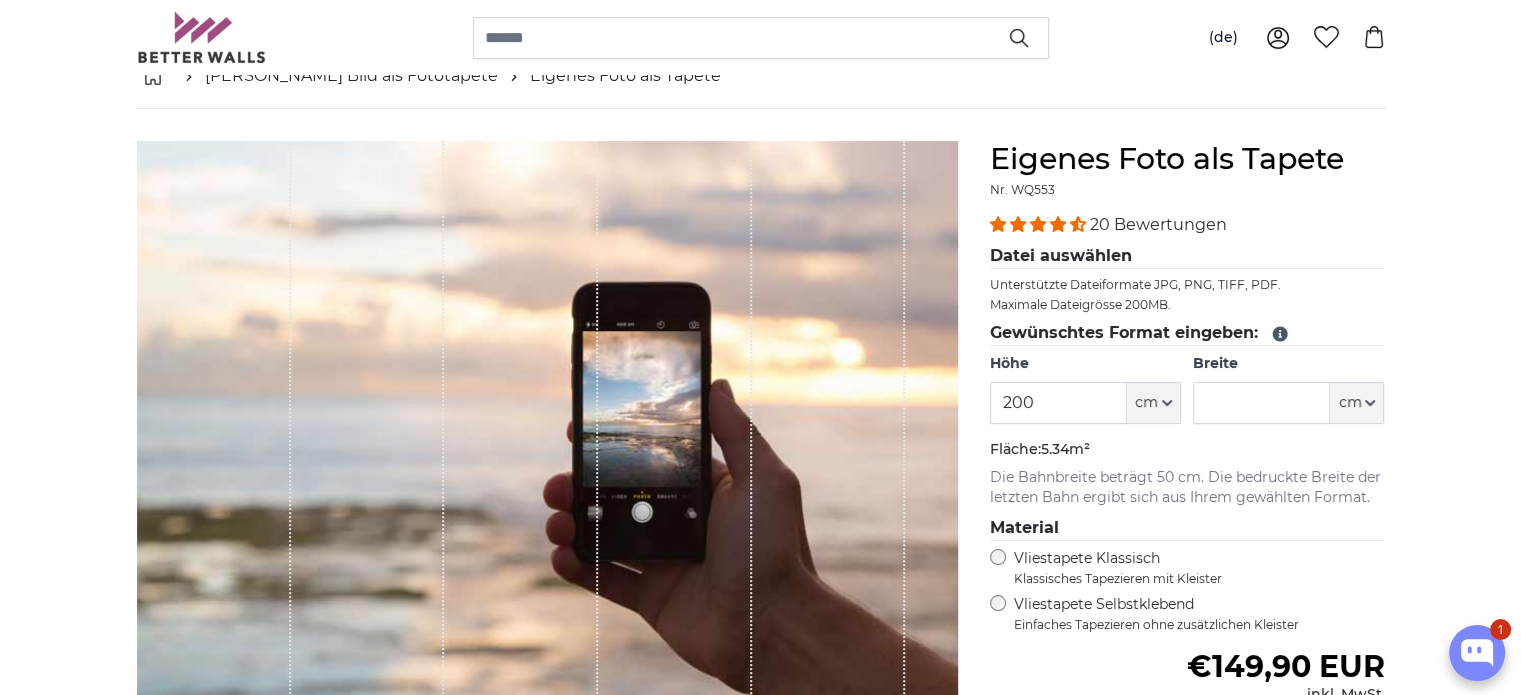 scroll, scrollTop: 0, scrollLeft: 0, axis: both 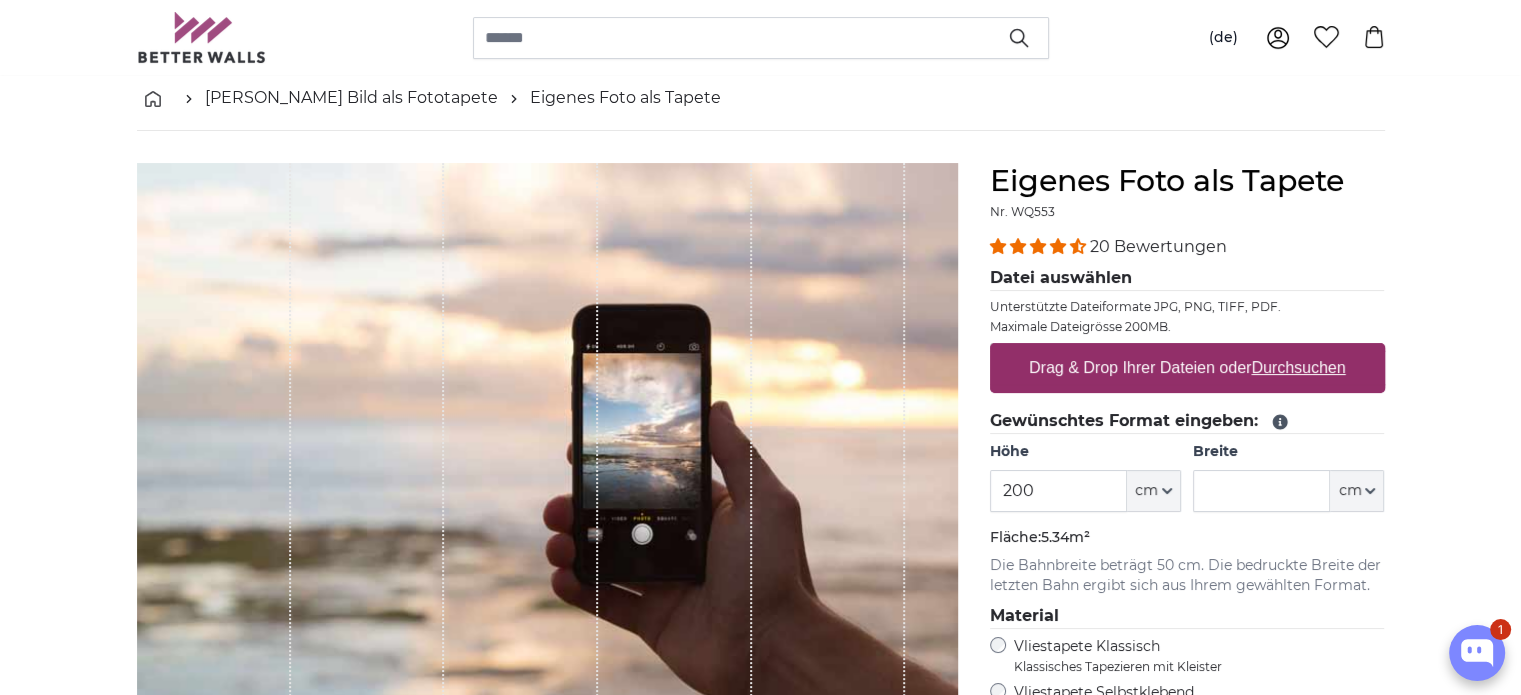 click on "Durchsuchen" at bounding box center (1298, 367) 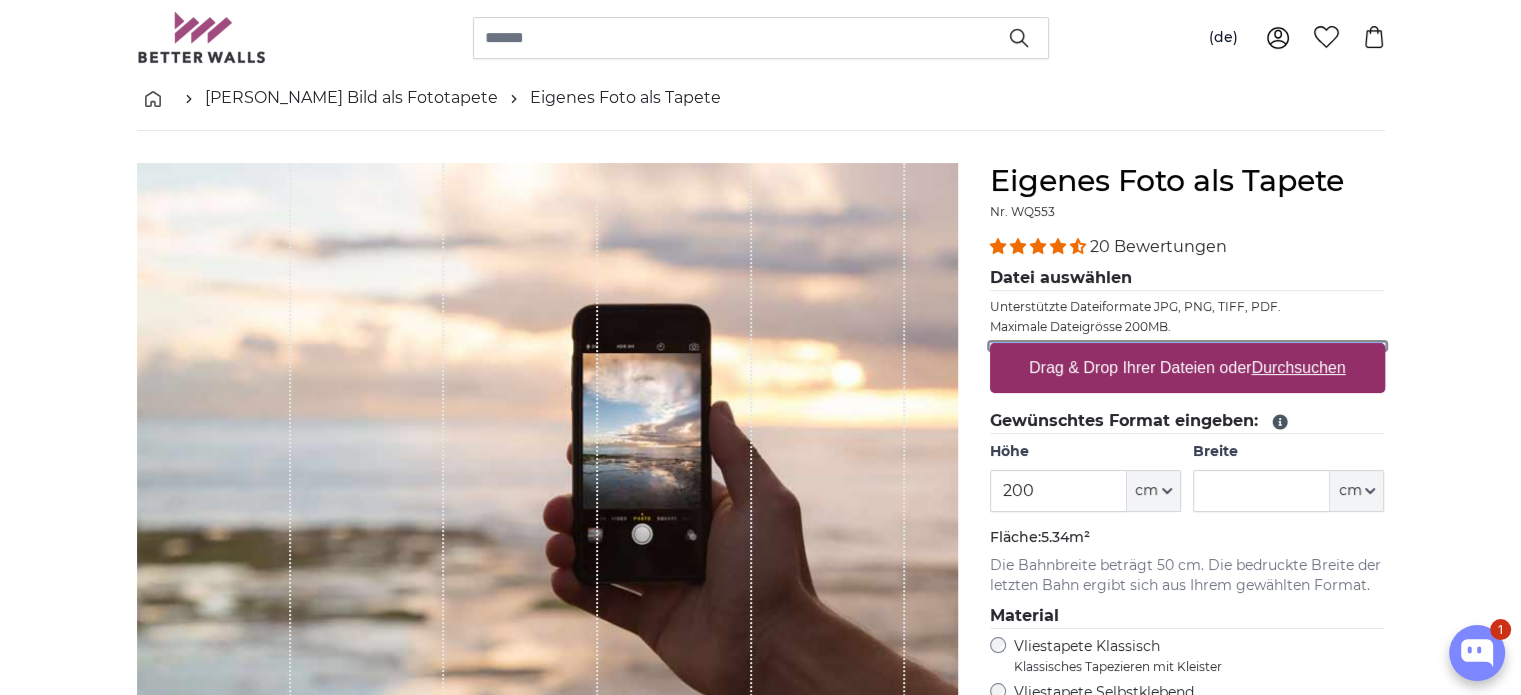 type on "**********" 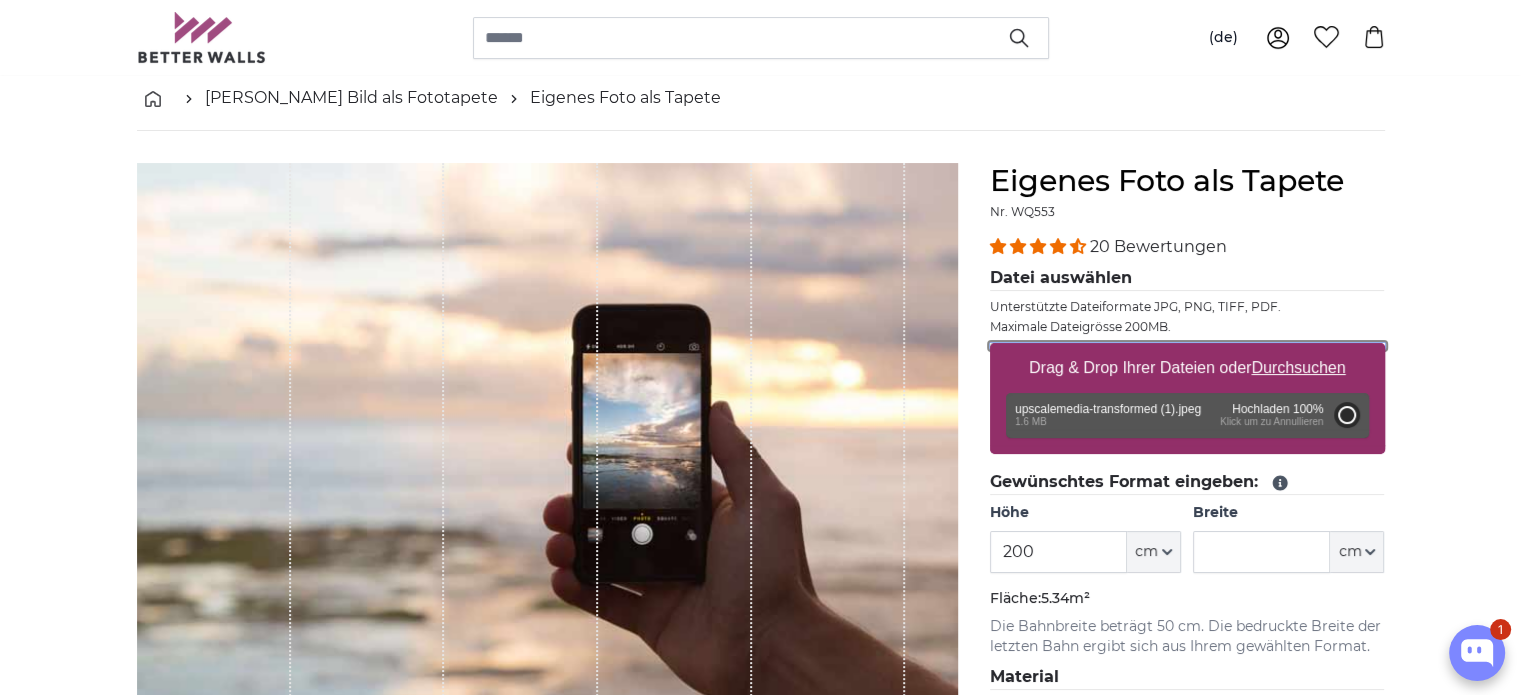 type on "184" 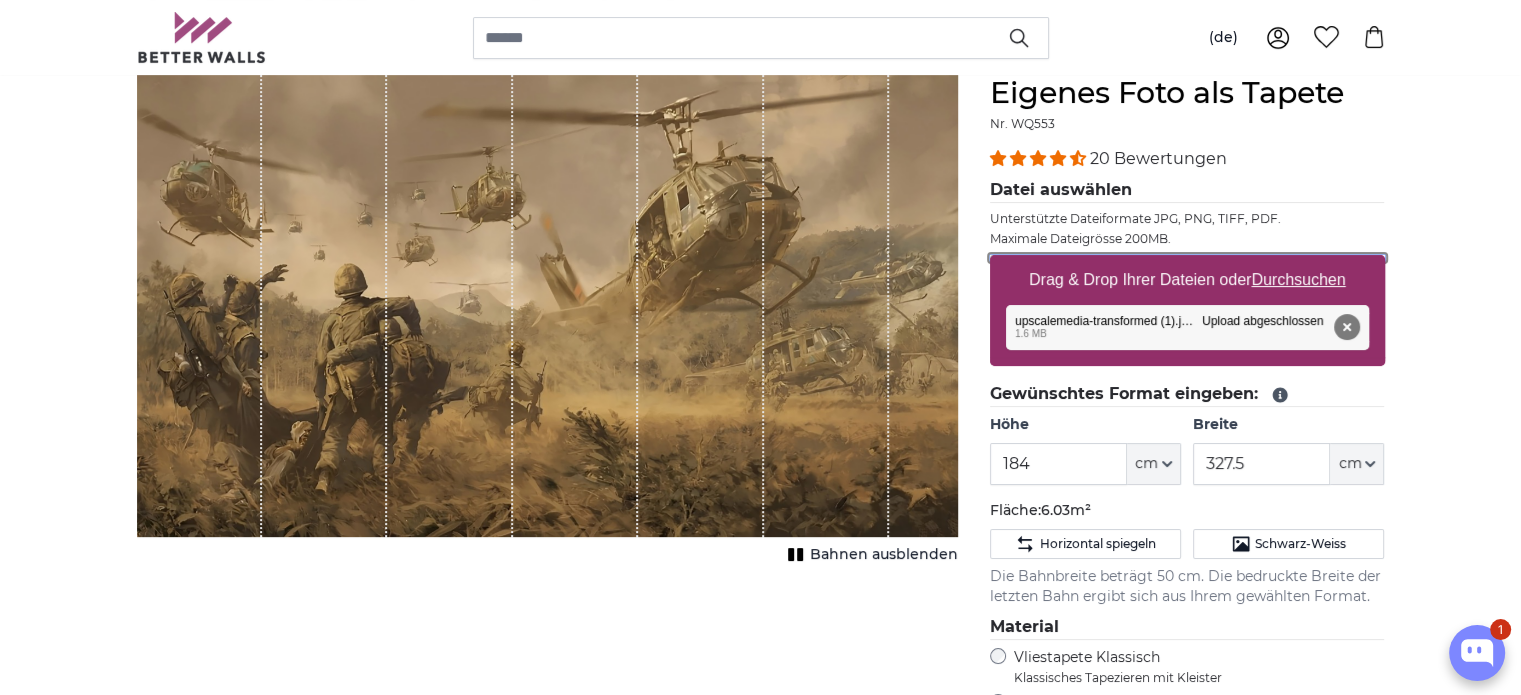 scroll, scrollTop: 200, scrollLeft: 0, axis: vertical 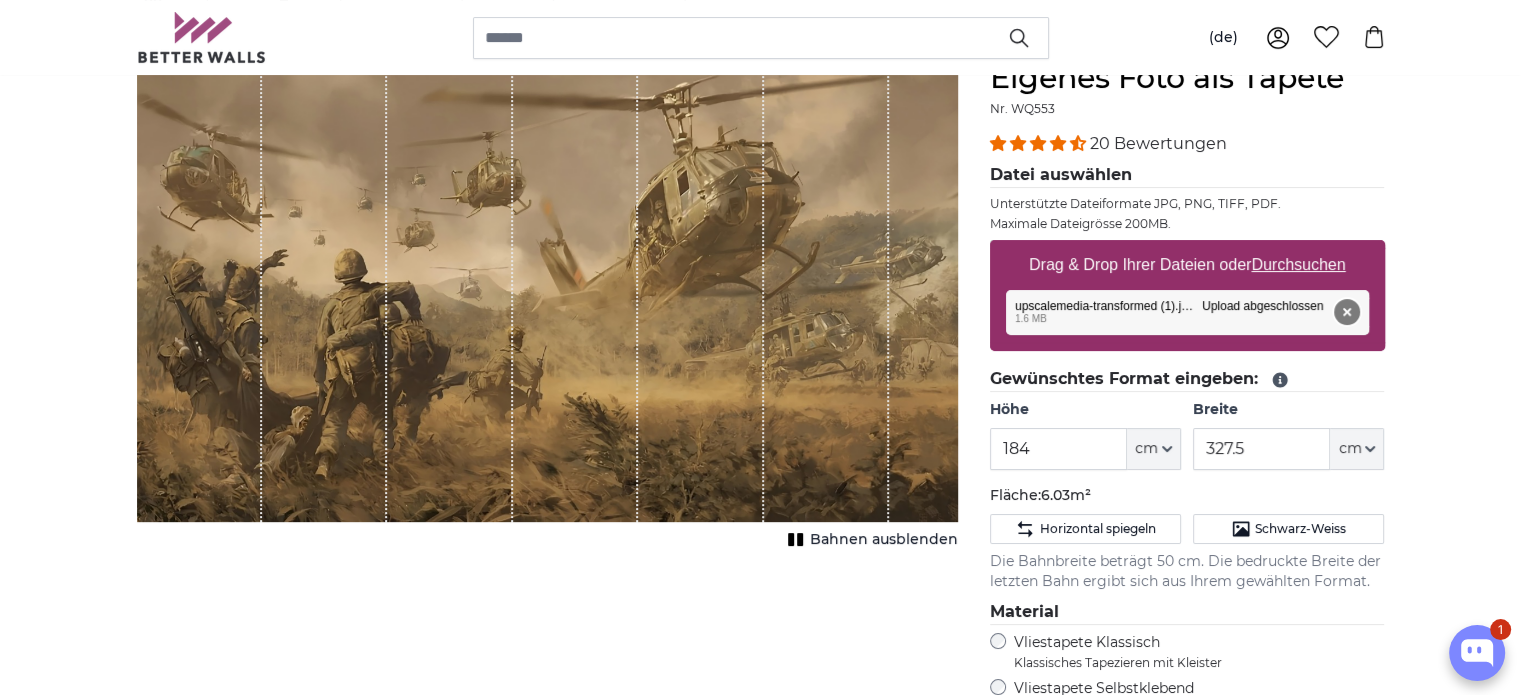 click on "Entfernen" at bounding box center (1346, 312) 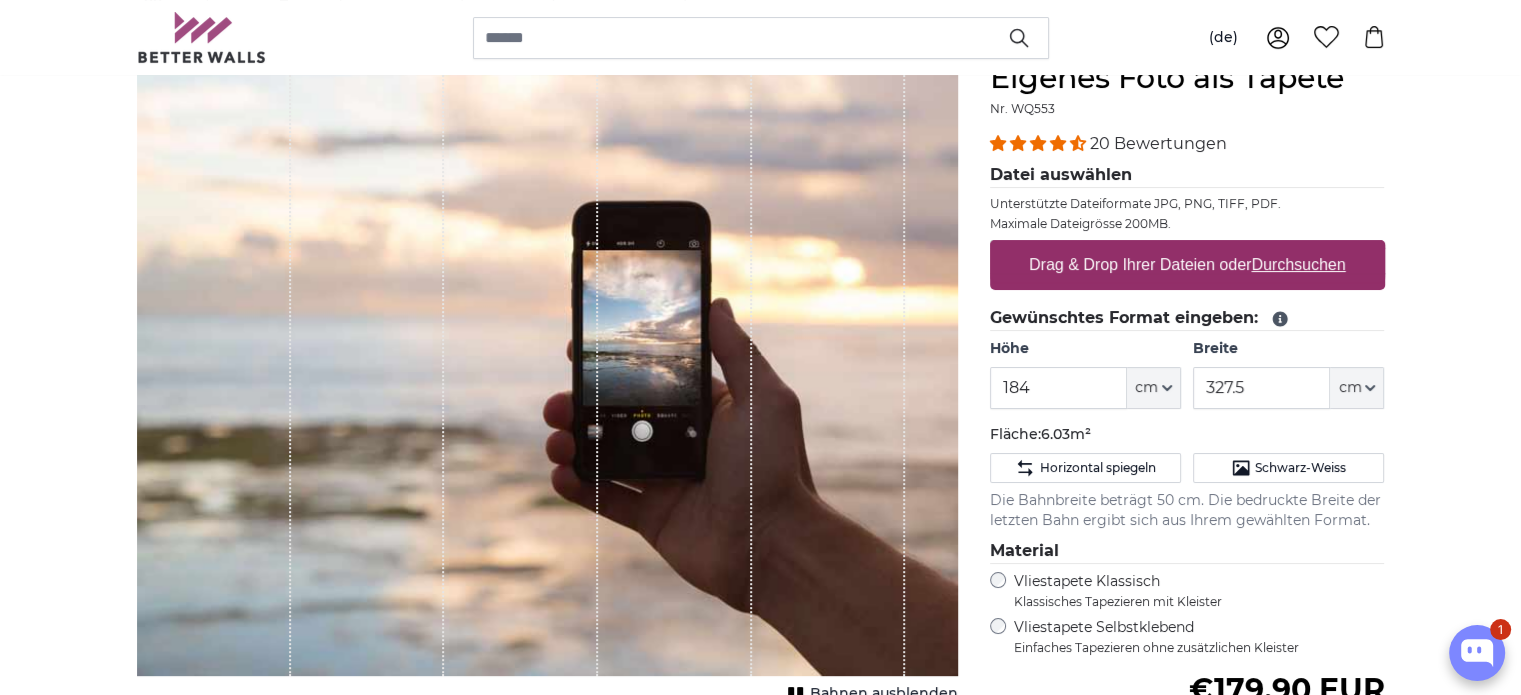 click on "Durchsuchen" at bounding box center [1298, 264] 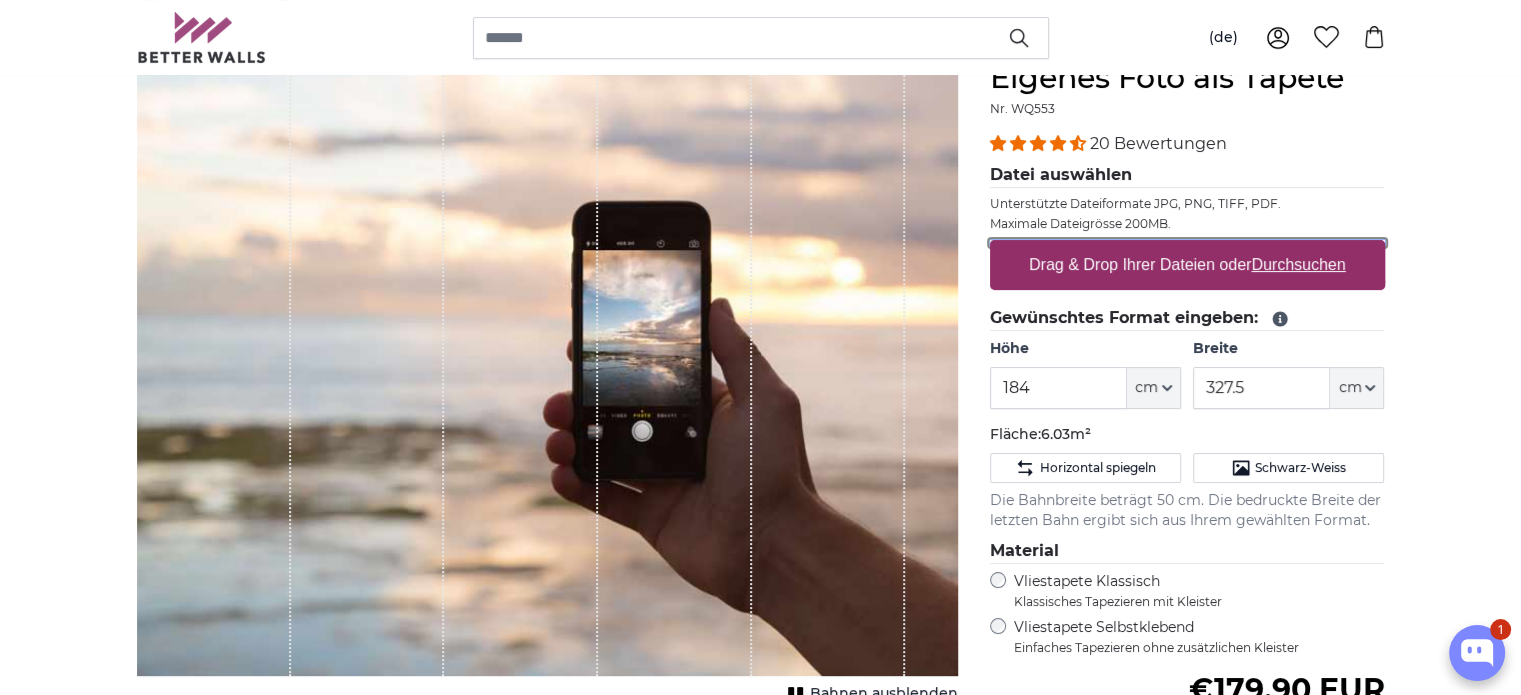 type on "**********" 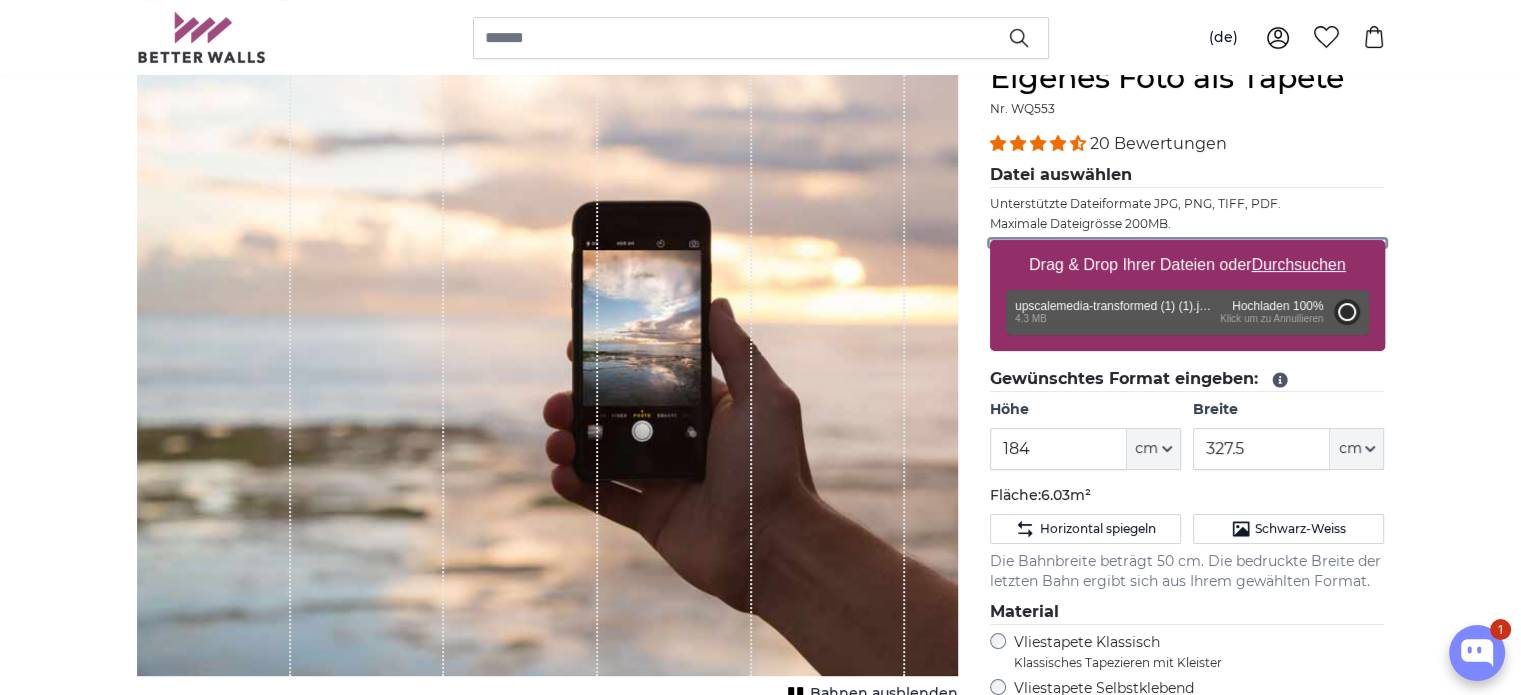 type on "200" 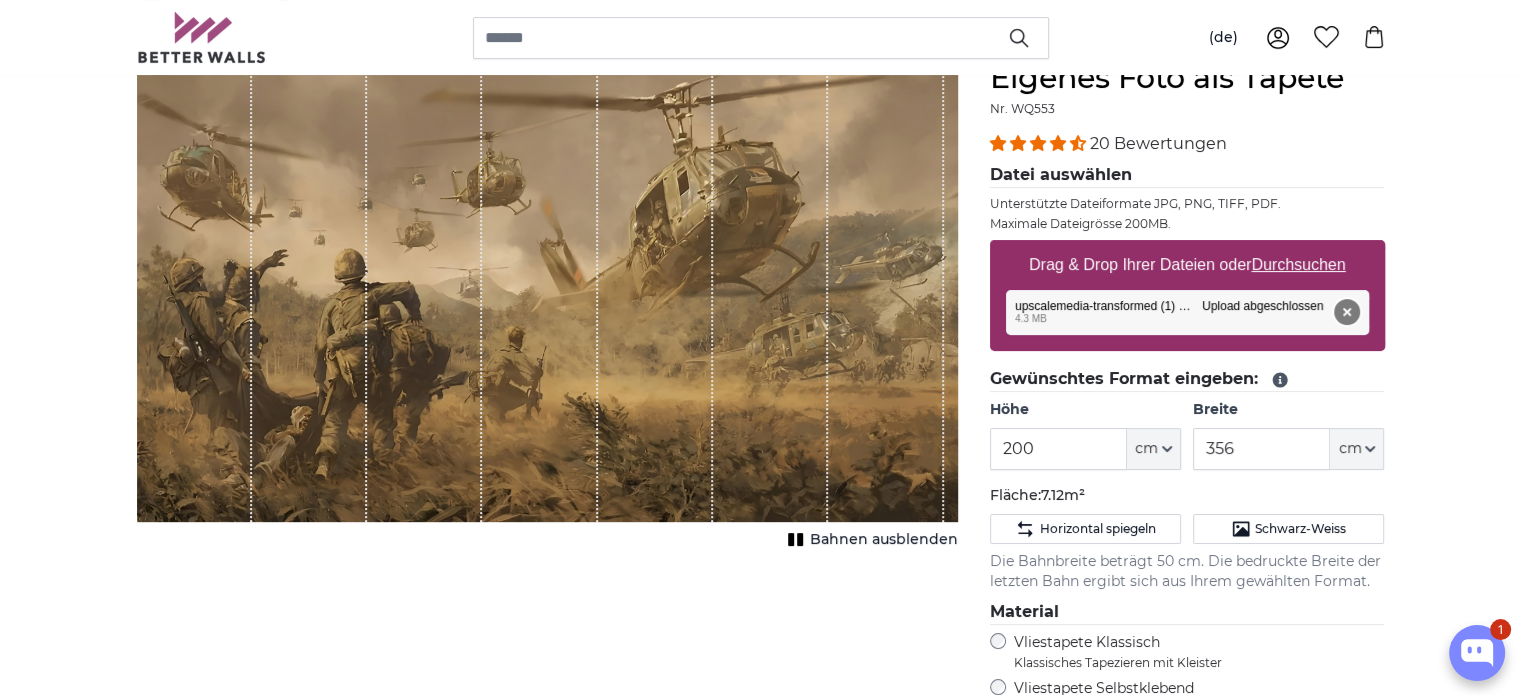 click on "Entfernen" at bounding box center [1346, 312] 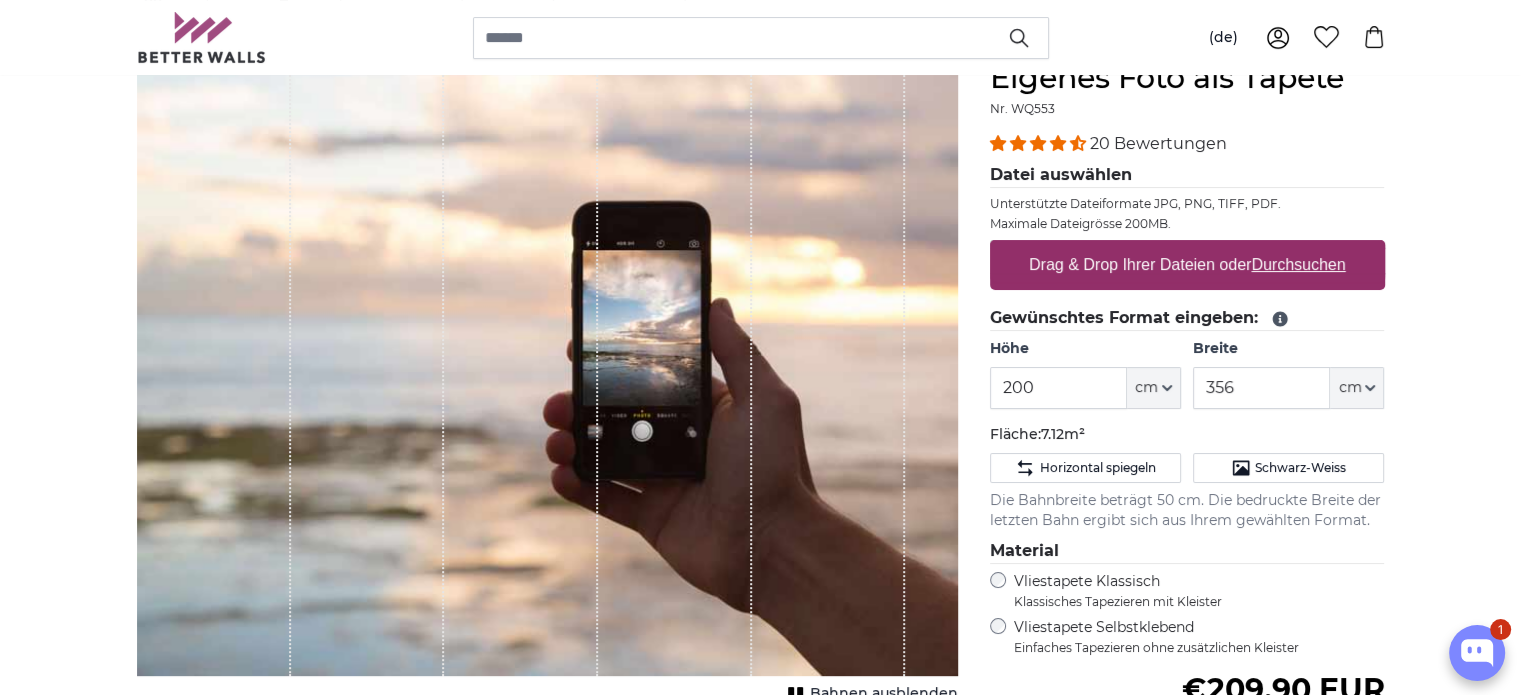 click on "Durchsuchen" at bounding box center (1298, 264) 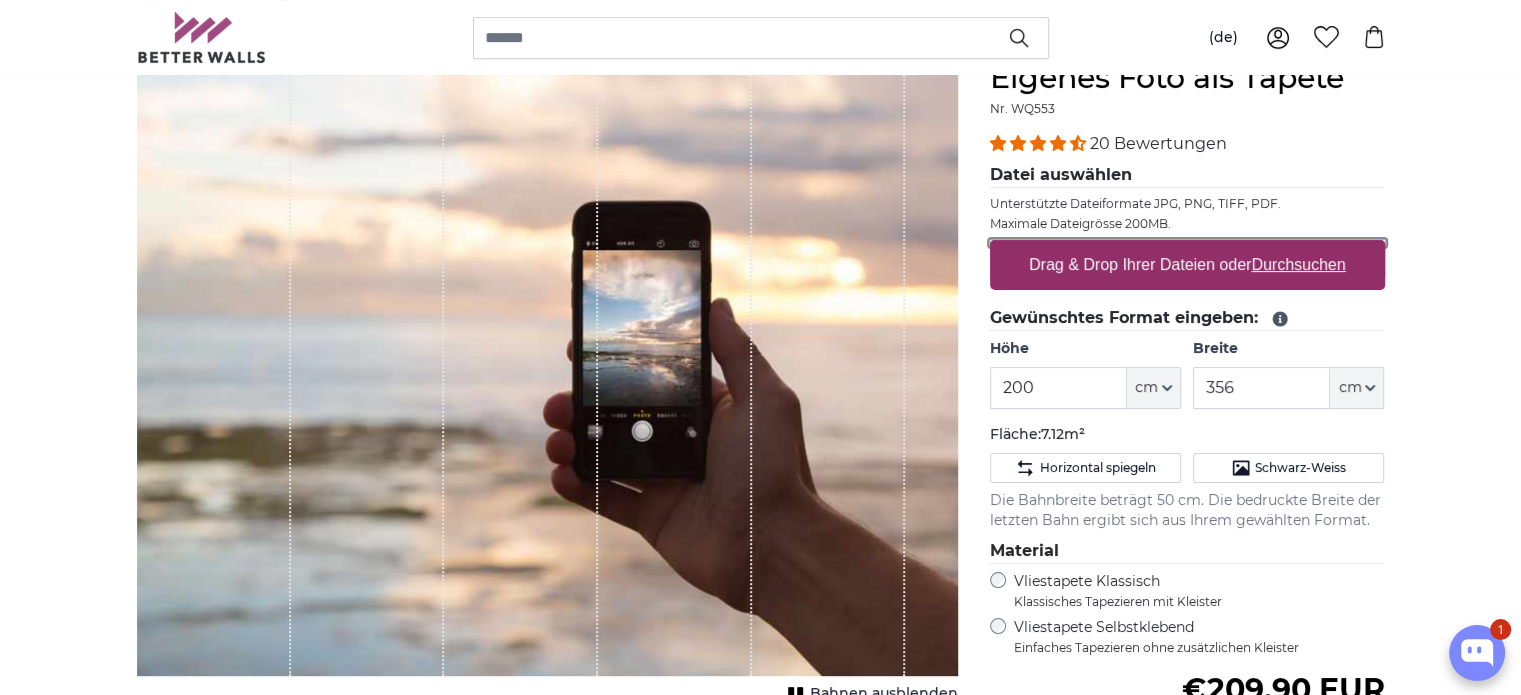 click on "Drag & Drop Ihrer Dateien oder  Durchsuchen" at bounding box center [1187, 243] 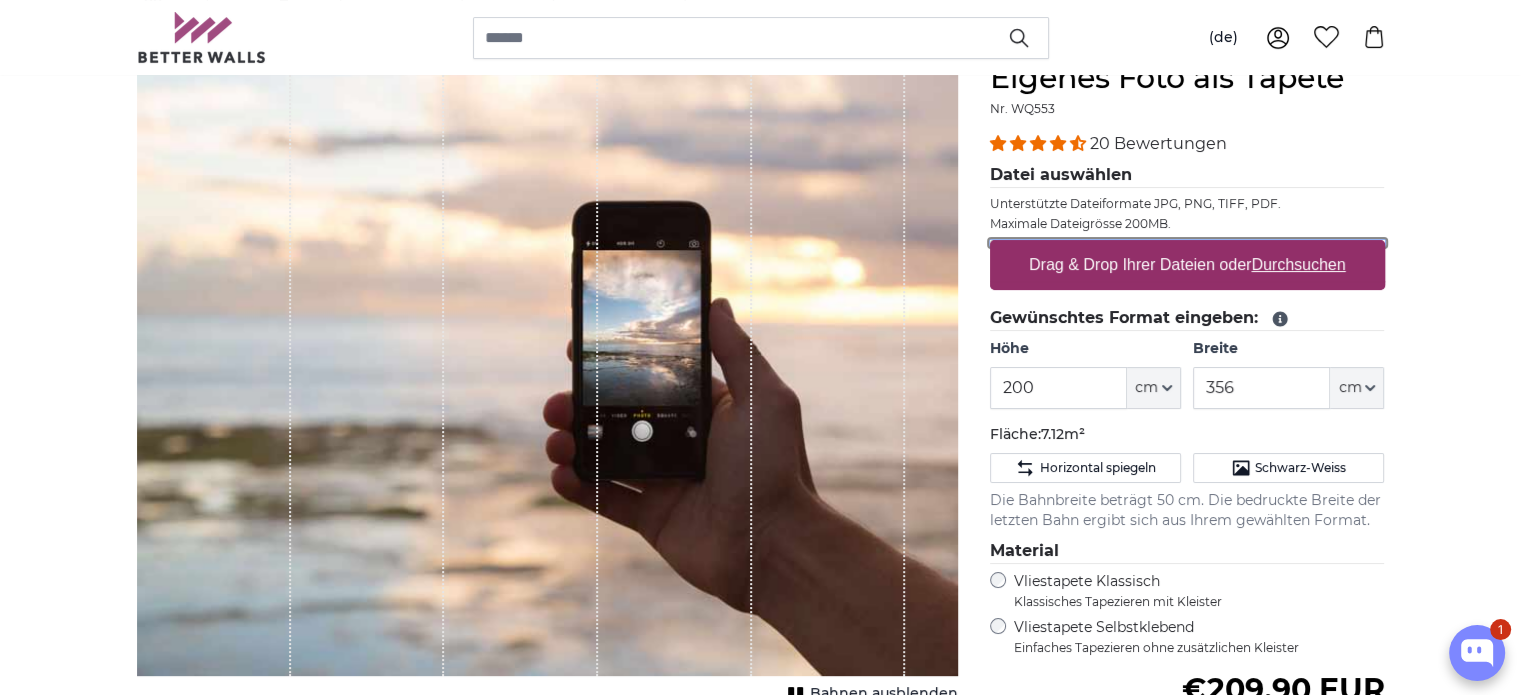 type on "**********" 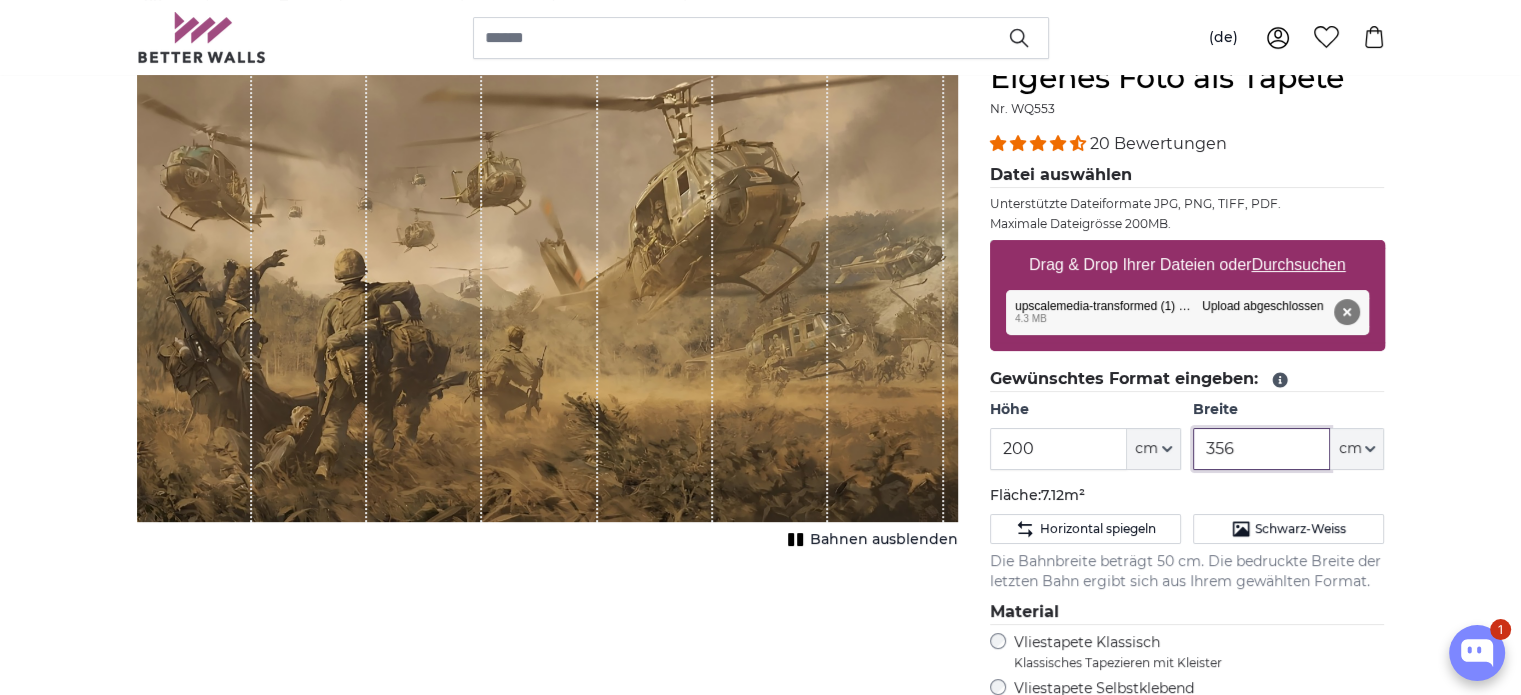 drag, startPoint x: 1243, startPoint y: 446, endPoint x: 1204, endPoint y: 451, distance: 39.319206 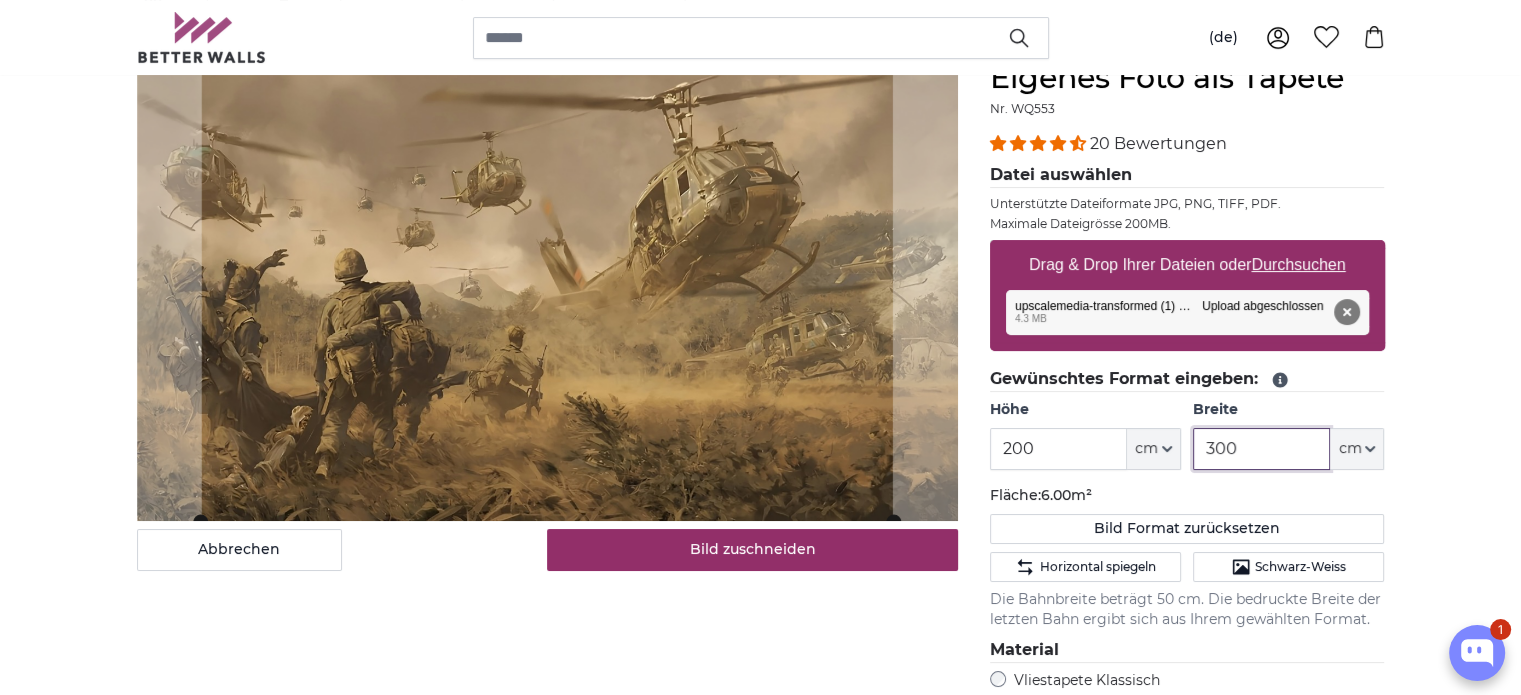 type on "300" 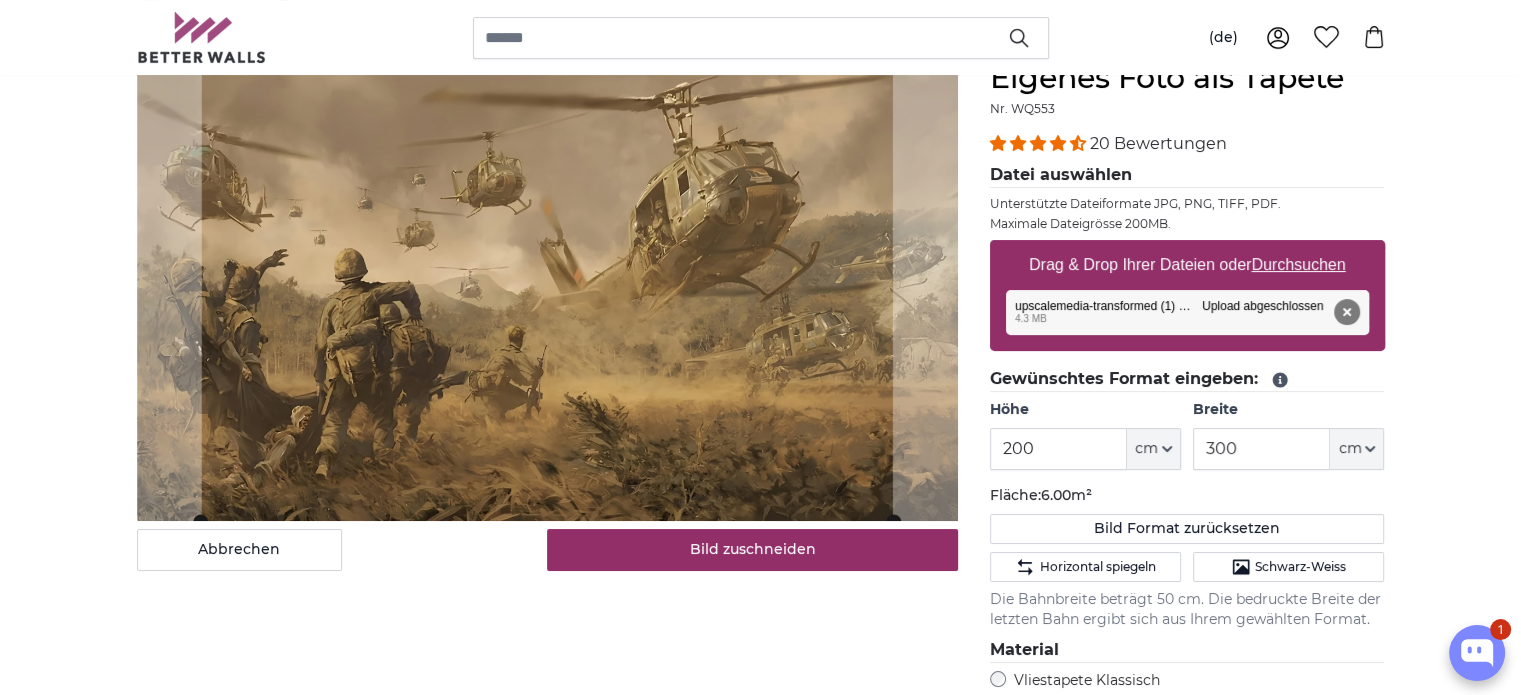 click on "Abbrechen
Bild zuschneiden
Bahnen ausblenden" at bounding box center (547, 579) 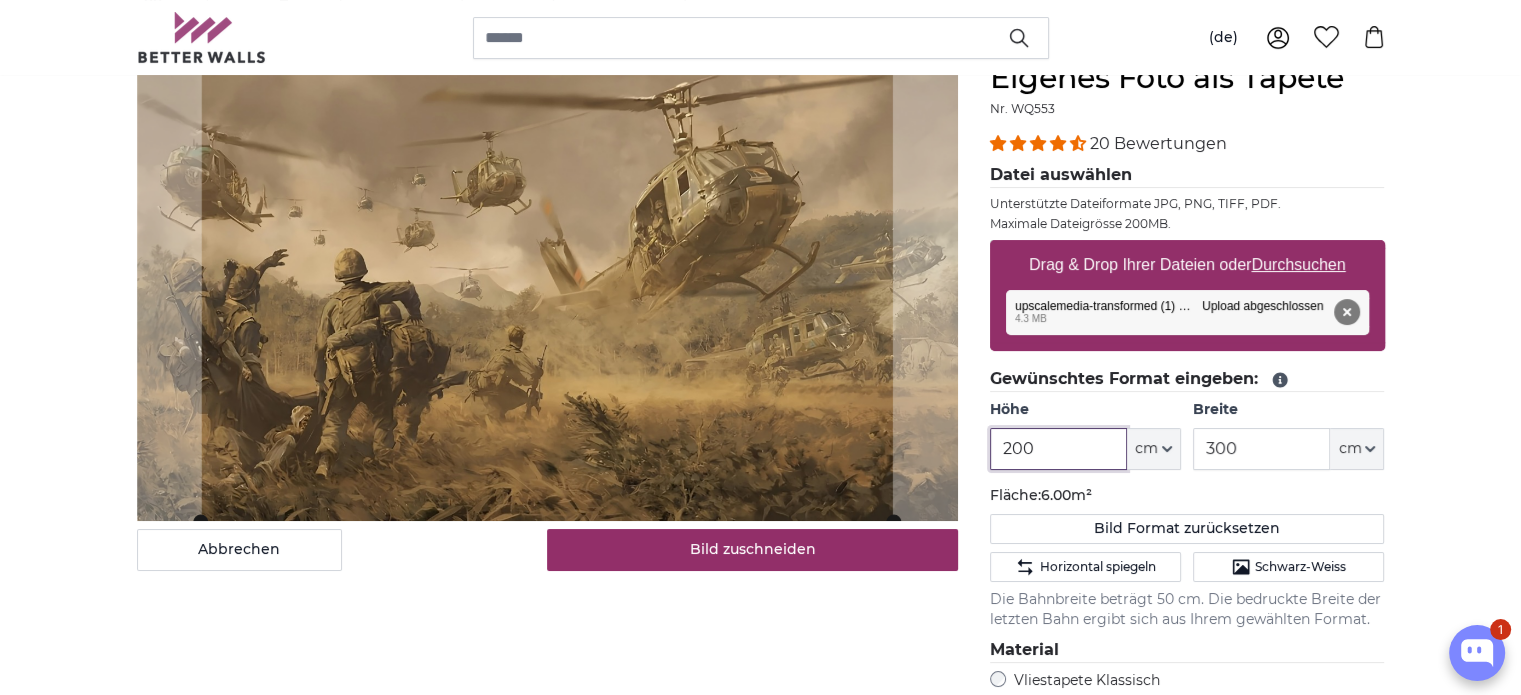 drag, startPoint x: 1049, startPoint y: 442, endPoint x: 835, endPoint y: 454, distance: 214.33618 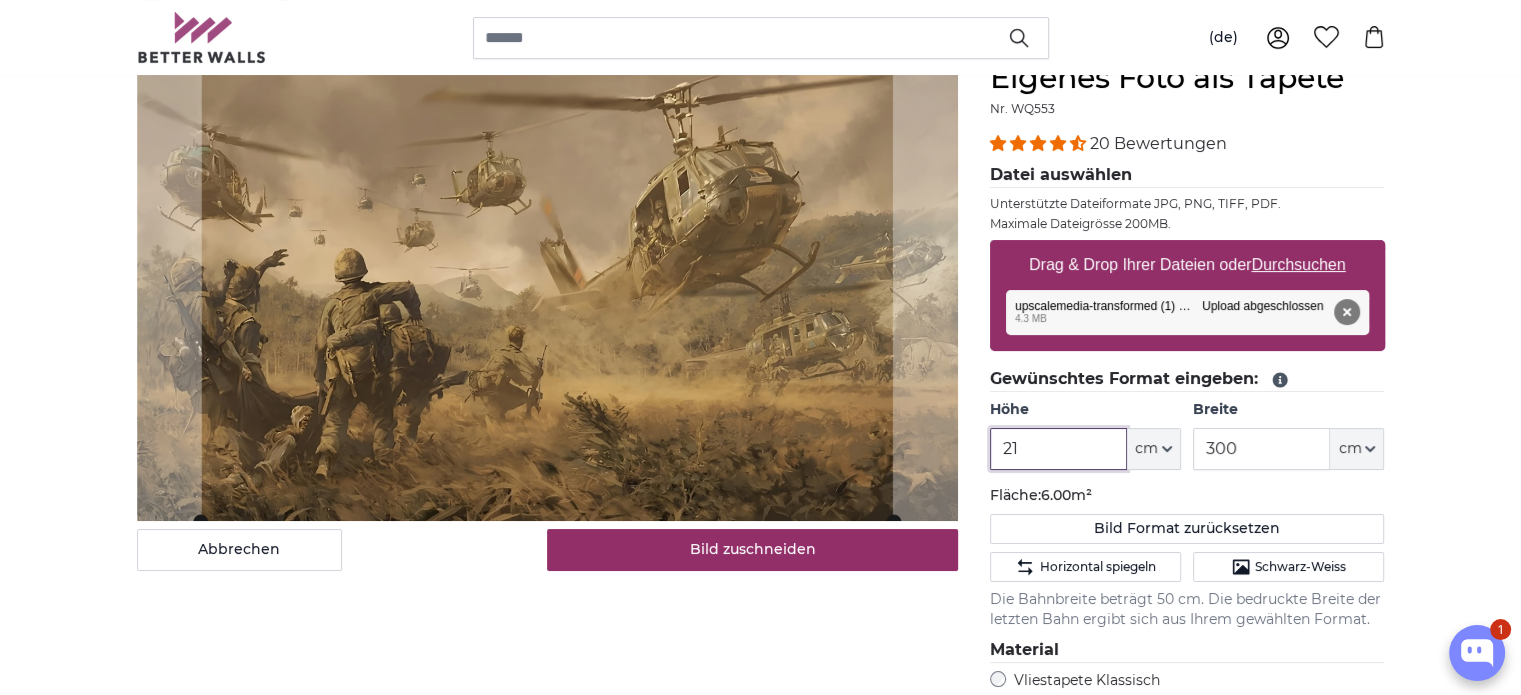 type on "210" 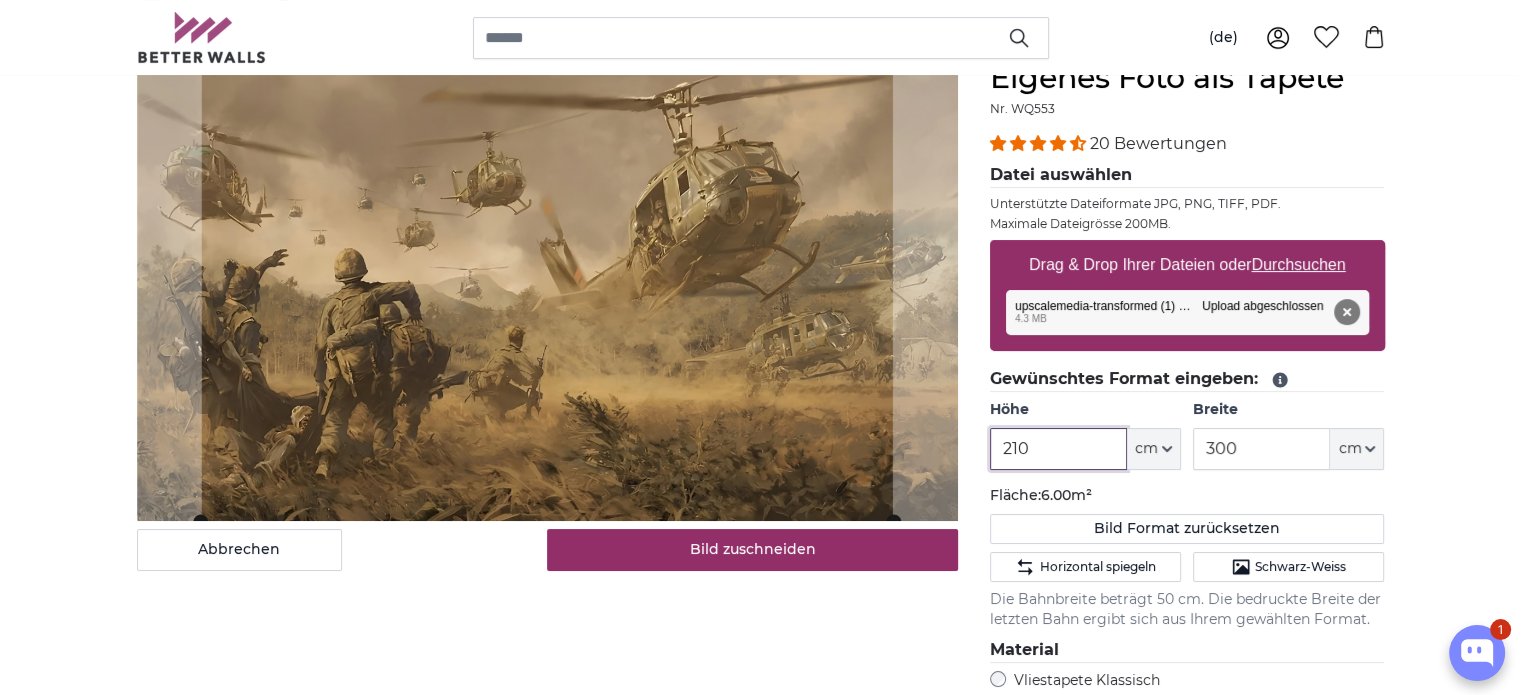 type 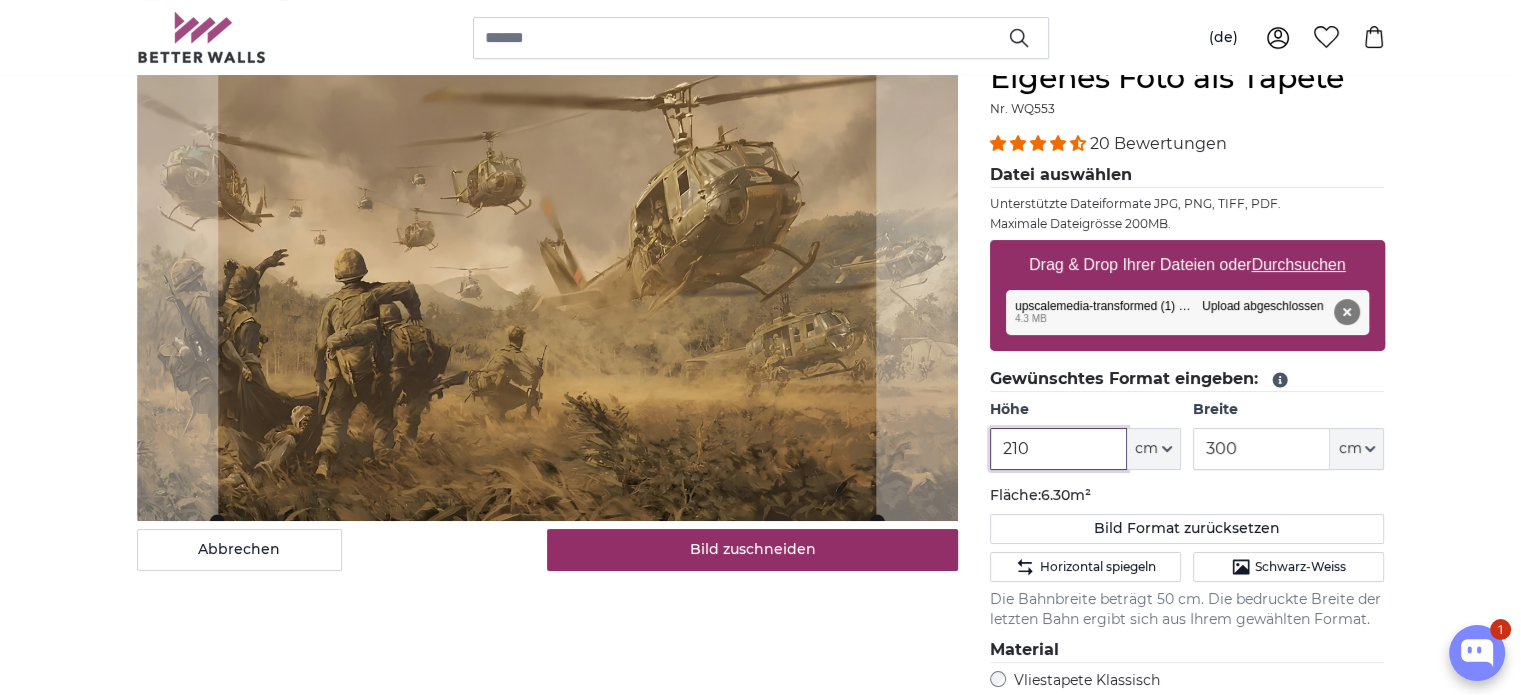 type on "210" 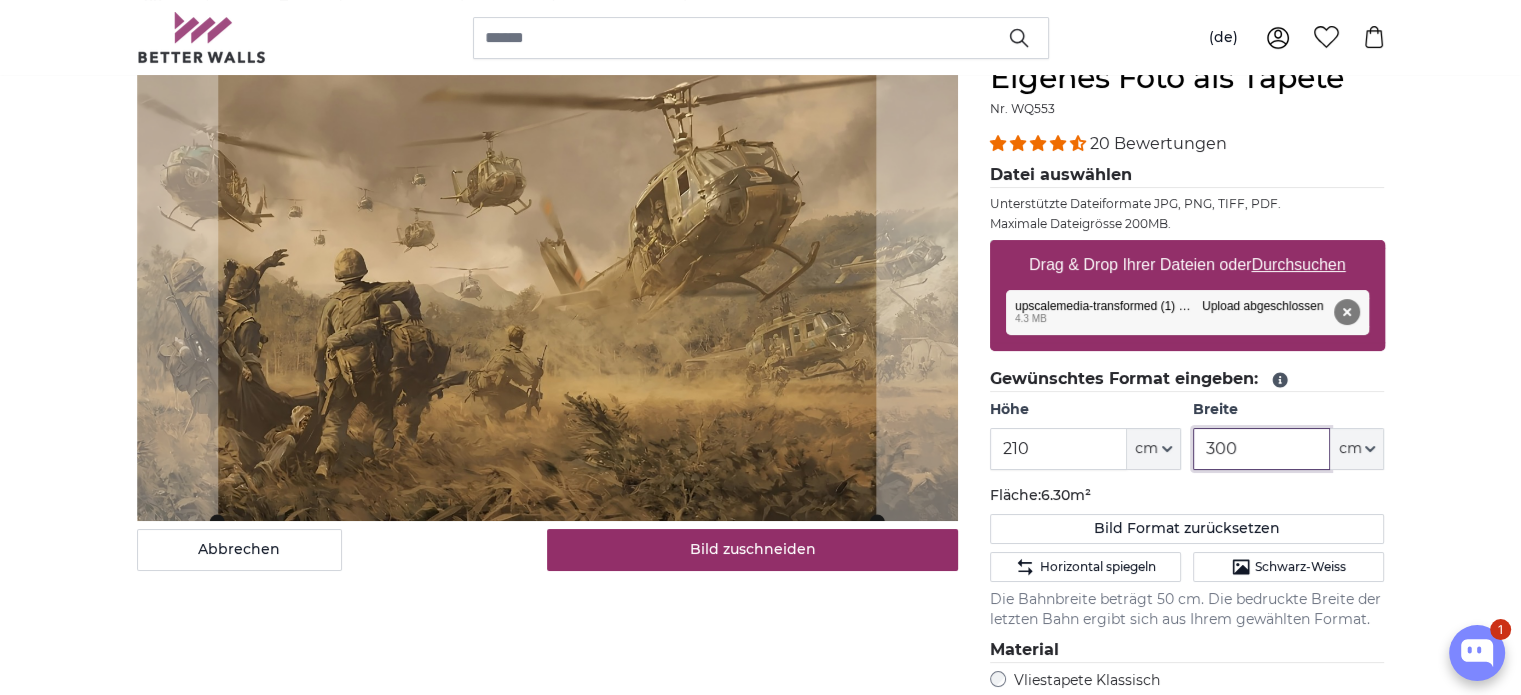 drag, startPoint x: 1232, startPoint y: 454, endPoint x: 1132, endPoint y: 458, distance: 100.07997 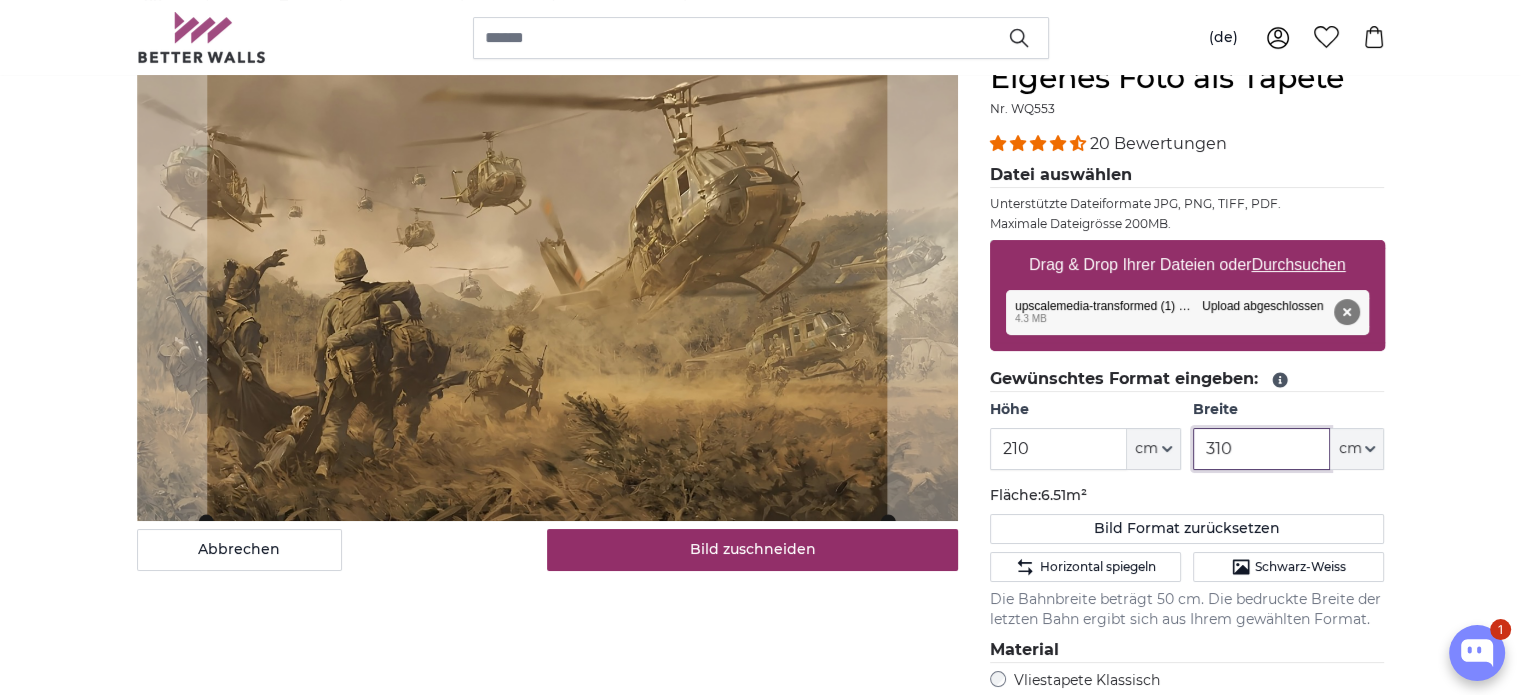 type on "310" 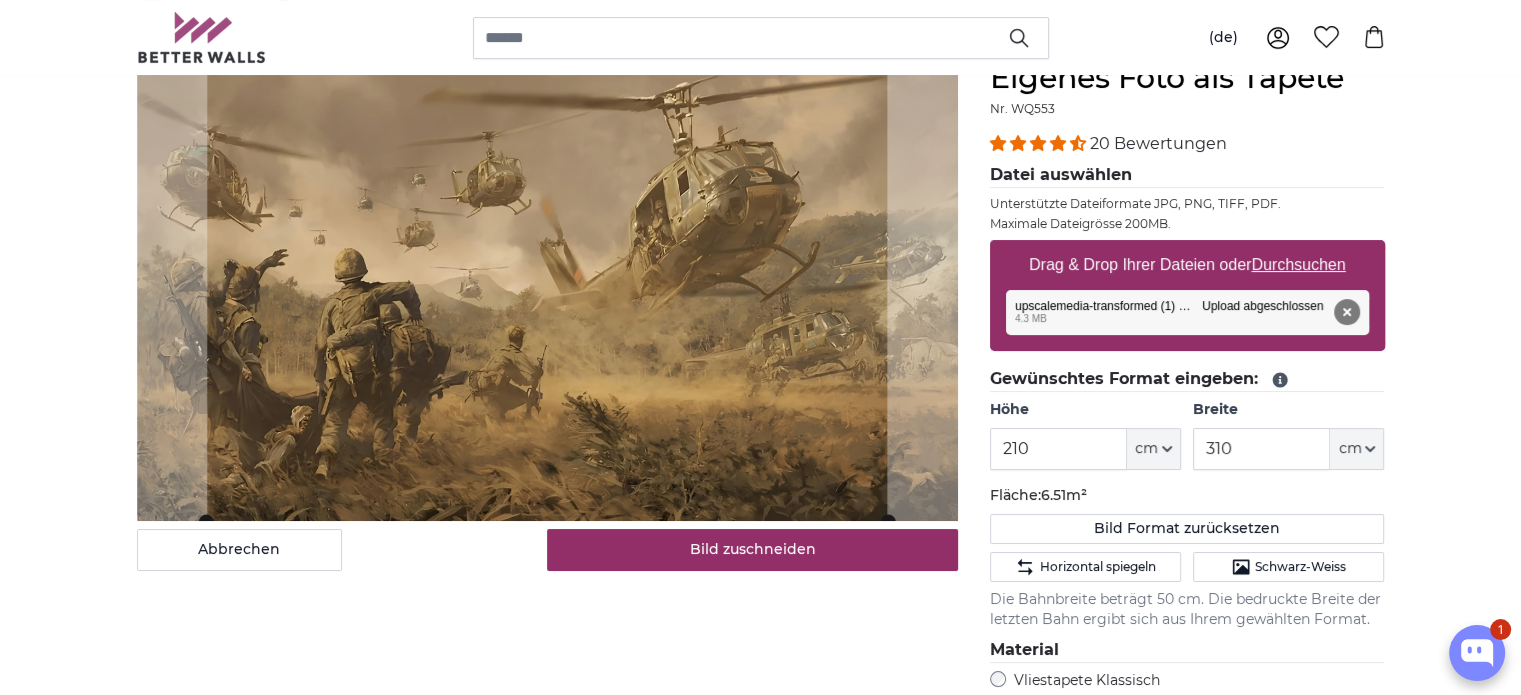 click on "Abbrechen
Bild zuschneiden
Bahnen ausblenden" at bounding box center (547, 579) 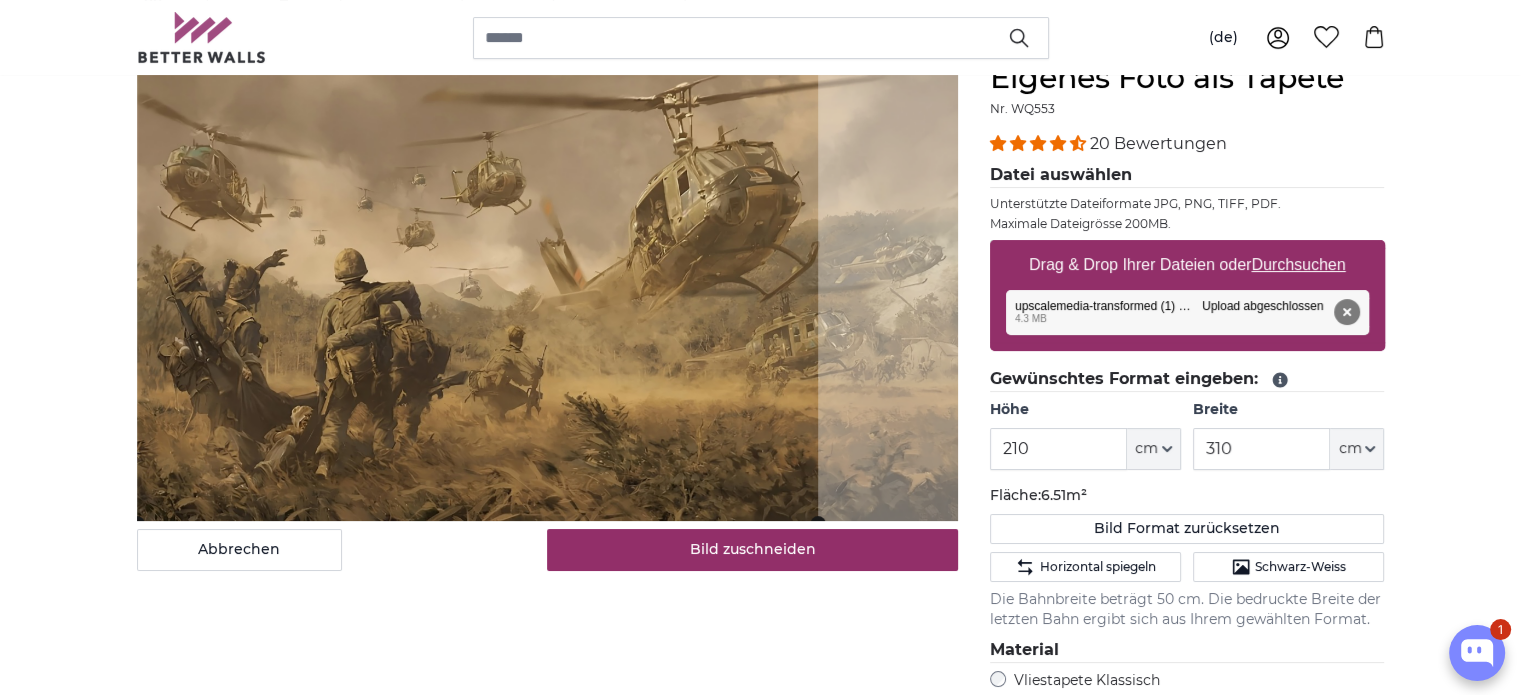 click 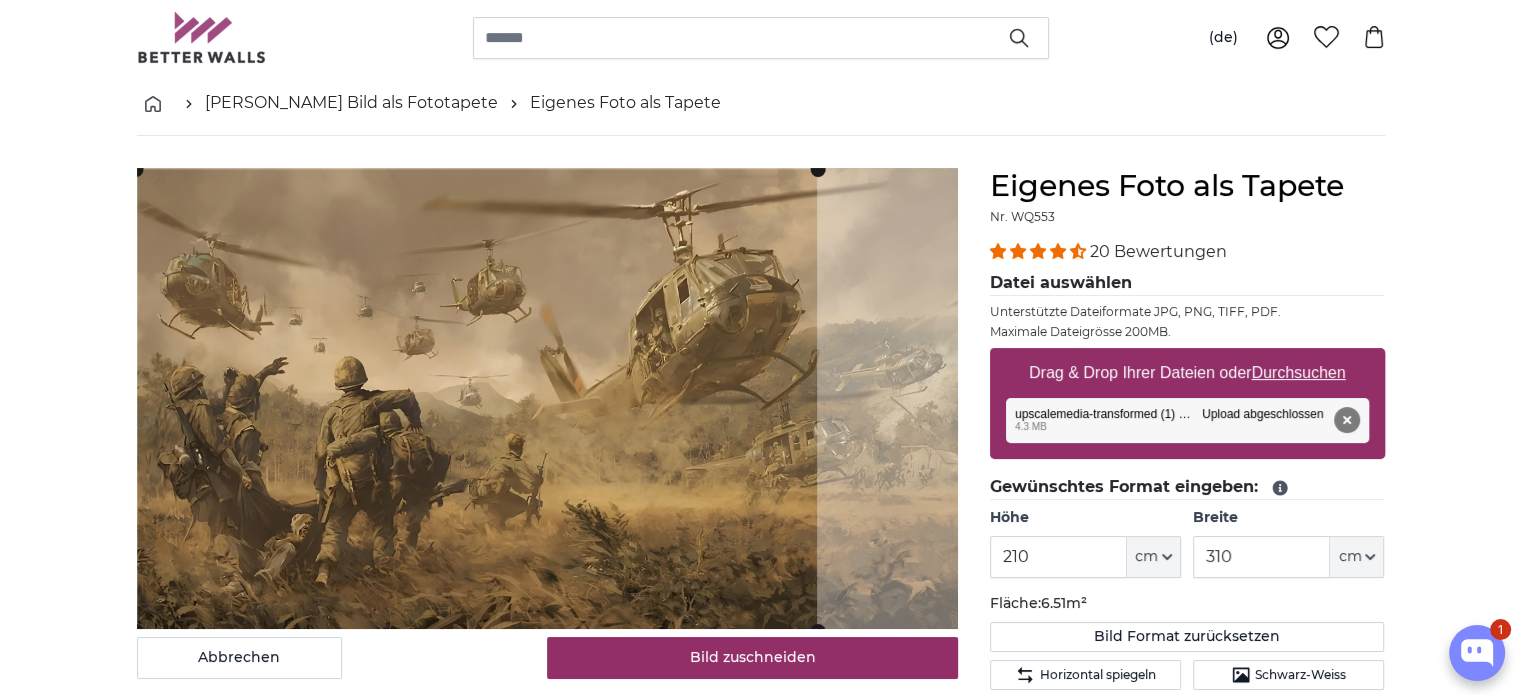 scroll, scrollTop: 100, scrollLeft: 0, axis: vertical 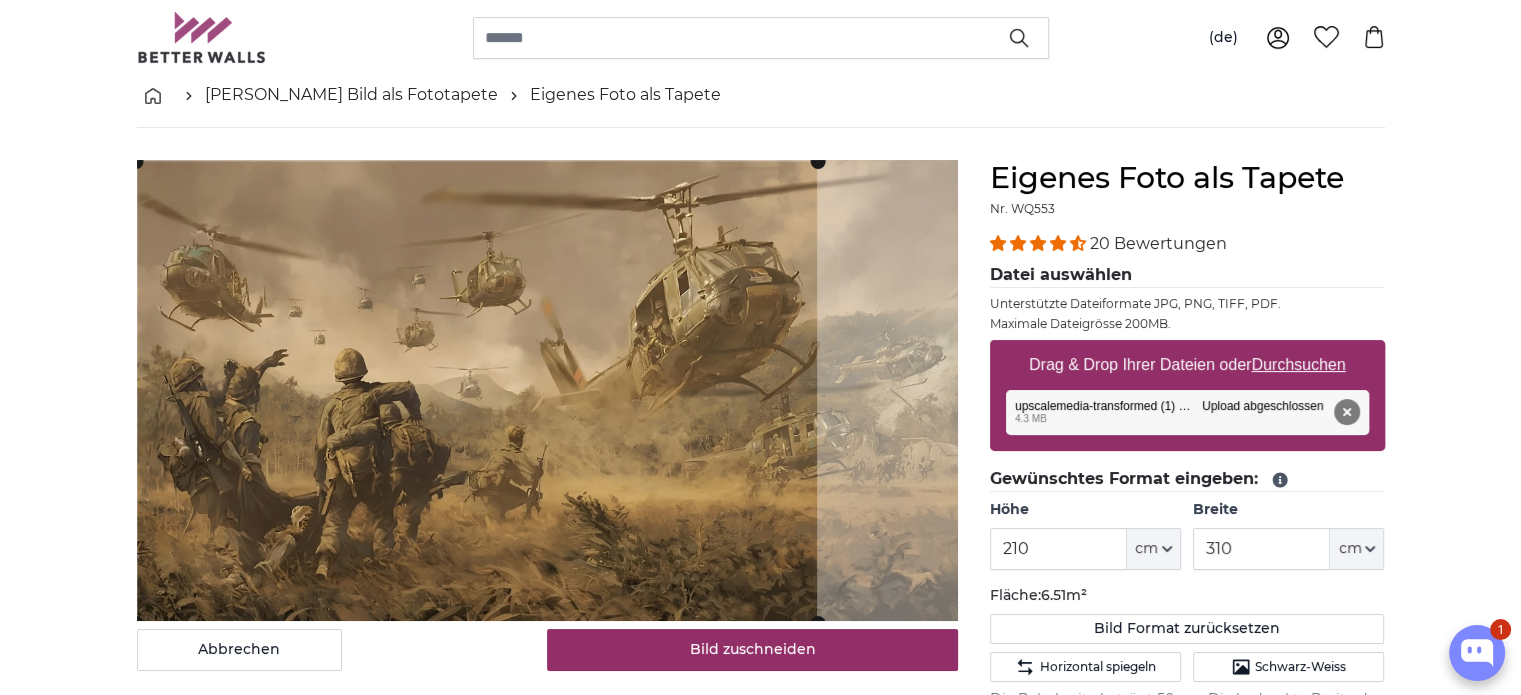click on "[PERSON_NAME] Bild als Fototapete
Eigenes Foto als Tapete" at bounding box center (761, 95) 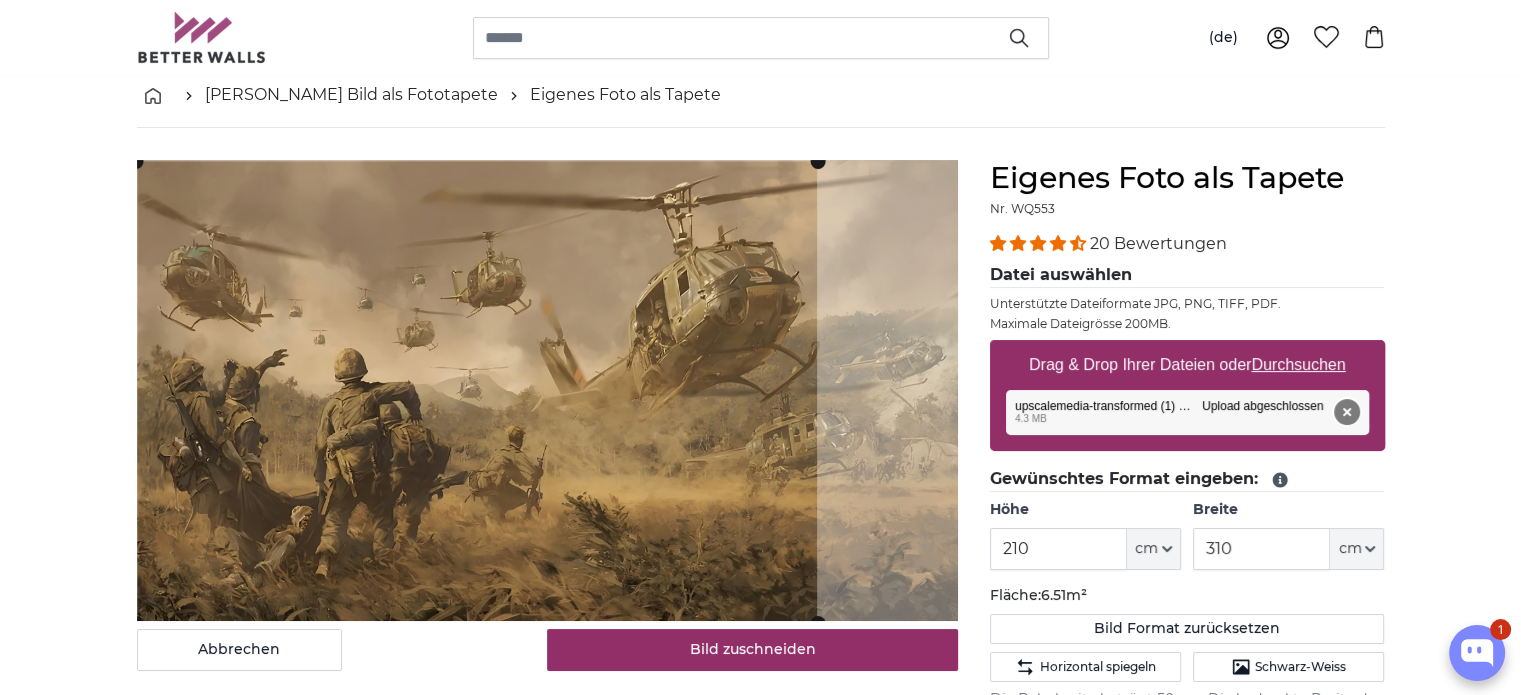 click on "Entfernen" at bounding box center (1346, 412) 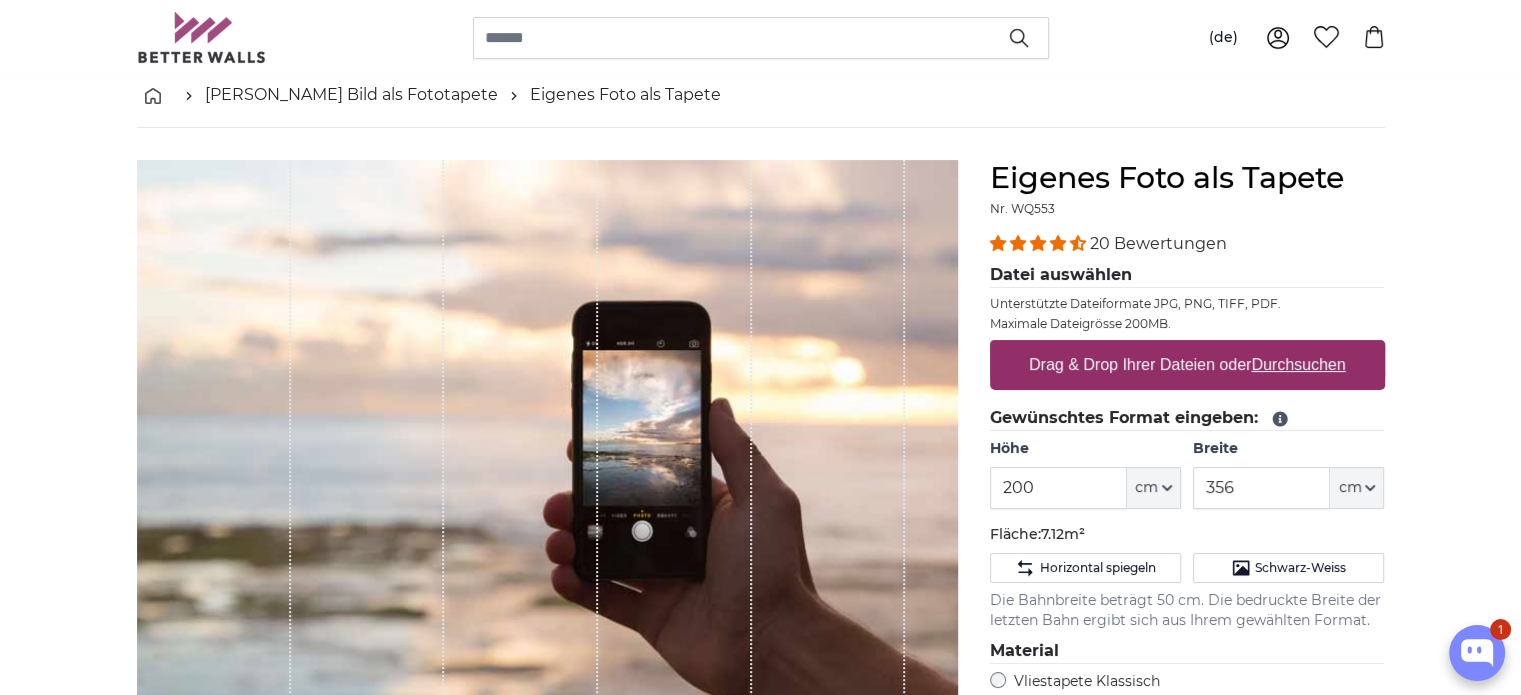 click on "Durchsuchen" at bounding box center [1298, 364] 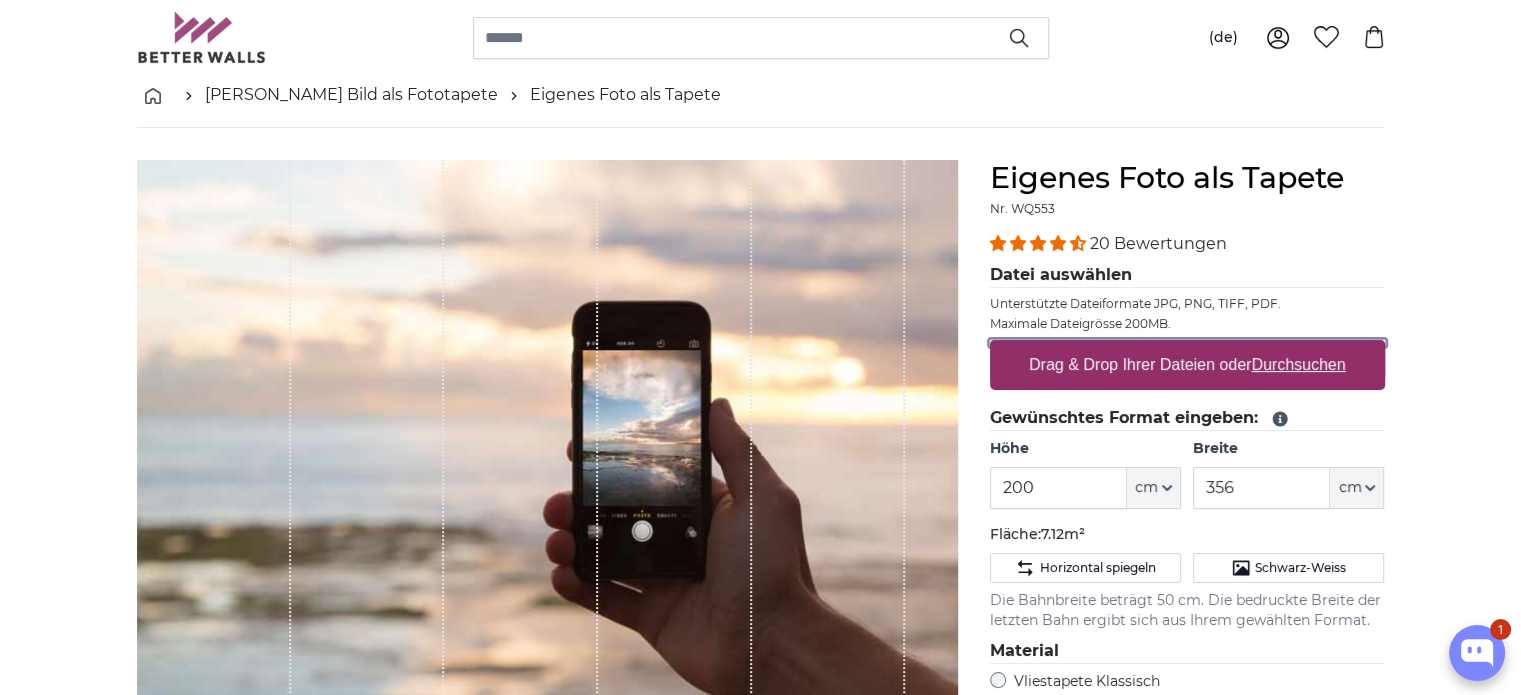 click on "Drag & Drop Ihrer Dateien oder  Durchsuchen" at bounding box center [1187, 343] 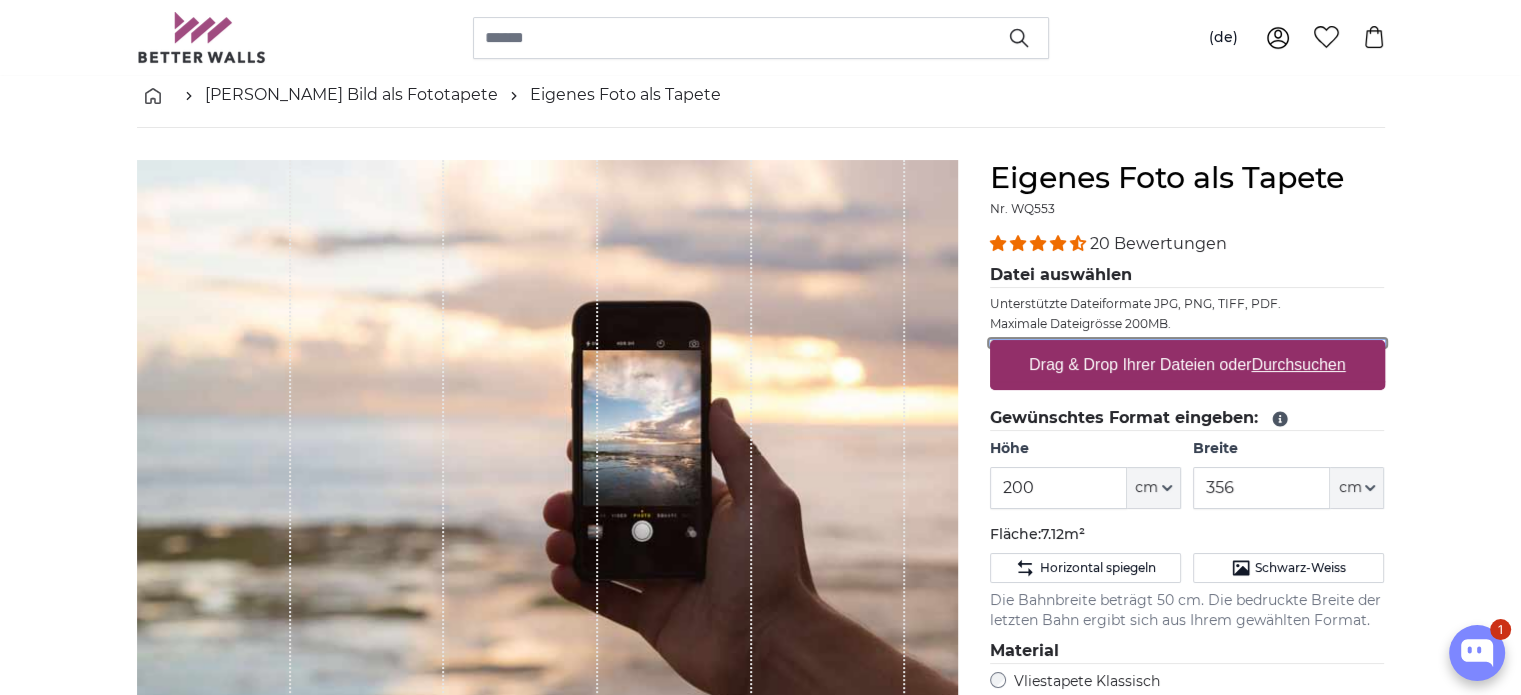 type on "**********" 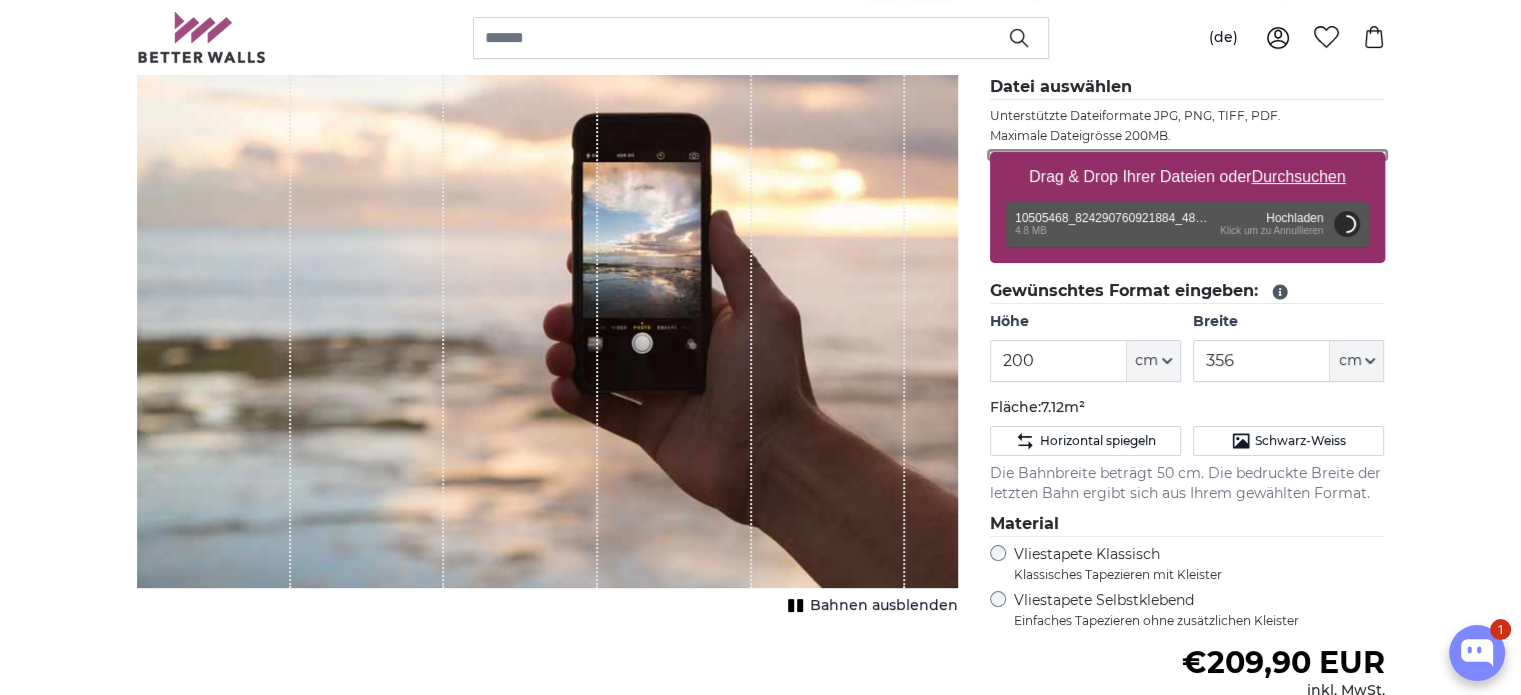 scroll, scrollTop: 200, scrollLeft: 0, axis: vertical 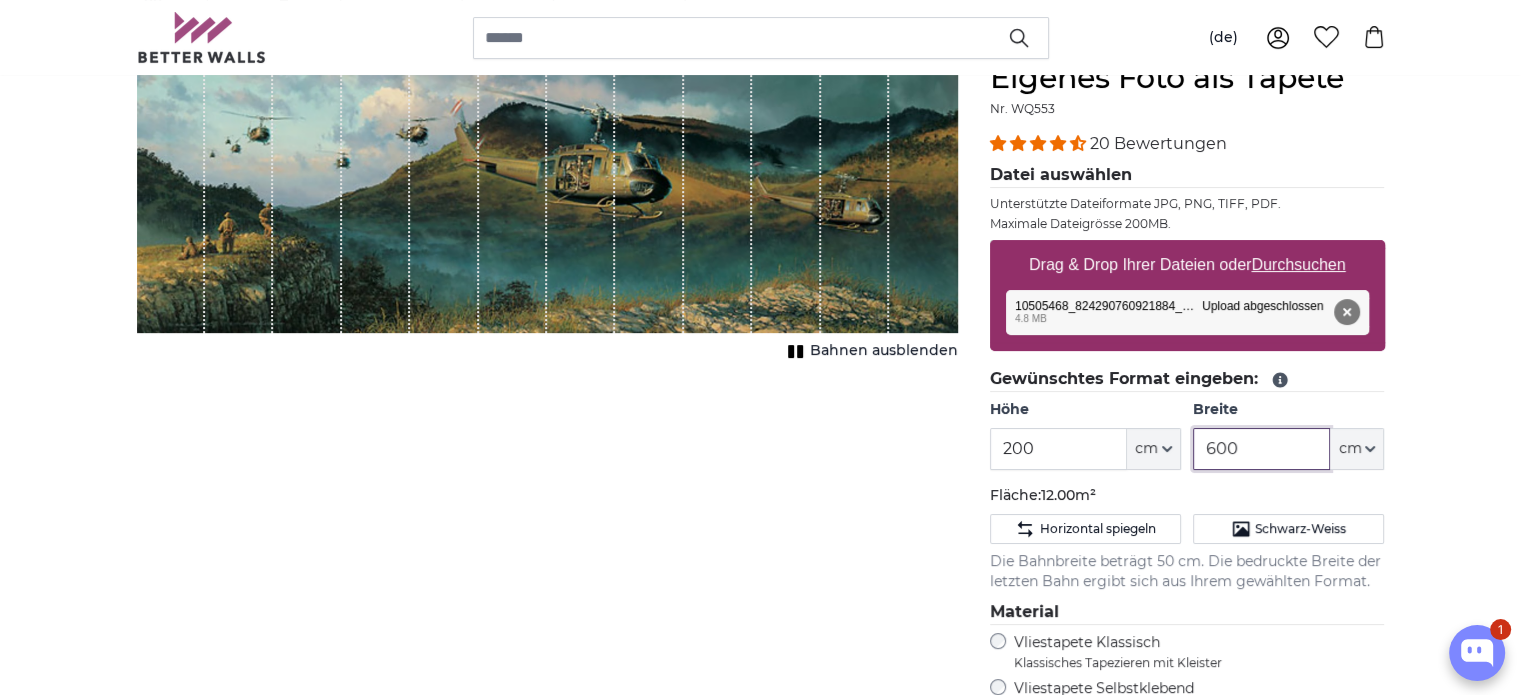 drag, startPoint x: 1271, startPoint y: 455, endPoint x: 1171, endPoint y: 461, distance: 100.17984 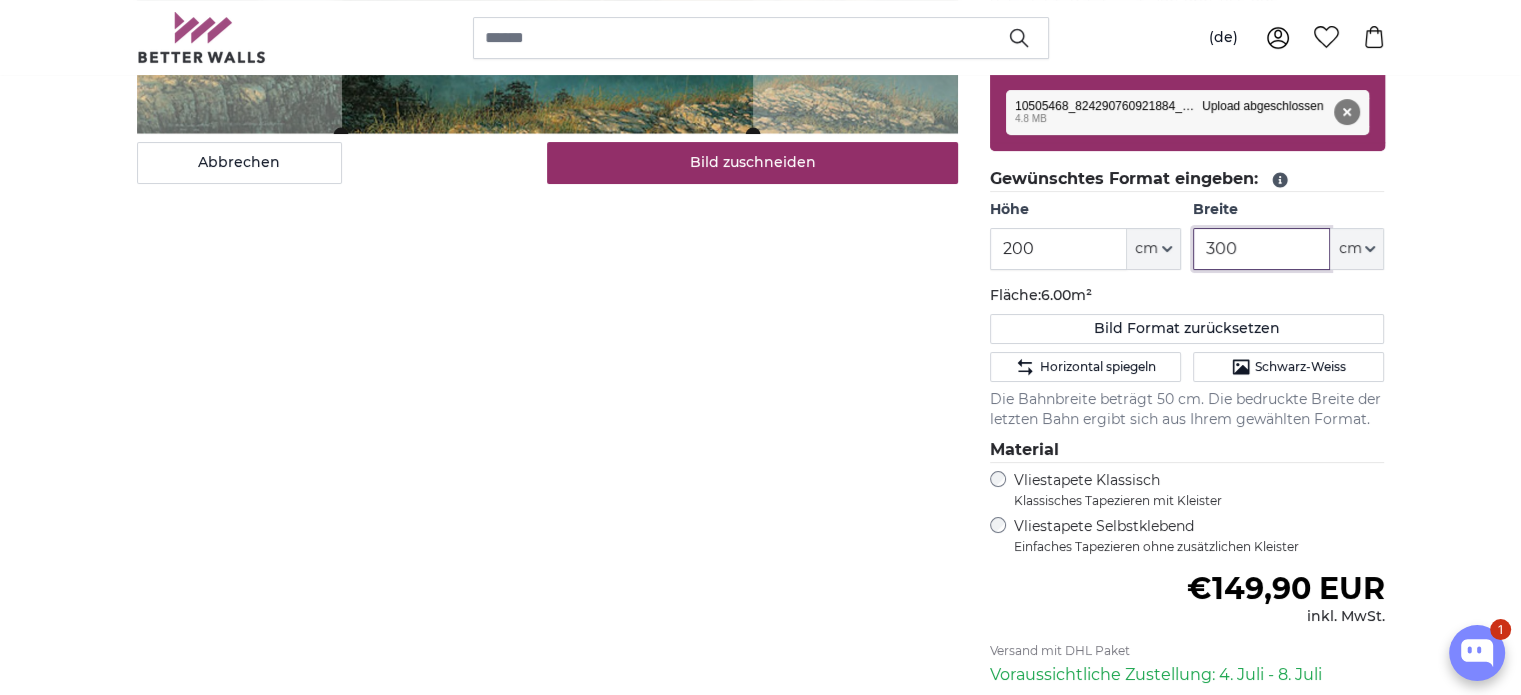 scroll, scrollTop: 0, scrollLeft: 0, axis: both 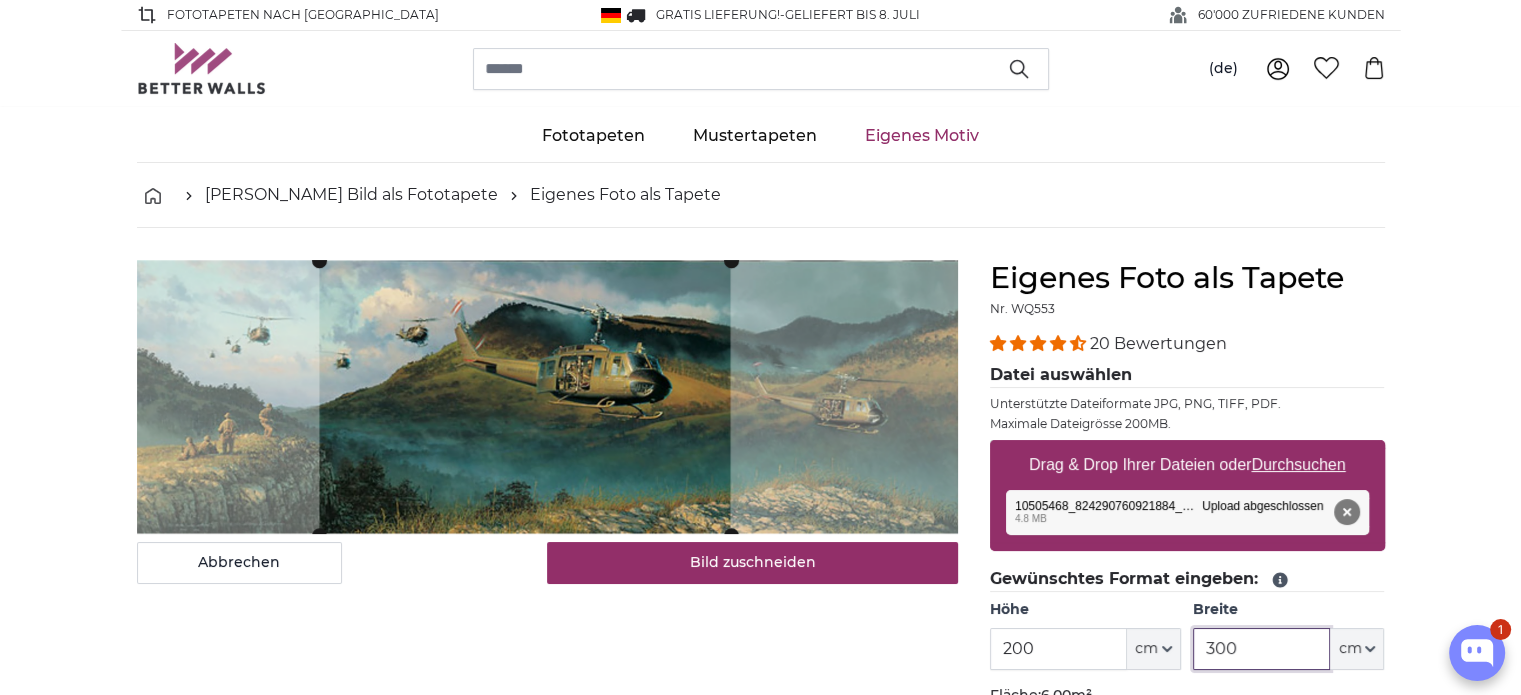 click 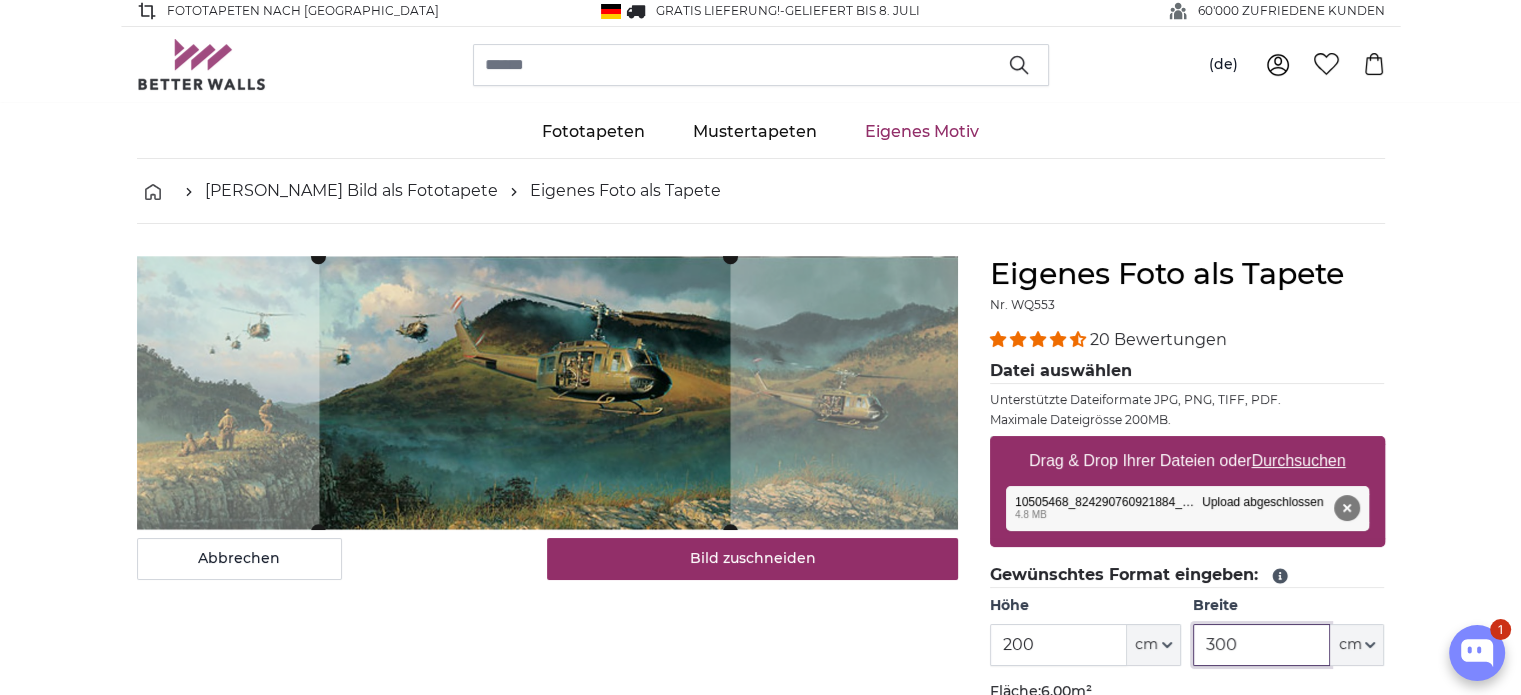scroll, scrollTop: 0, scrollLeft: 0, axis: both 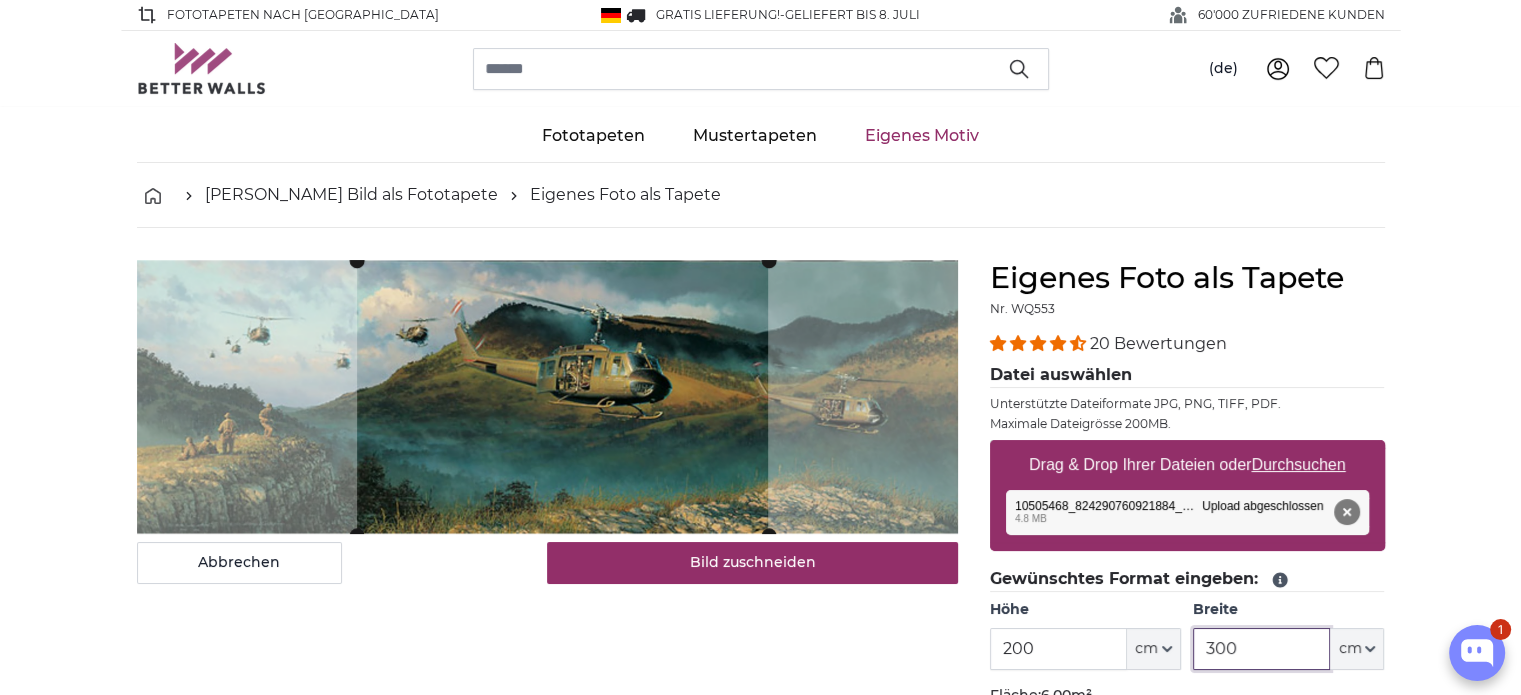 click 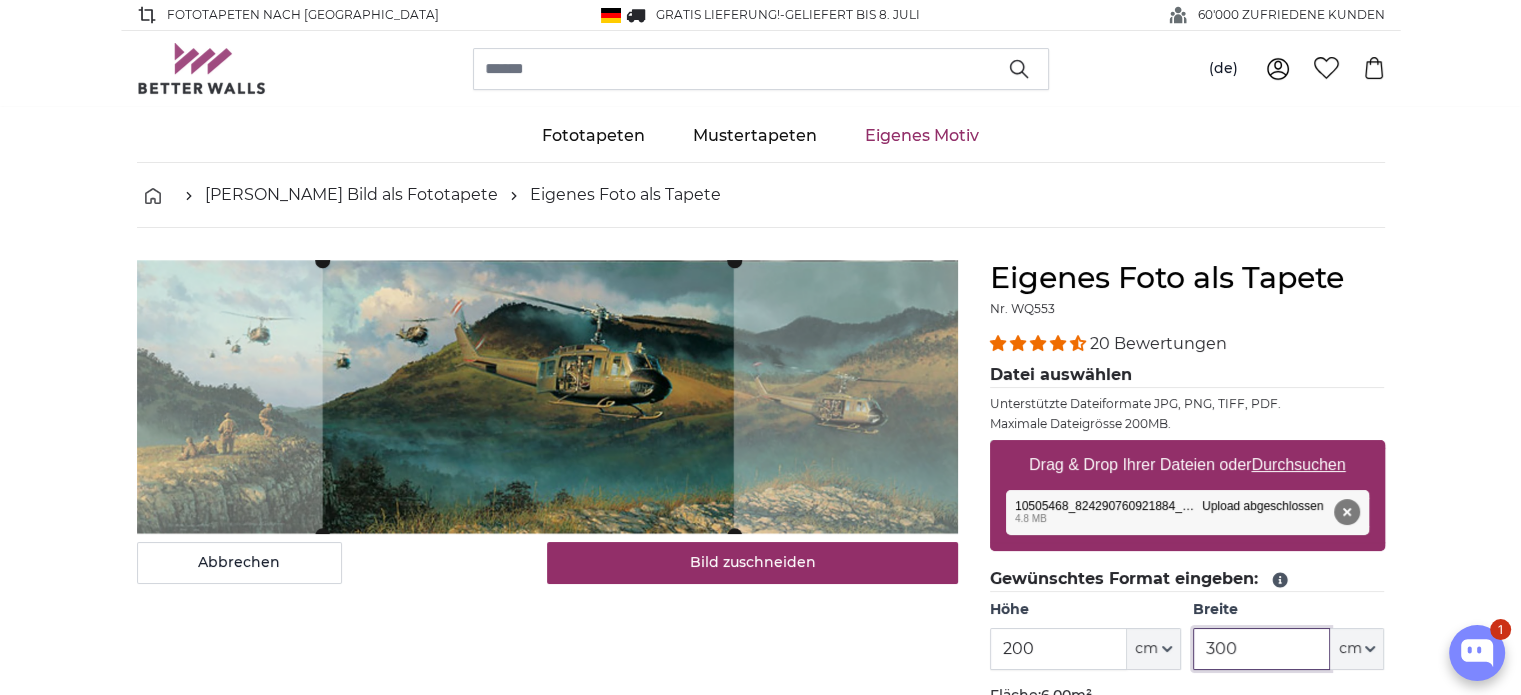click 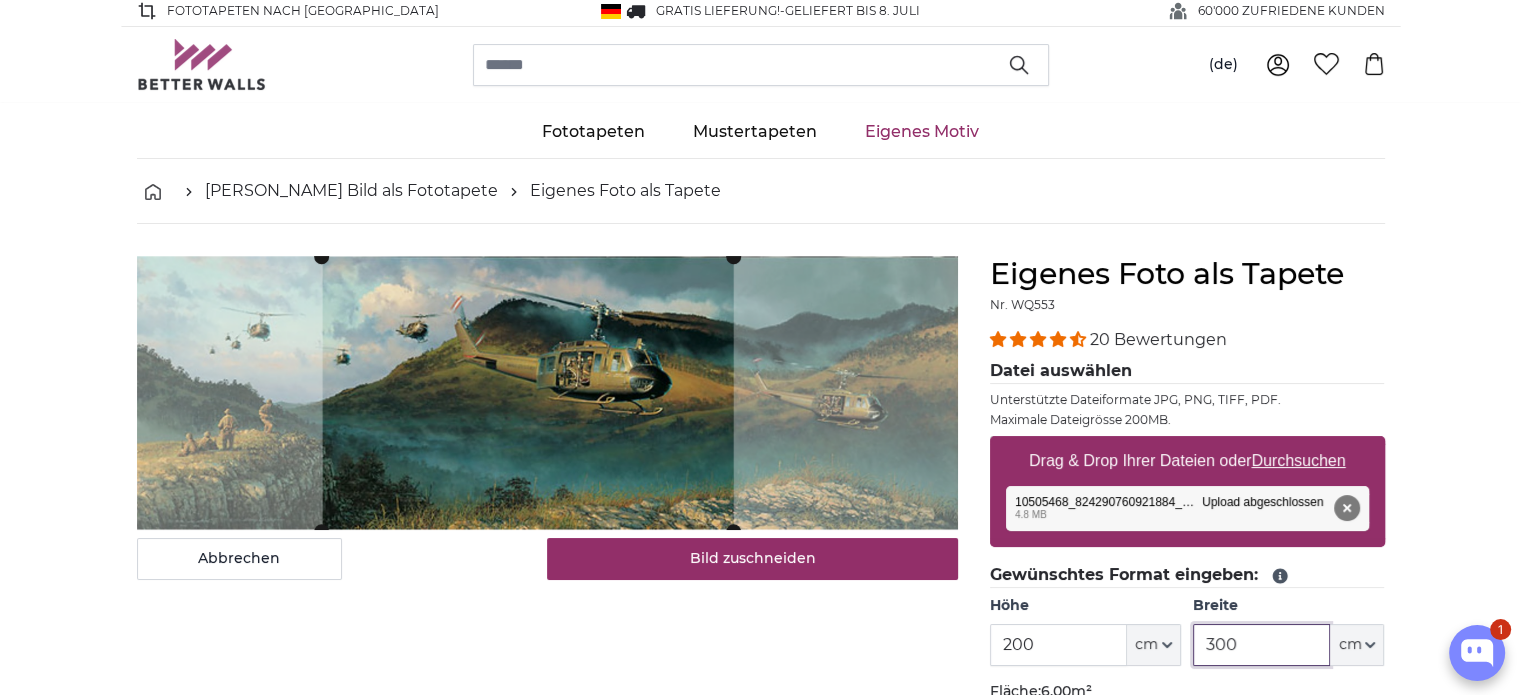 scroll, scrollTop: 0, scrollLeft: 0, axis: both 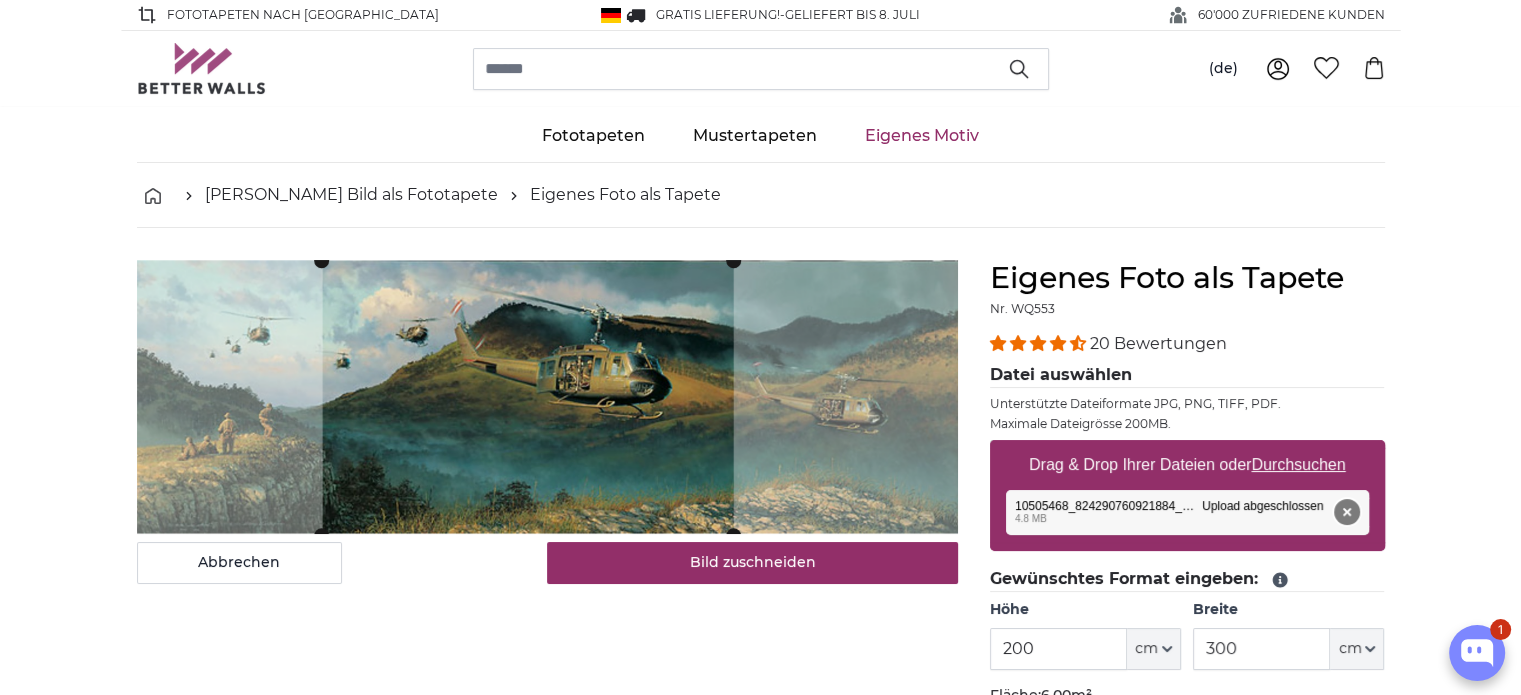 click on "Entfernen" at bounding box center (1346, 512) 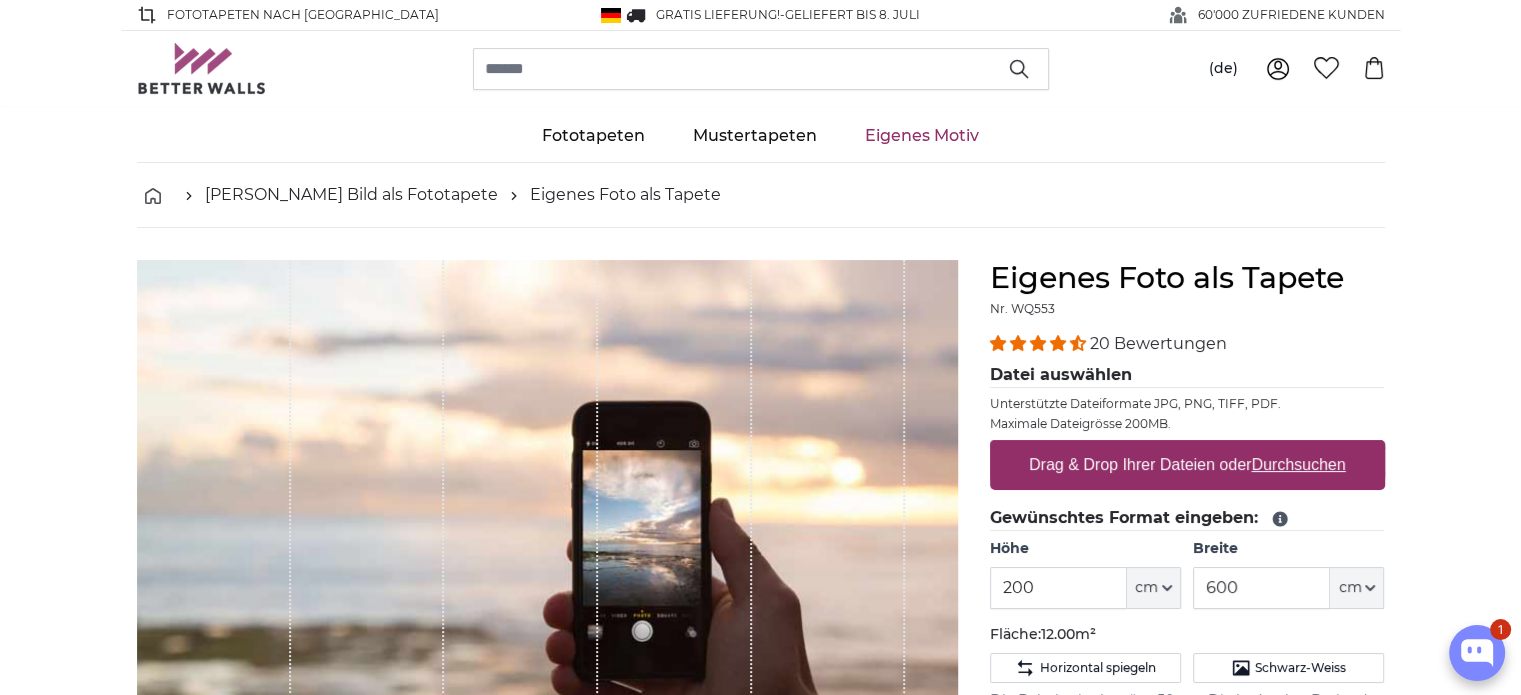 click on "Durchsuchen" at bounding box center (1298, 464) 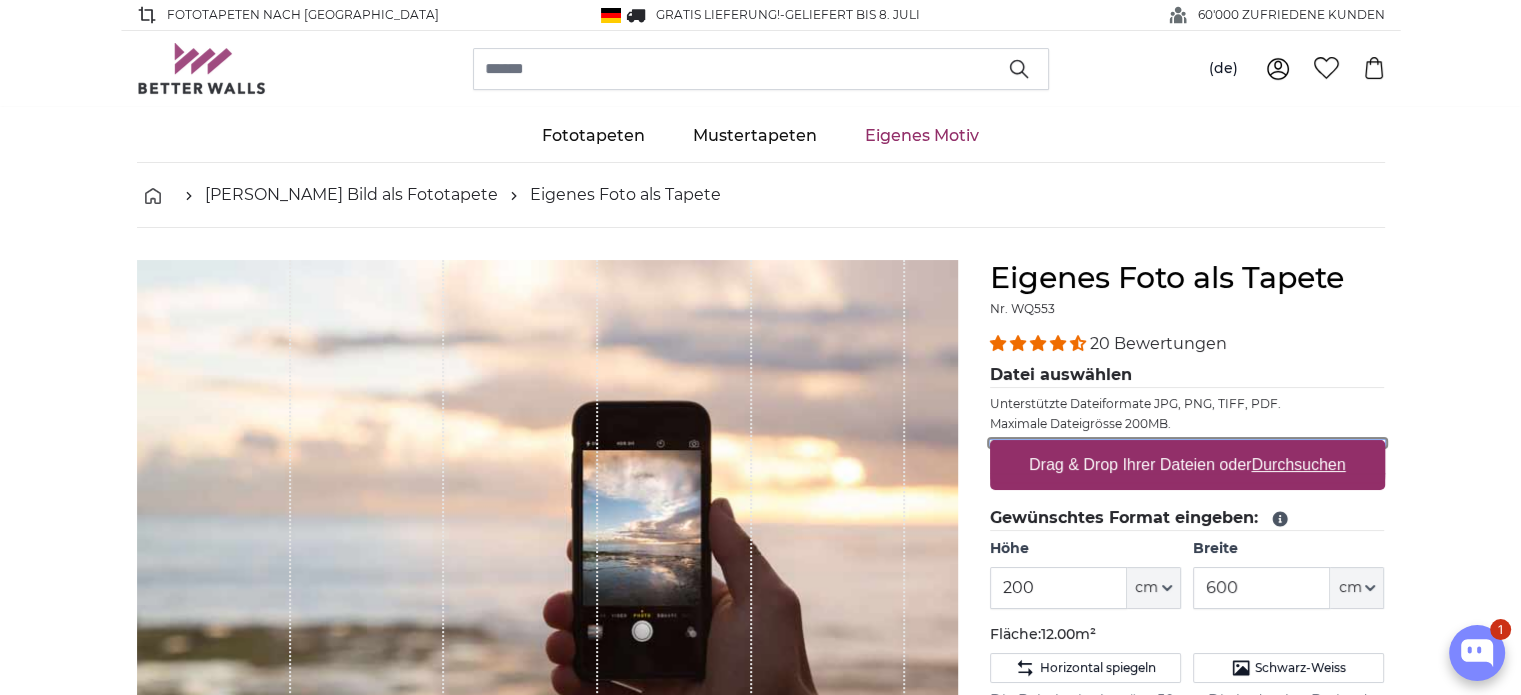 click on "Drag & Drop Ihrer Dateien oder  Durchsuchen" at bounding box center (1187, 443) 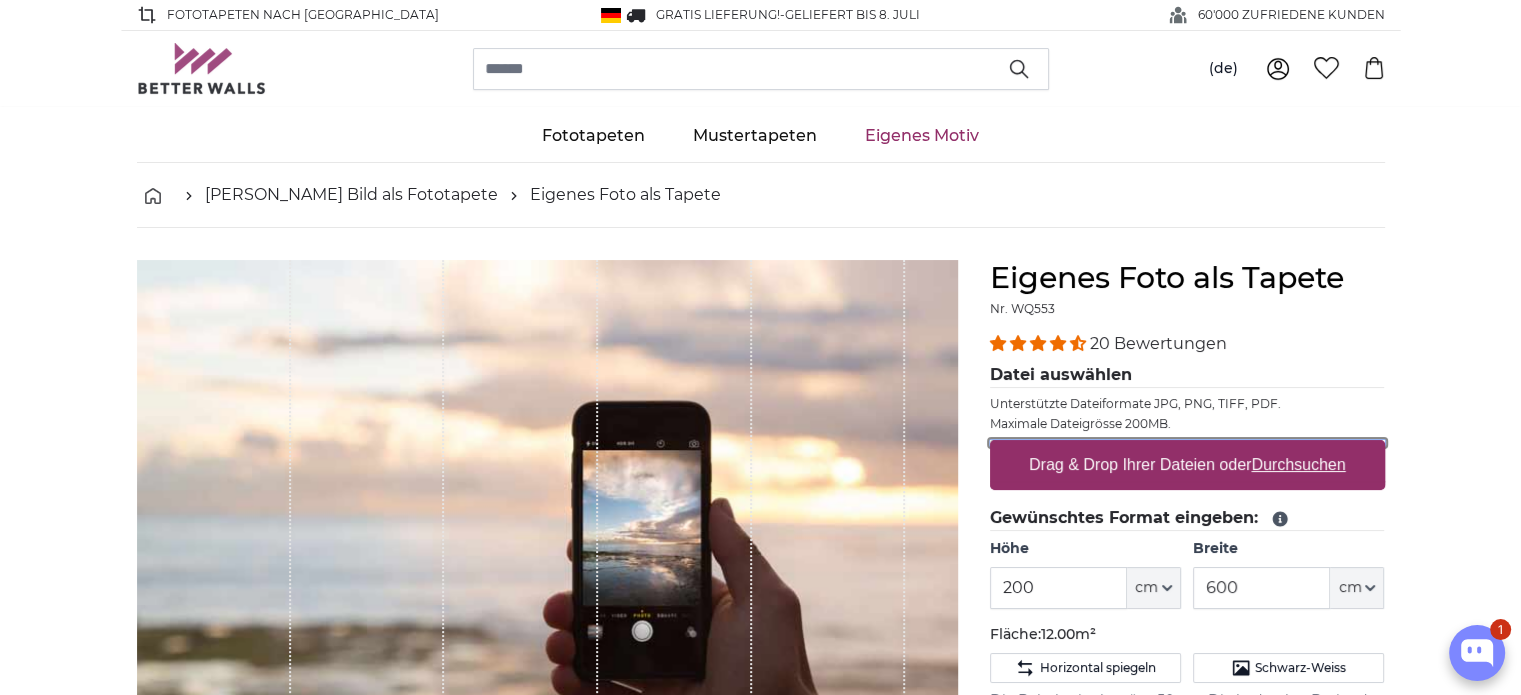 type on "**********" 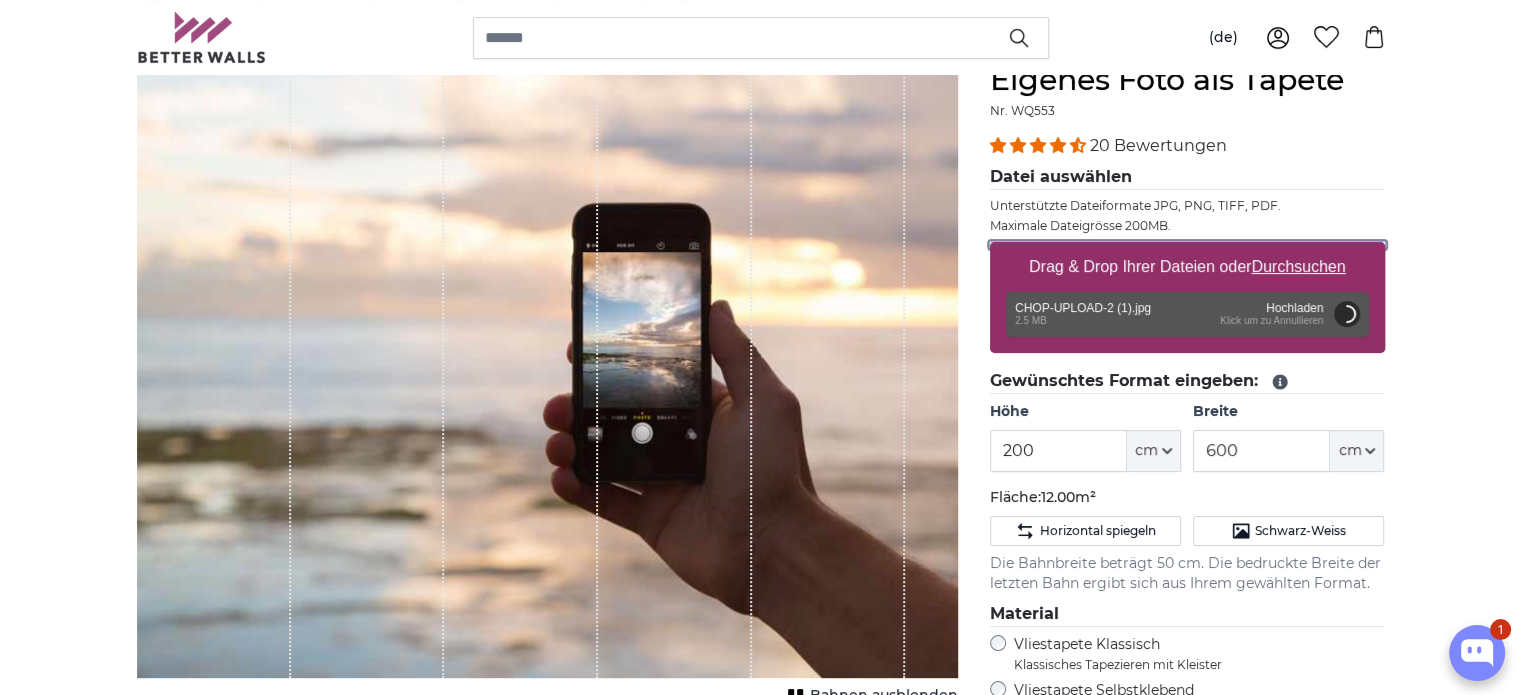 scroll, scrollTop: 200, scrollLeft: 0, axis: vertical 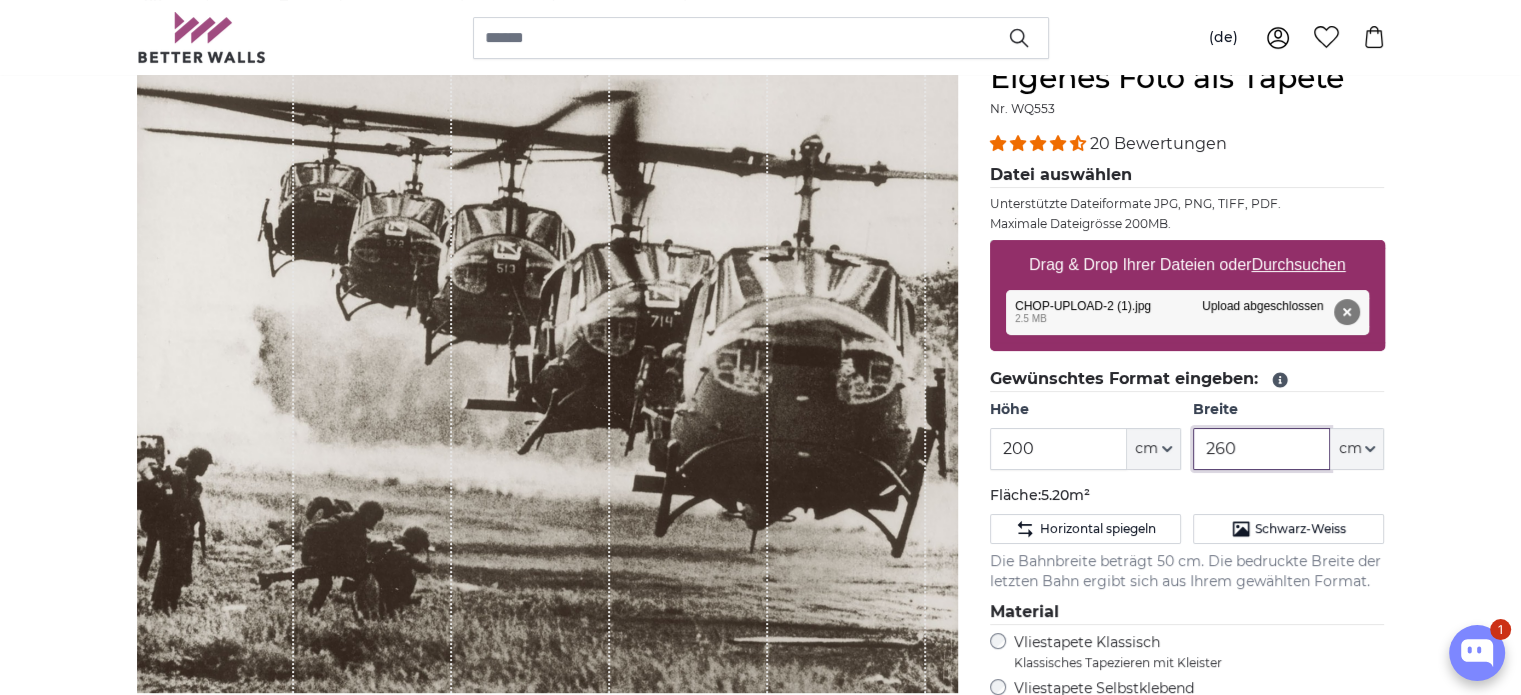 drag, startPoint x: 1261, startPoint y: 443, endPoint x: 1156, endPoint y: 468, distance: 107.935165 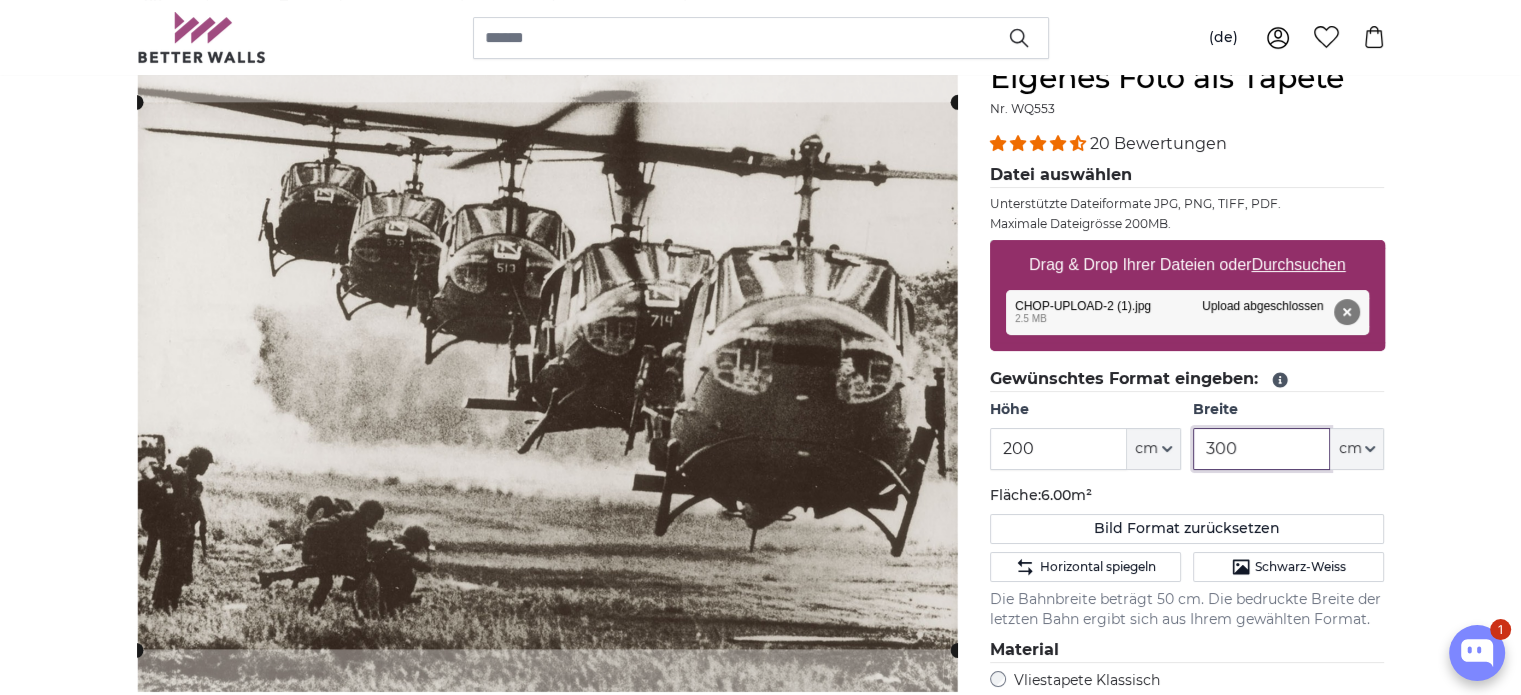 type on "300" 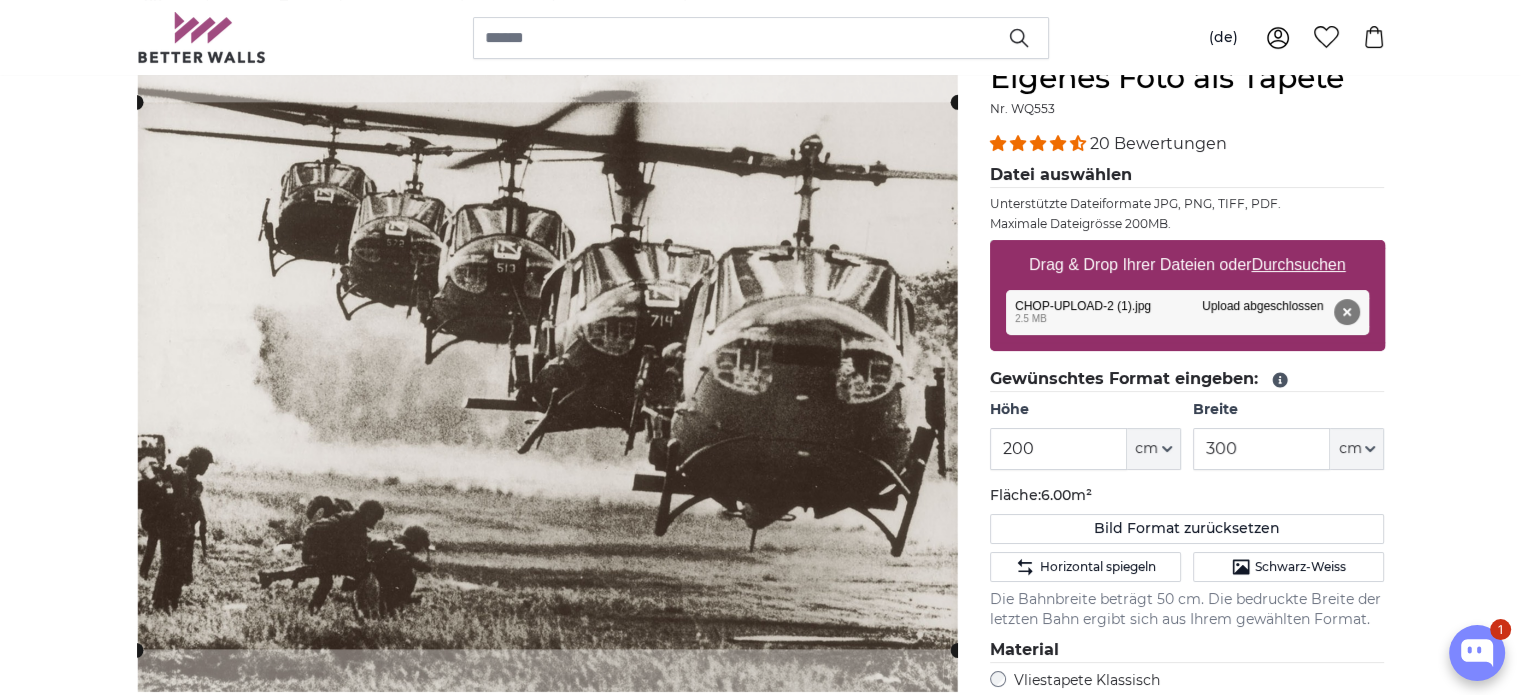click on "[PERSON_NAME] Bild als Fototapete
Eigenes Foto als Tapete
Eigenes Foto als Tapete
Abbrechen
Bild zuschneiden" at bounding box center [760, 2511] 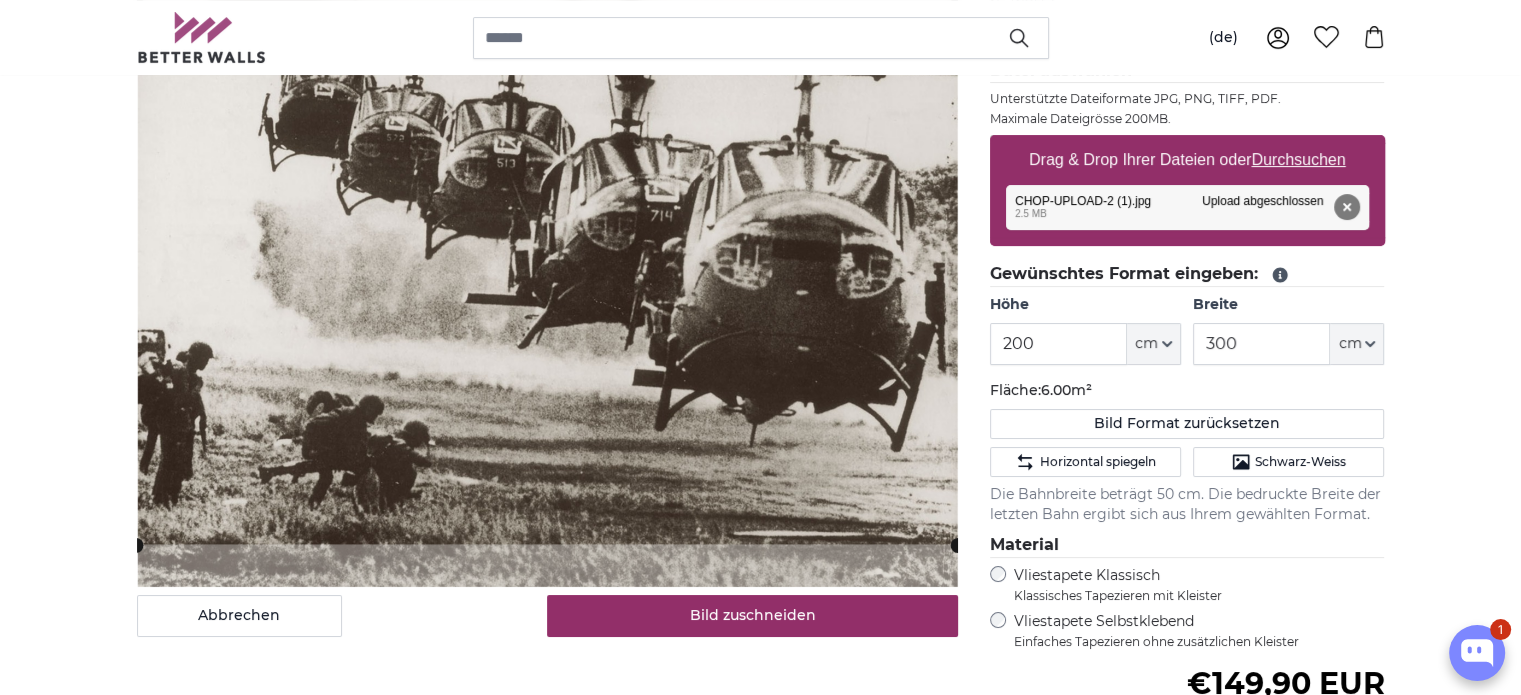 scroll, scrollTop: 300, scrollLeft: 0, axis: vertical 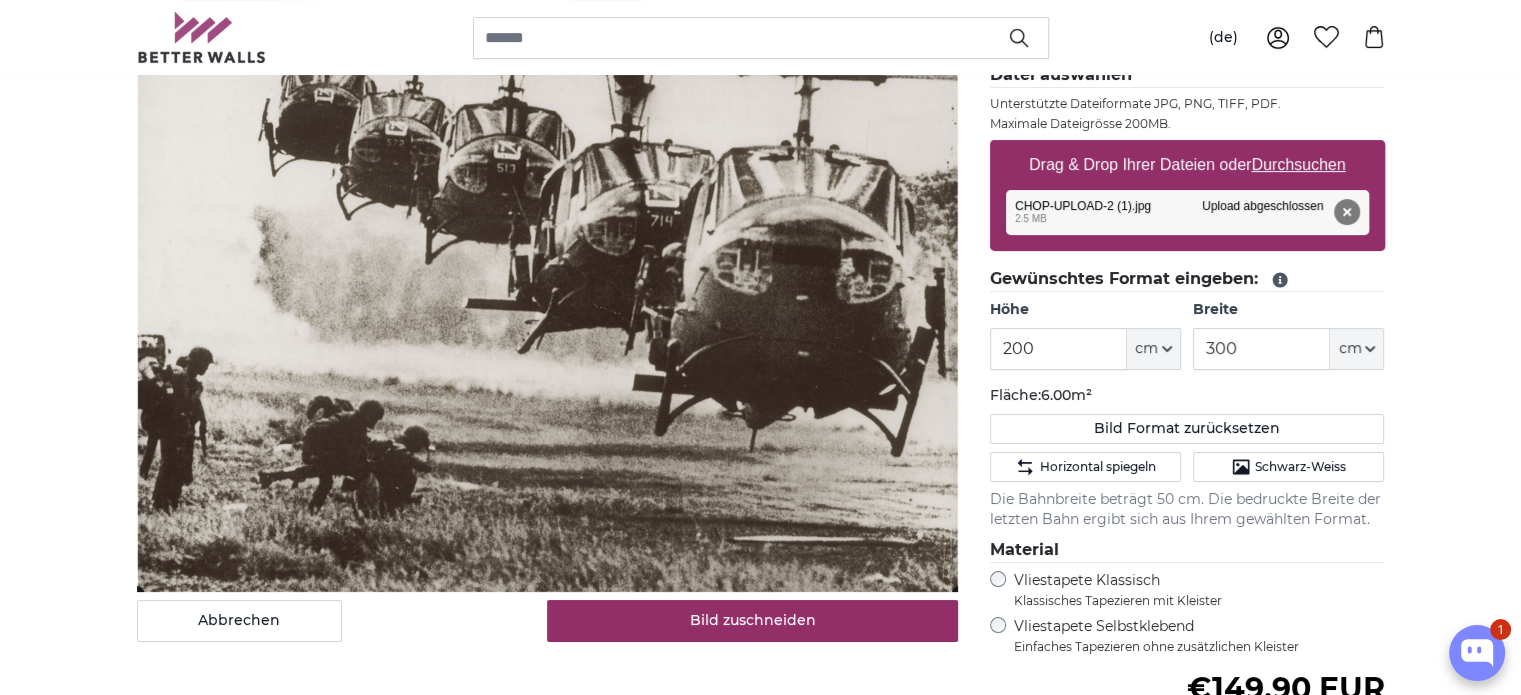 click on "Abbrechen
Bild zuschneiden" at bounding box center [547, 301] 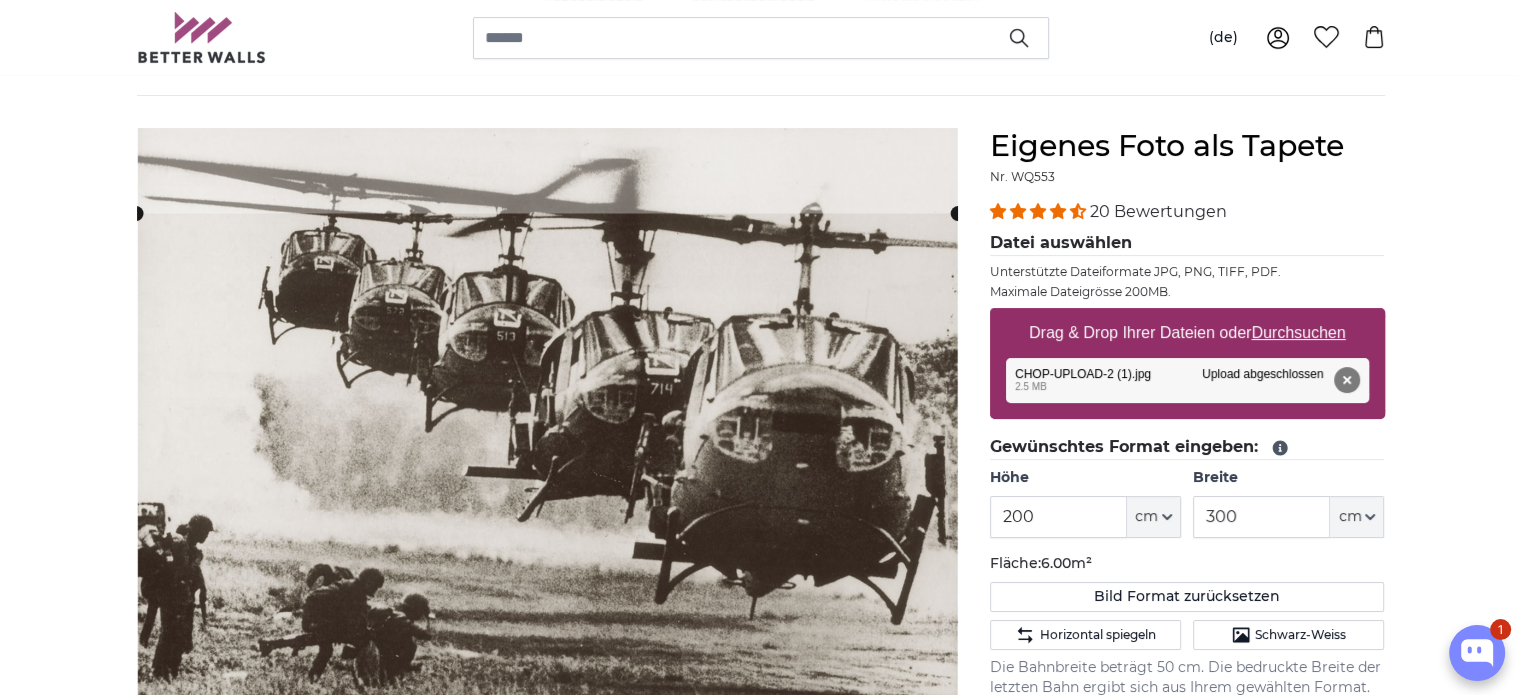 scroll, scrollTop: 100, scrollLeft: 0, axis: vertical 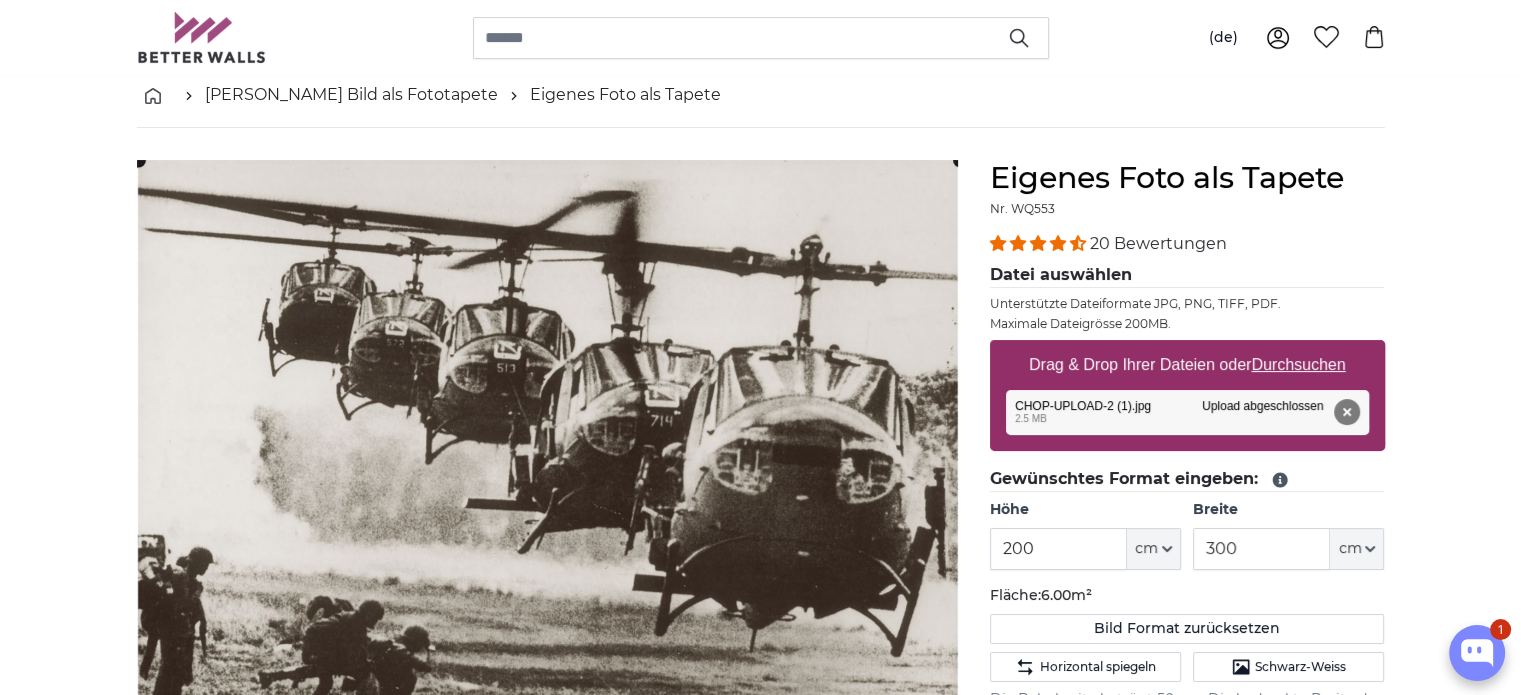 click 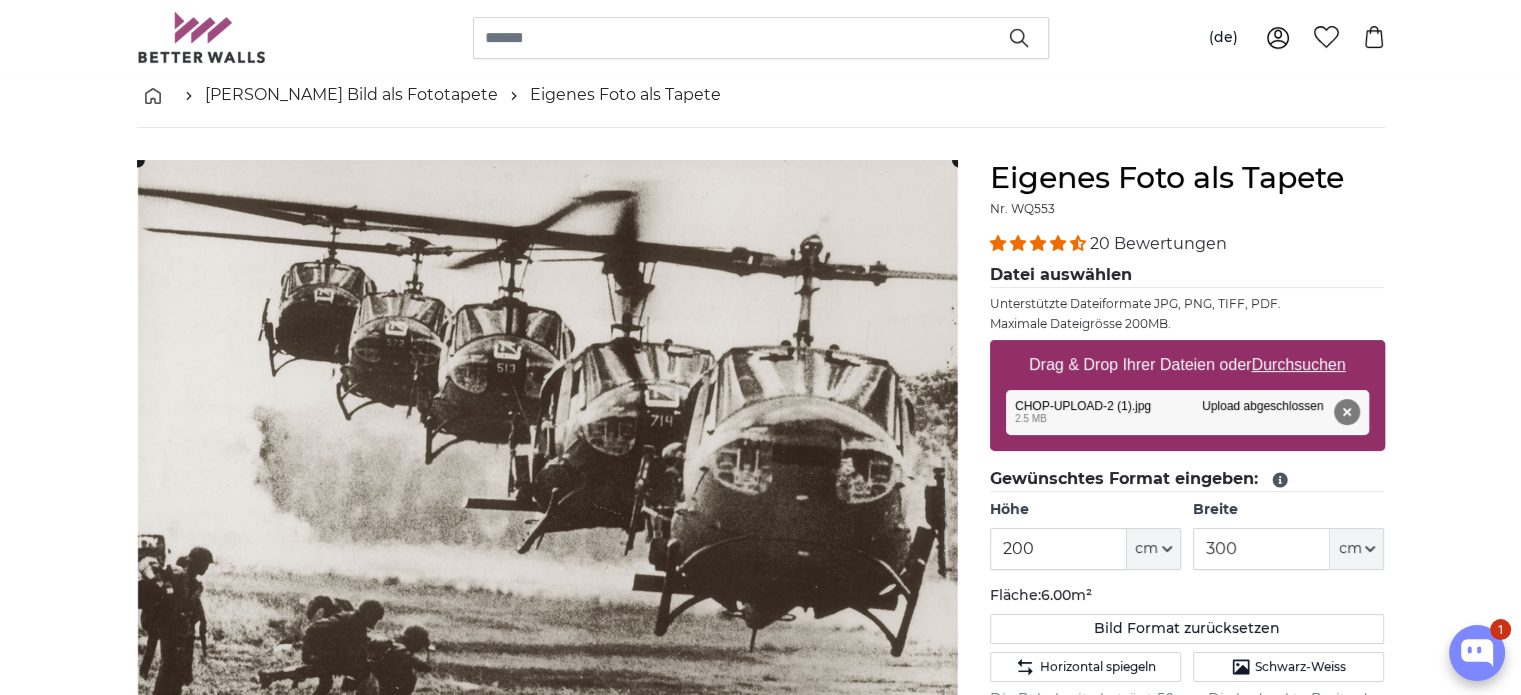 click on "[PERSON_NAME] Bild als Fototapete
Eigenes Foto als Tapete
Eigenes Foto als Tapete
Abbrechen
Bild zuschneiden" at bounding box center [760, 2611] 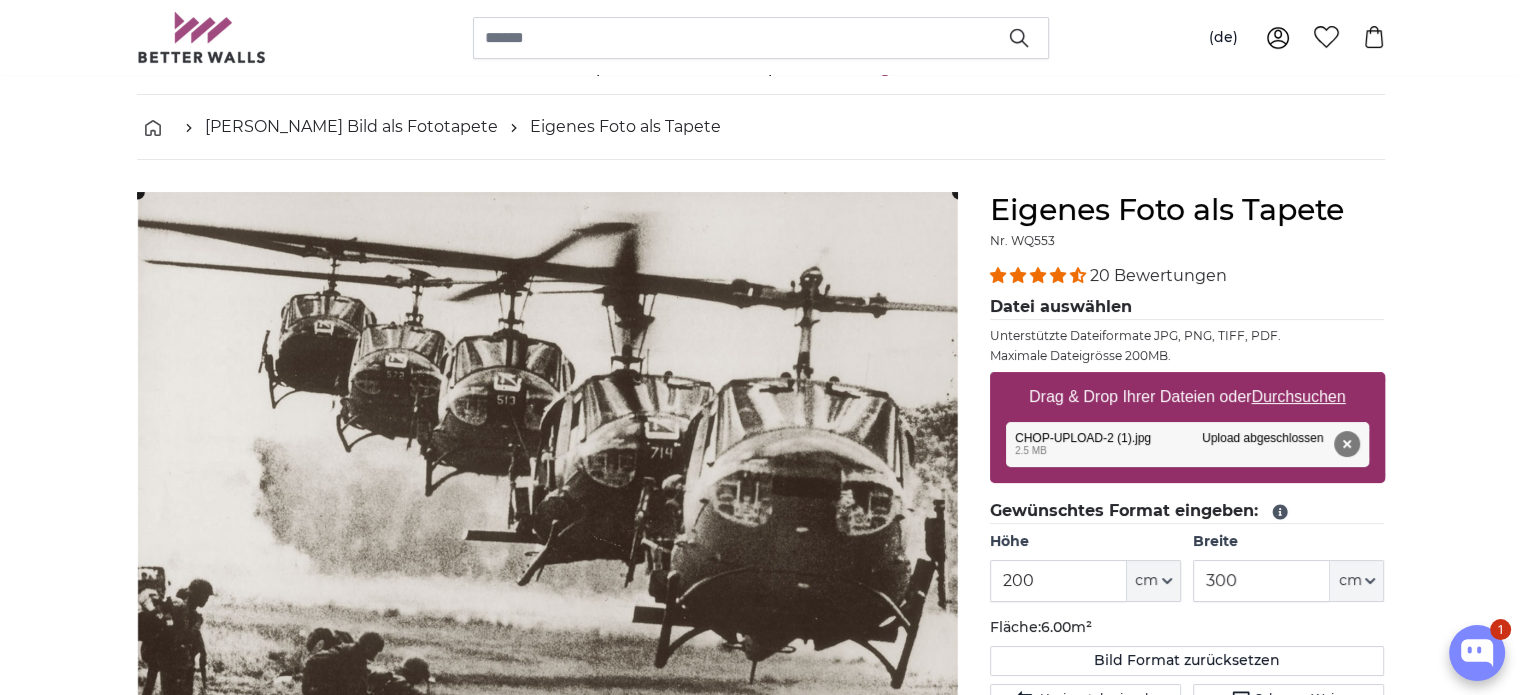 scroll, scrollTop: 0, scrollLeft: 0, axis: both 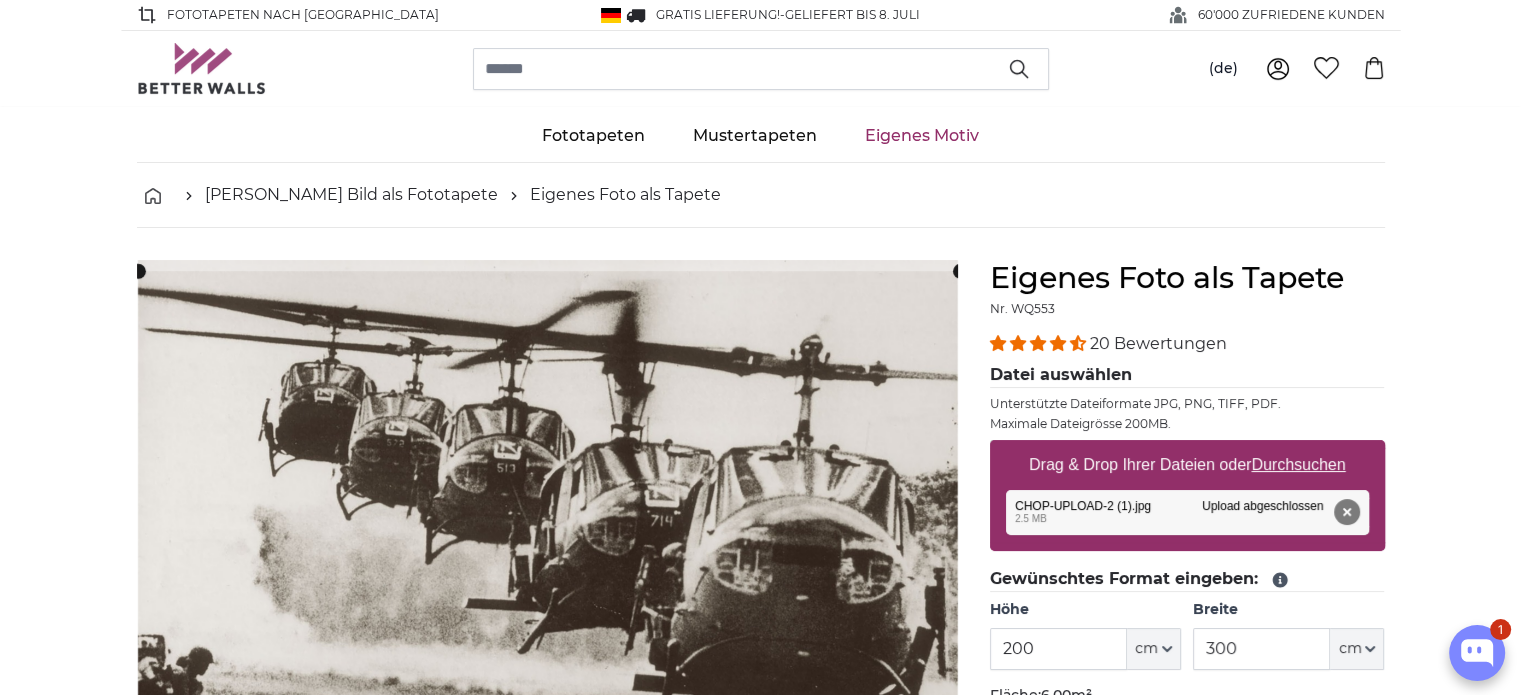 click 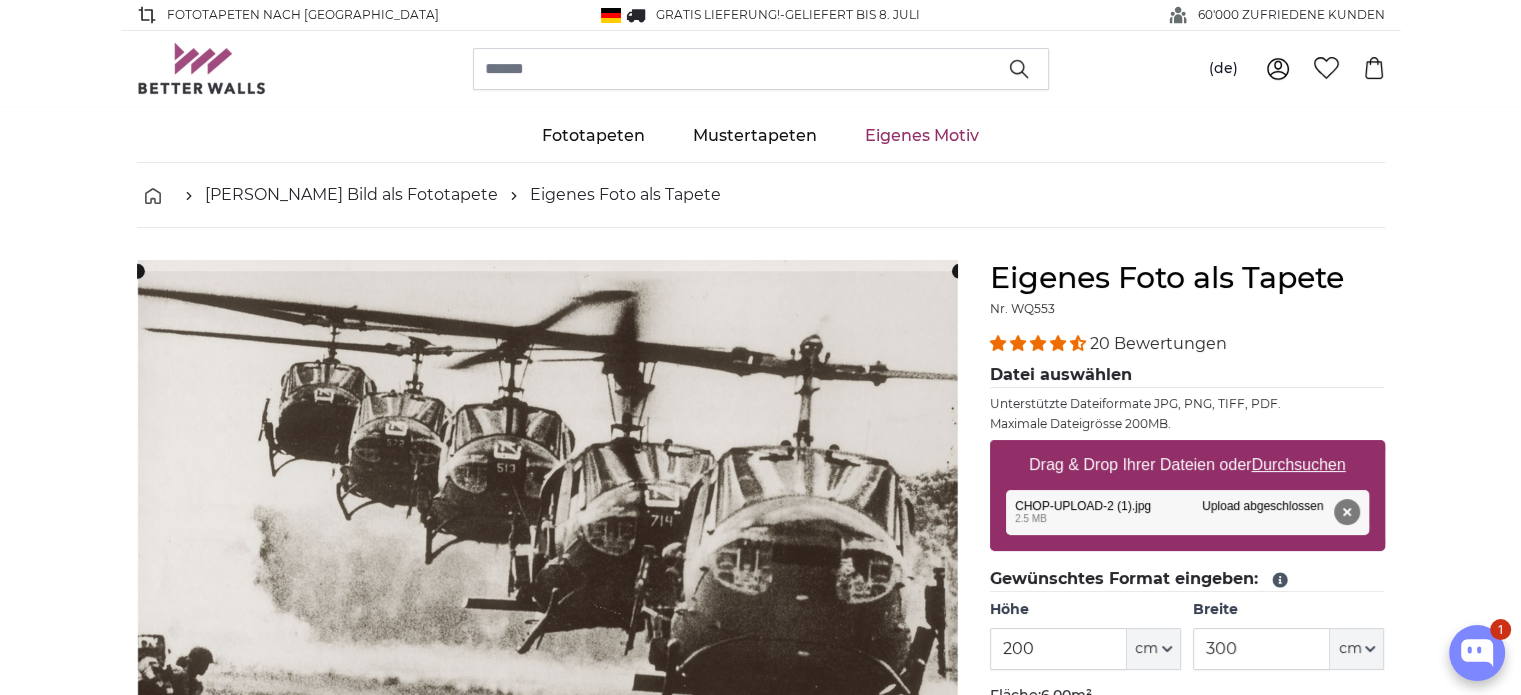 click on "[PERSON_NAME] Bild als Fototapete
Eigenes Foto als Tapete
Eigenes Foto als Tapete
Abbrechen
Bild zuschneiden" at bounding box center (760, 2711) 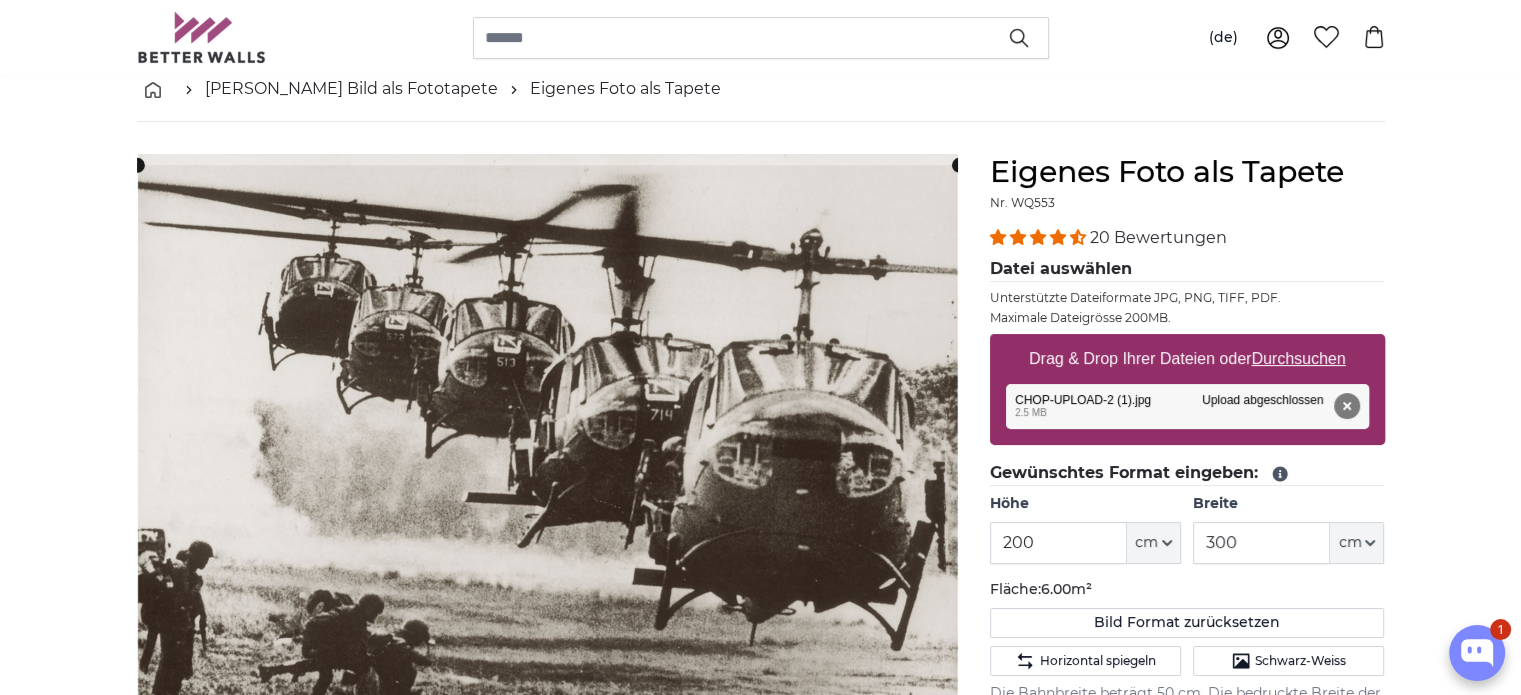 scroll, scrollTop: 100, scrollLeft: 0, axis: vertical 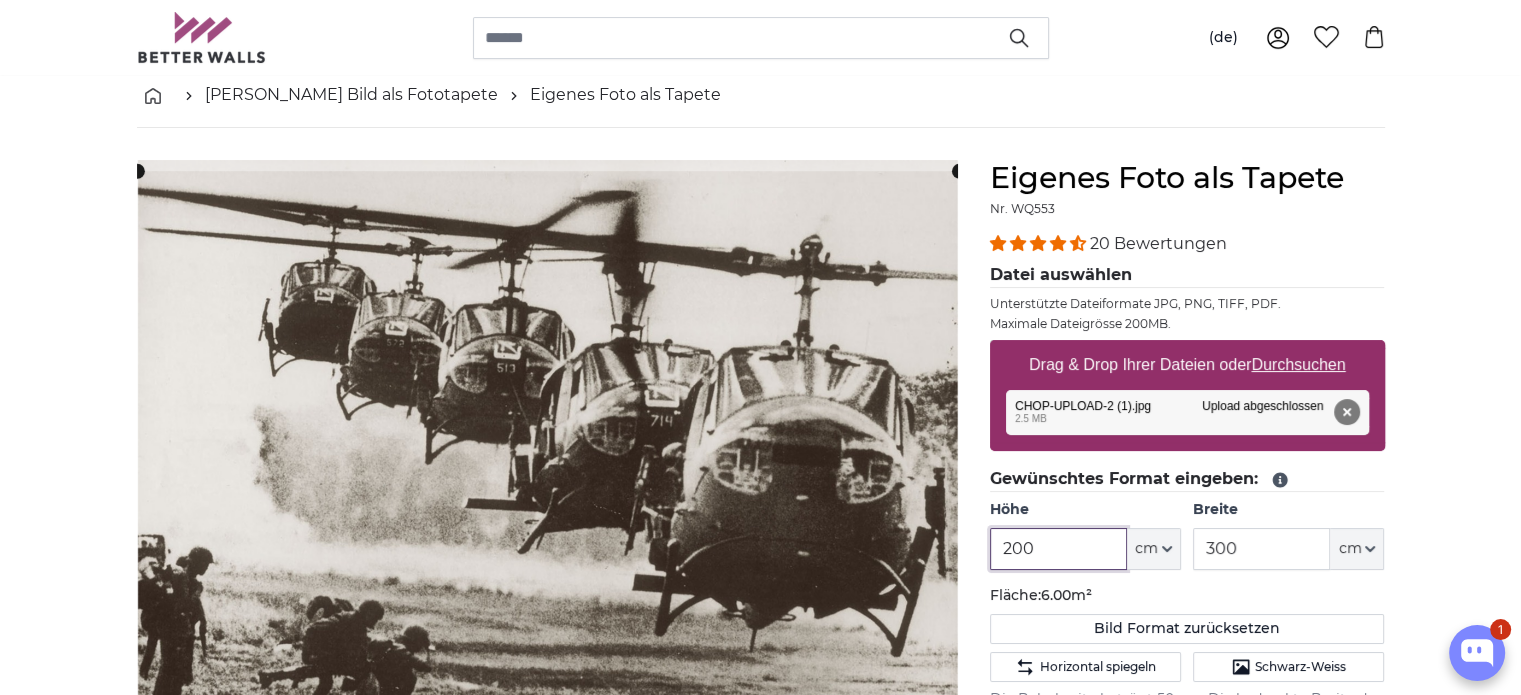 drag, startPoint x: 1044, startPoint y: 548, endPoint x: 976, endPoint y: 548, distance: 68 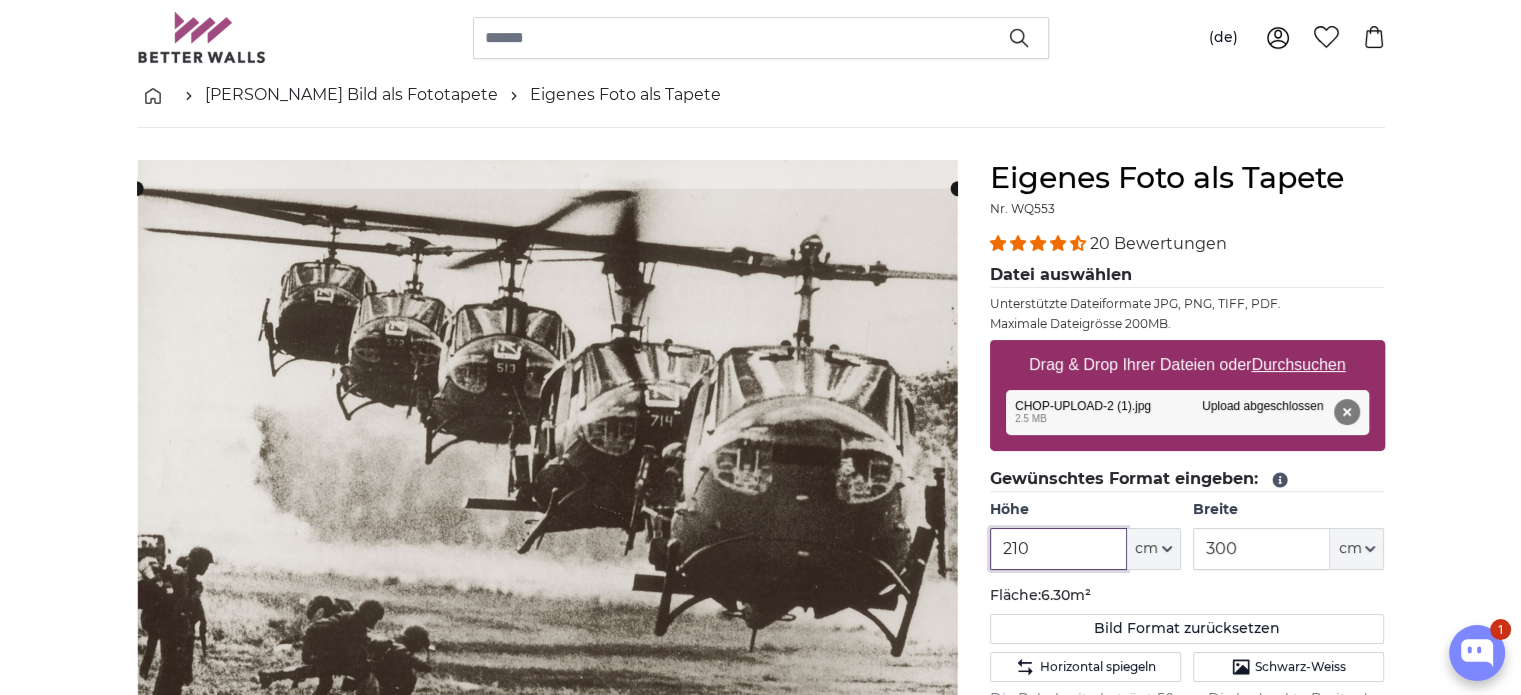 type on "210" 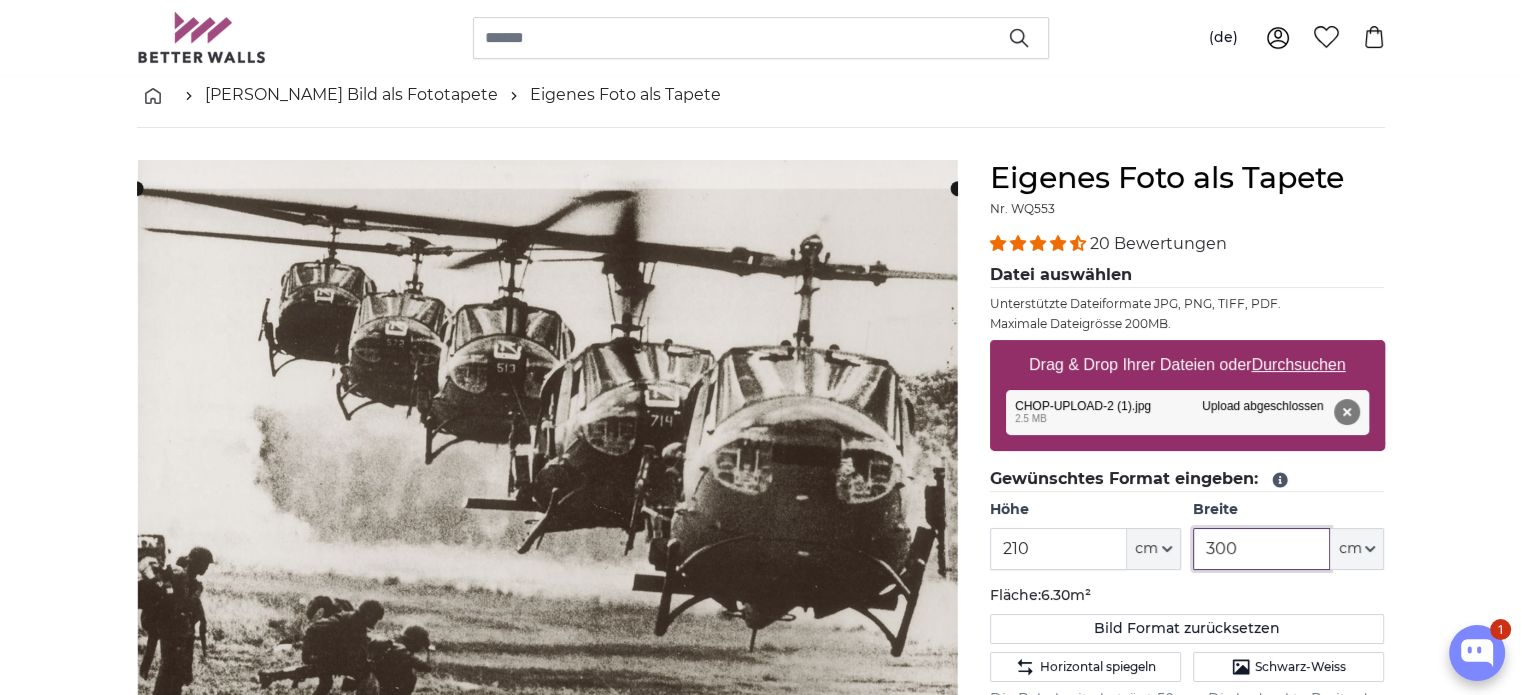 drag, startPoint x: 1260, startPoint y: 539, endPoint x: 1129, endPoint y: 547, distance: 131.24405 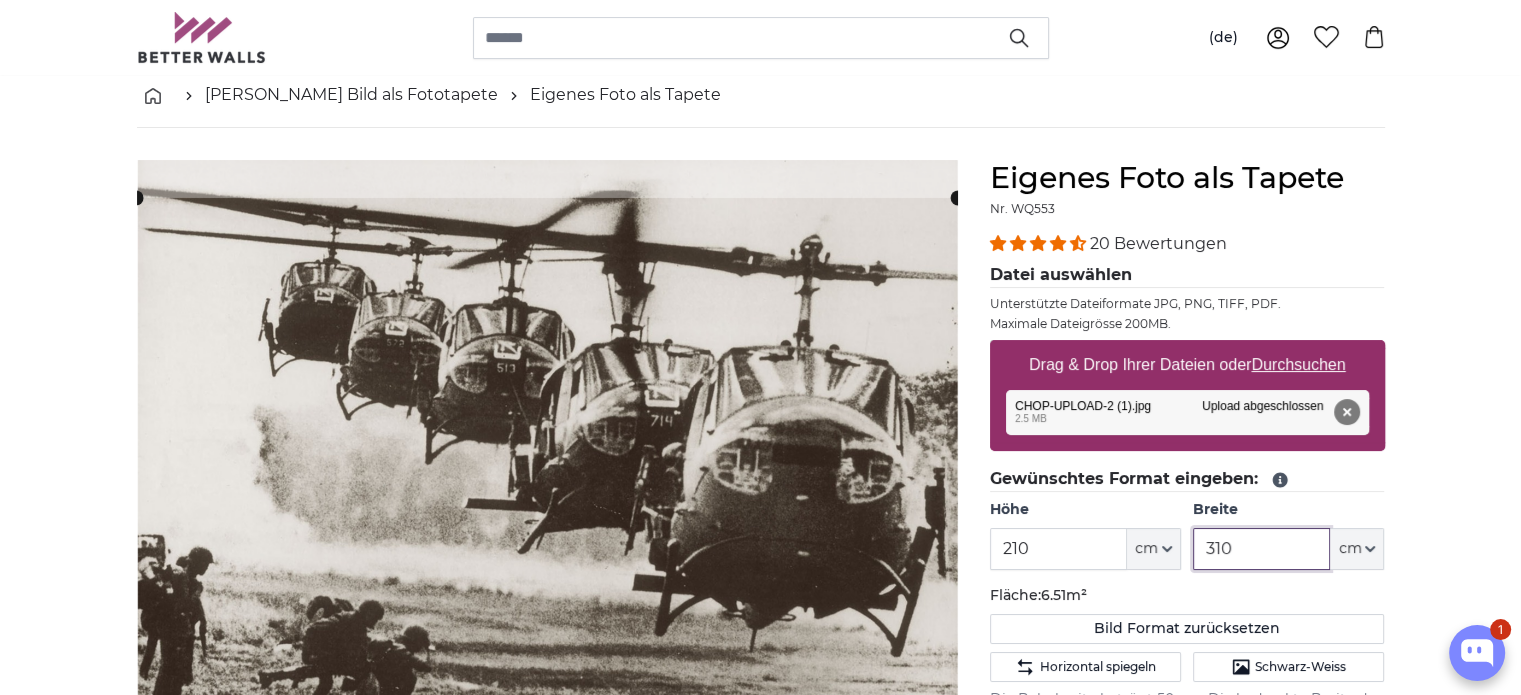 type on "310" 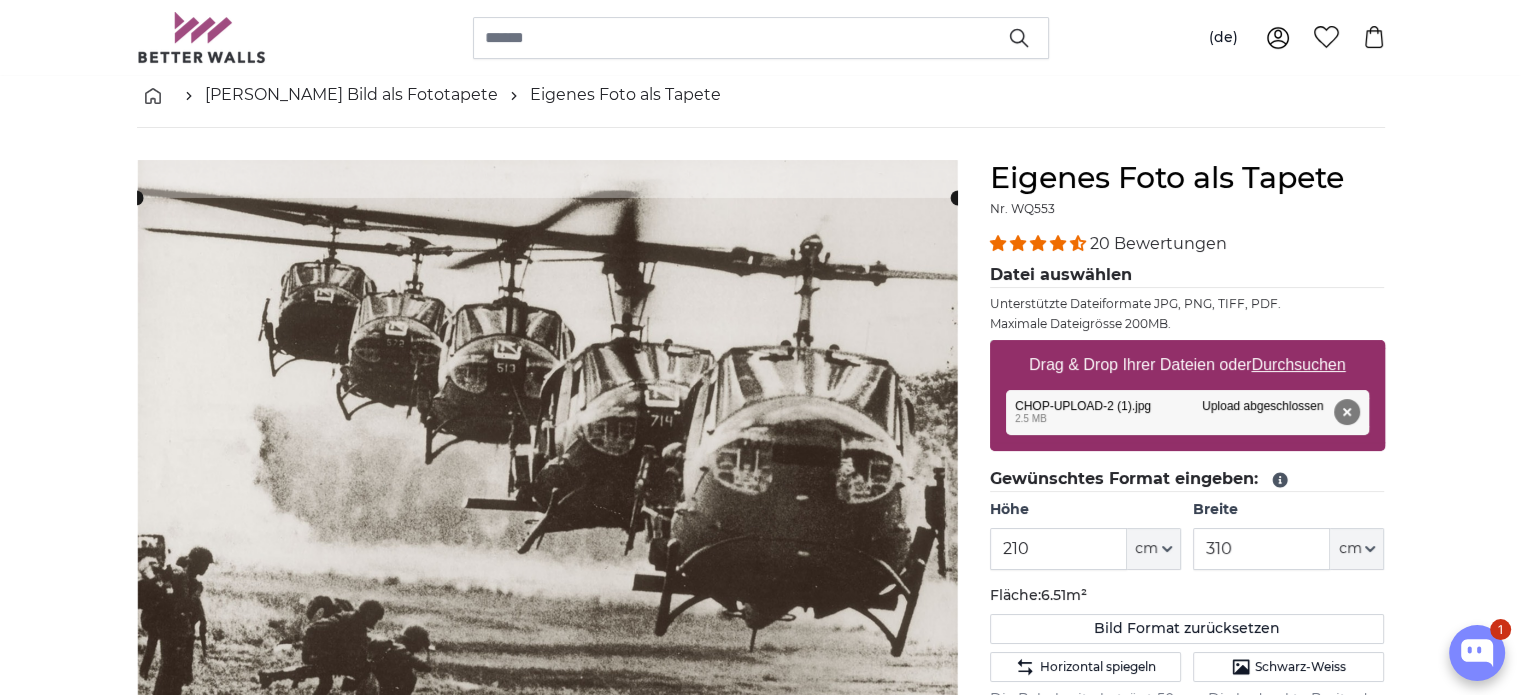 click on "[PERSON_NAME] Bild als Fototapete
Eigenes Foto als Tapete
Eigenes Foto als Tapete
Abbrechen
Bild zuschneiden" at bounding box center [760, 2611] 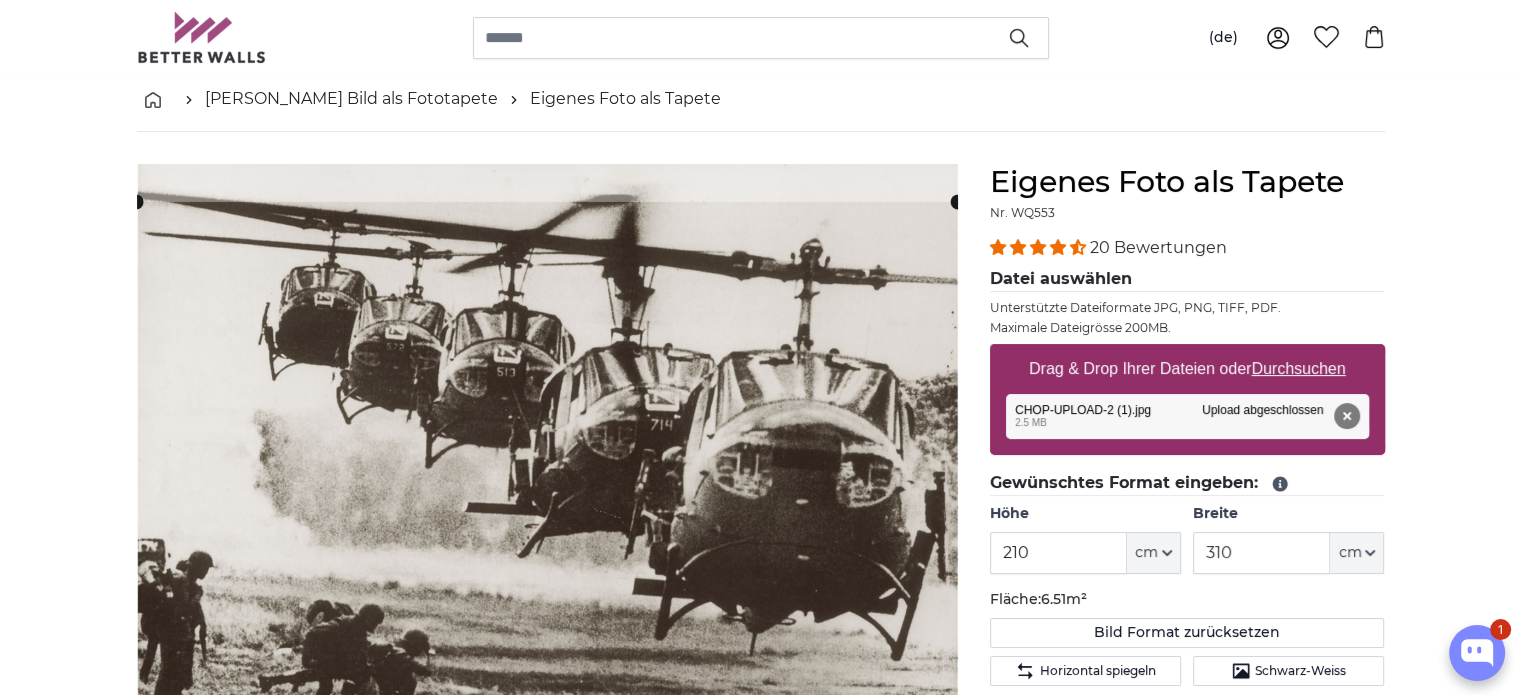 scroll, scrollTop: 100, scrollLeft: 0, axis: vertical 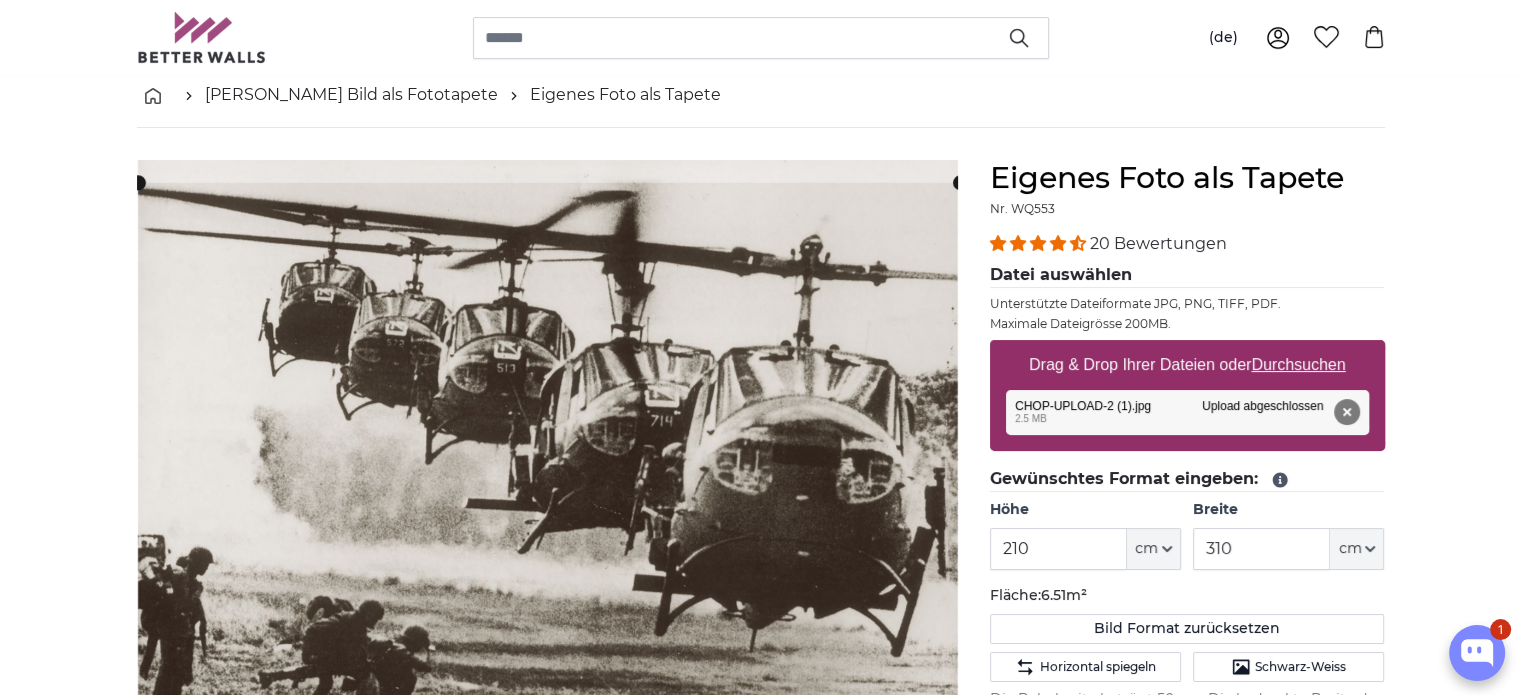 click 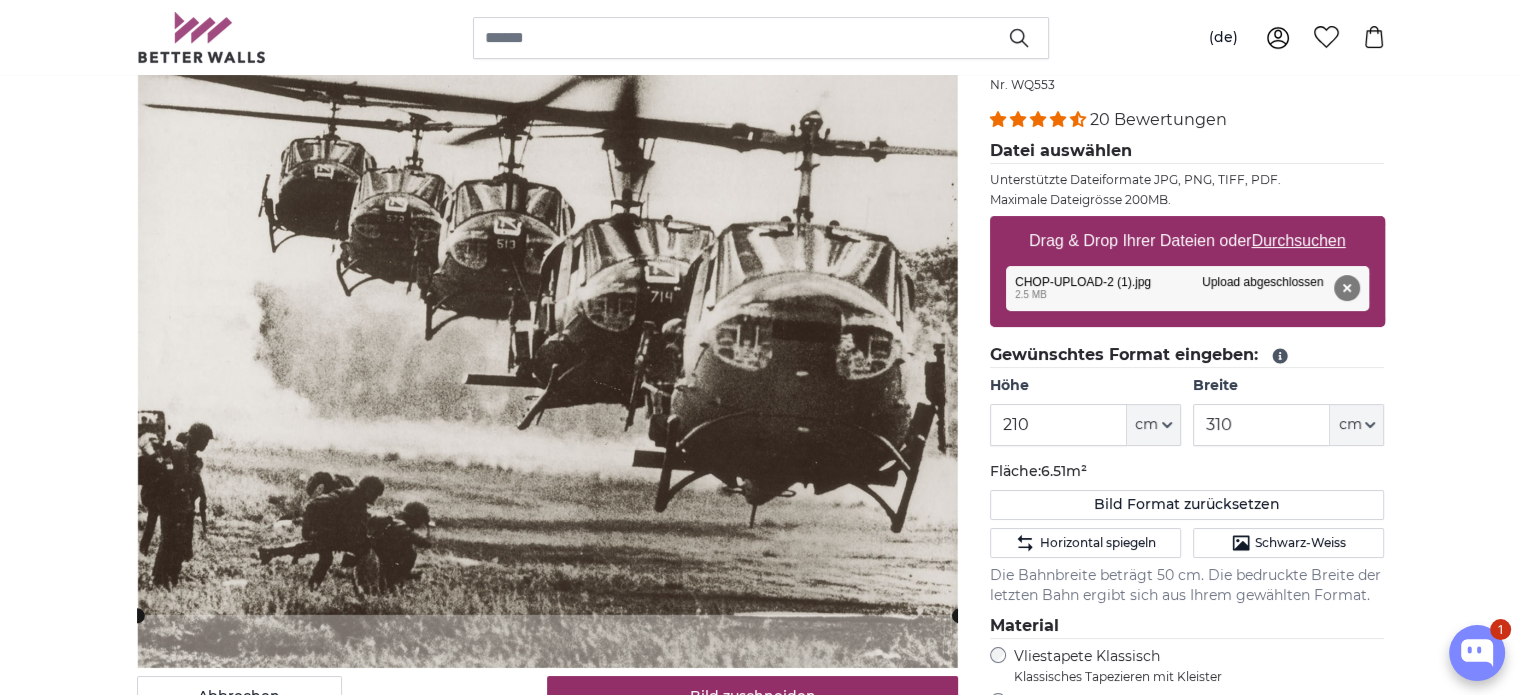 scroll, scrollTop: 300, scrollLeft: 0, axis: vertical 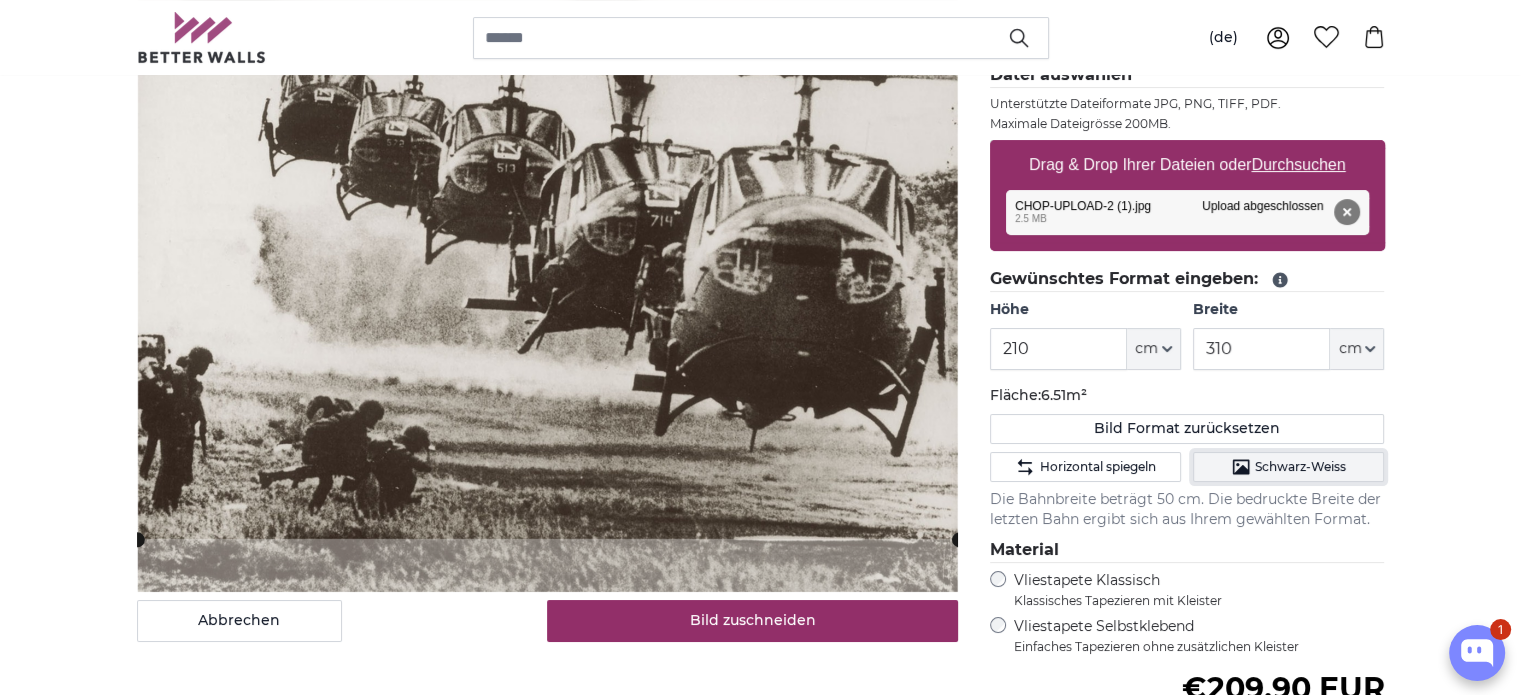 click on "Schwarz-Weiss" 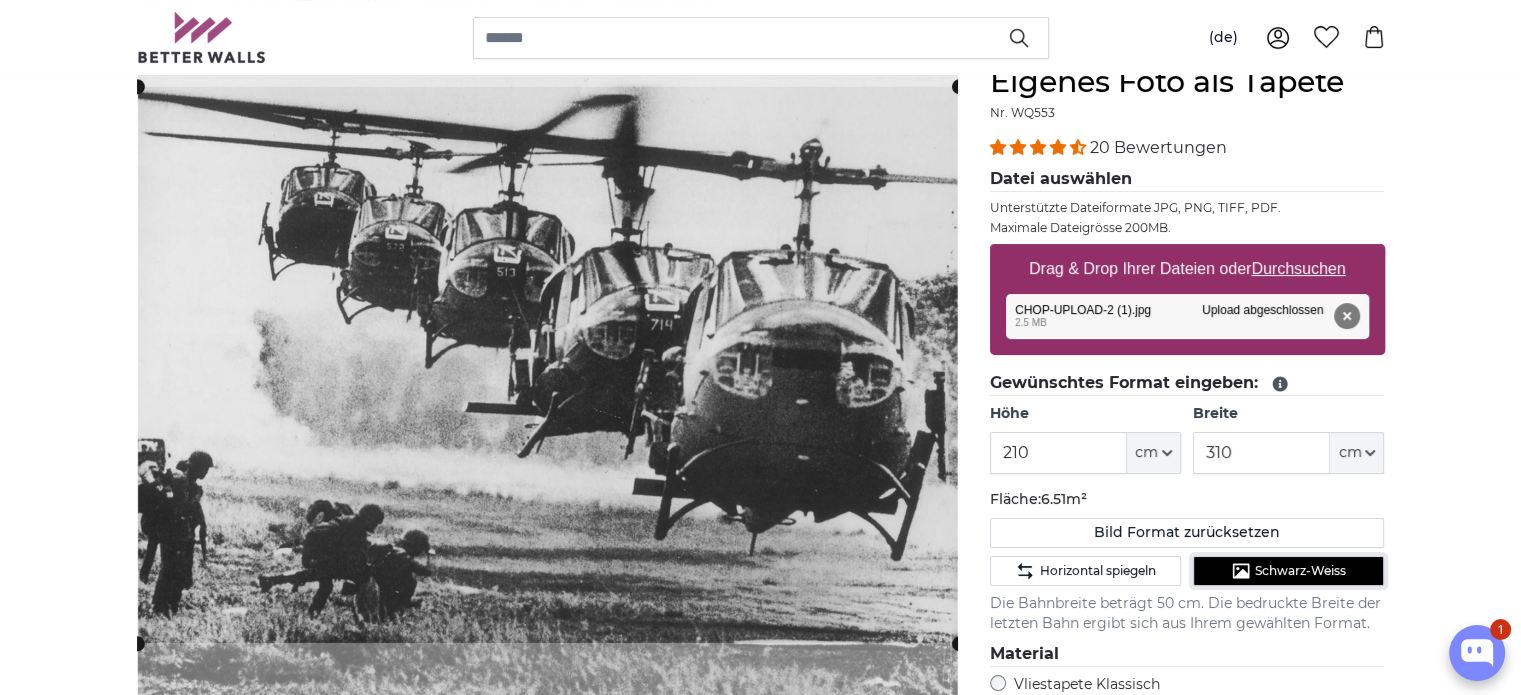 scroll, scrollTop: 200, scrollLeft: 0, axis: vertical 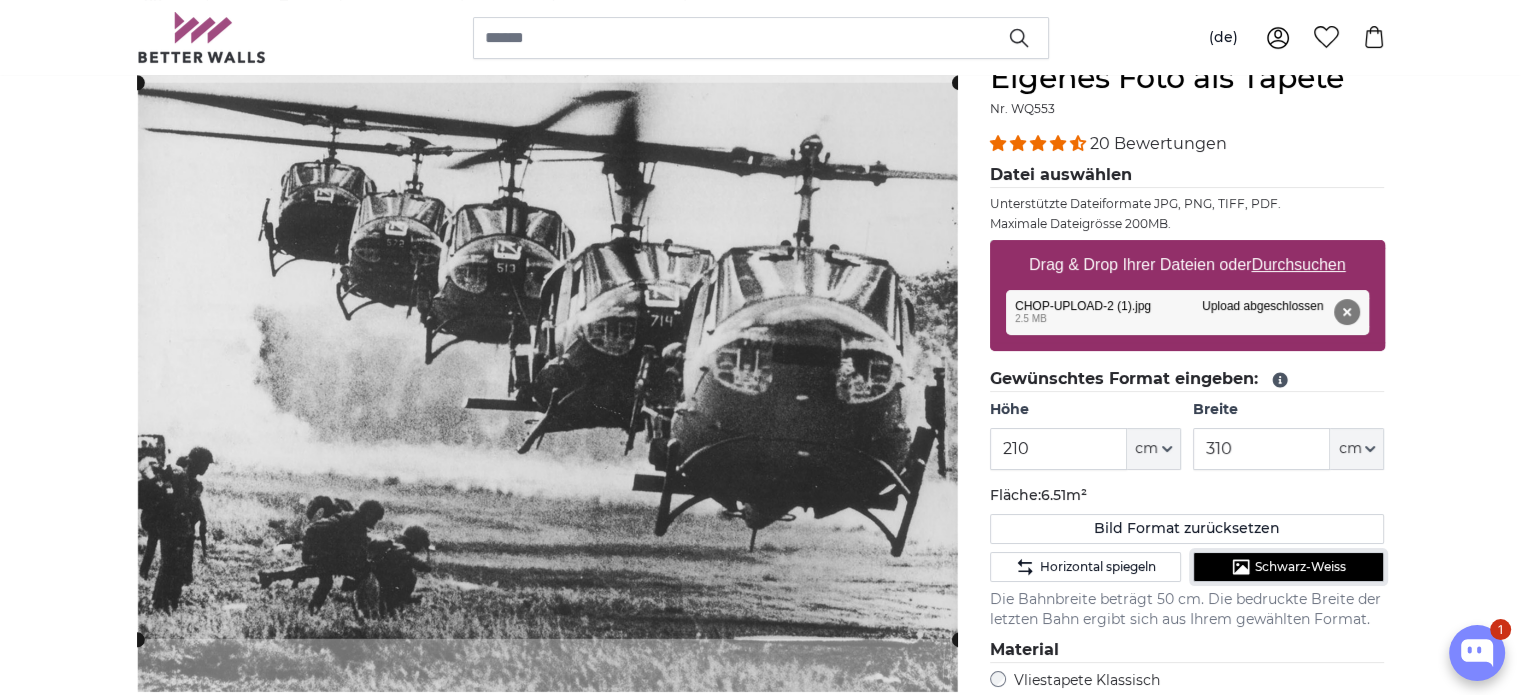 click on "Schwarz-Weiss" 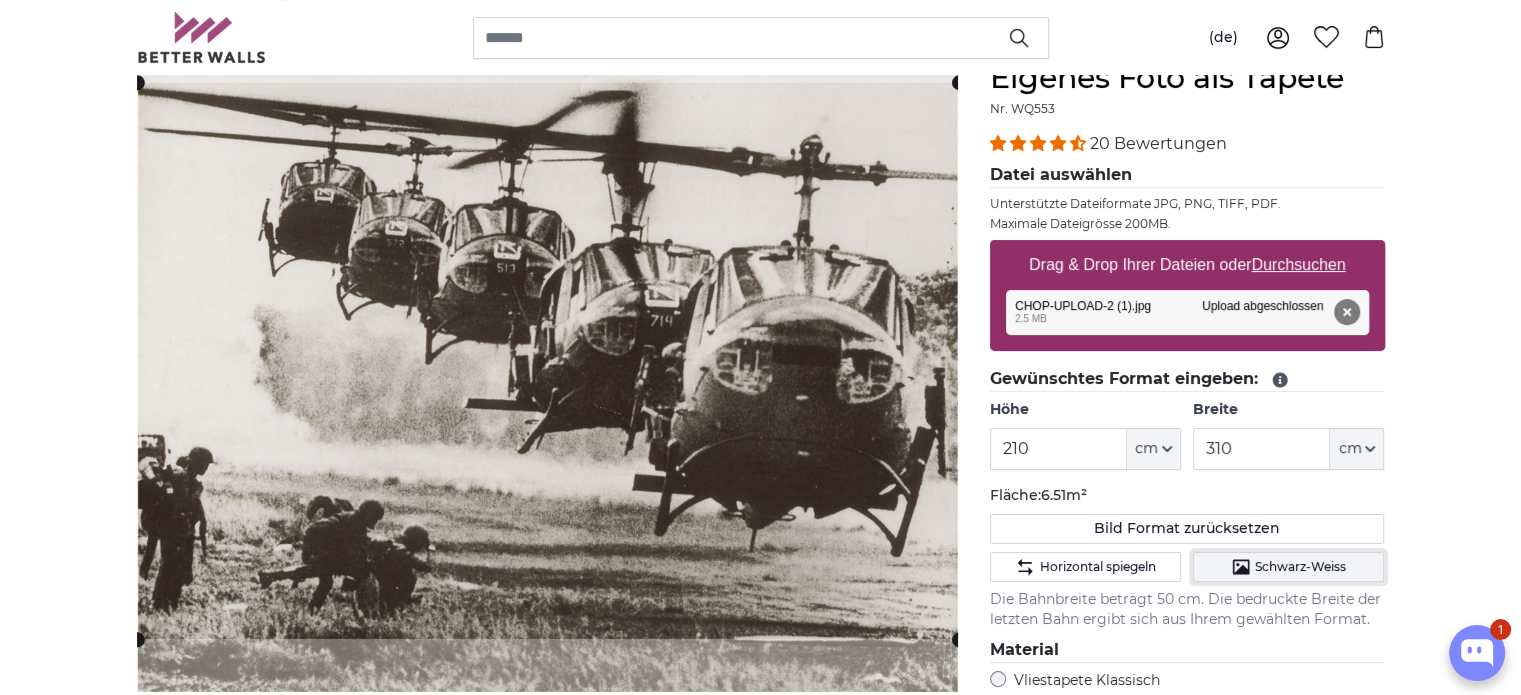 click on "Schwarz-Weiss" 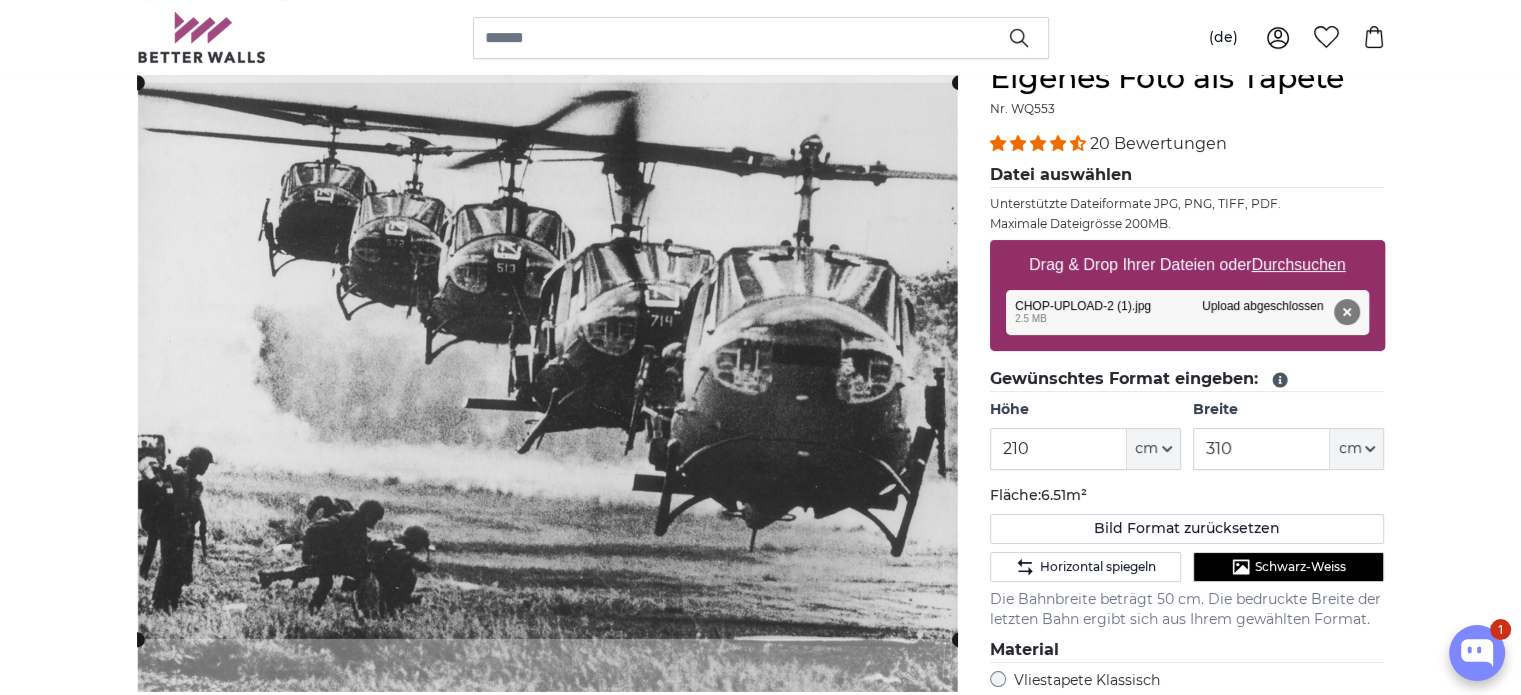 click on "Durchsuchen" at bounding box center (1298, 264) 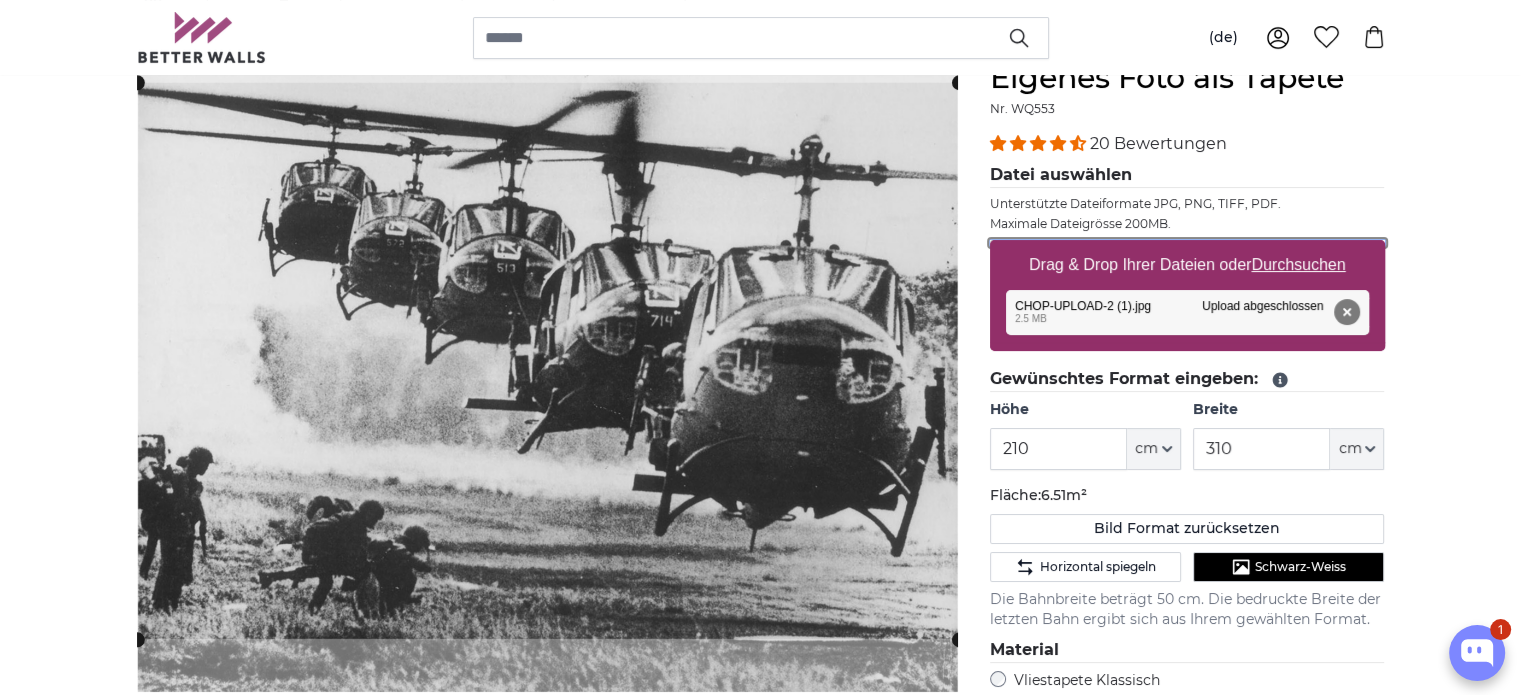 click on "Drag & Drop Ihrer Dateien oder  Durchsuchen" at bounding box center (1187, 243) 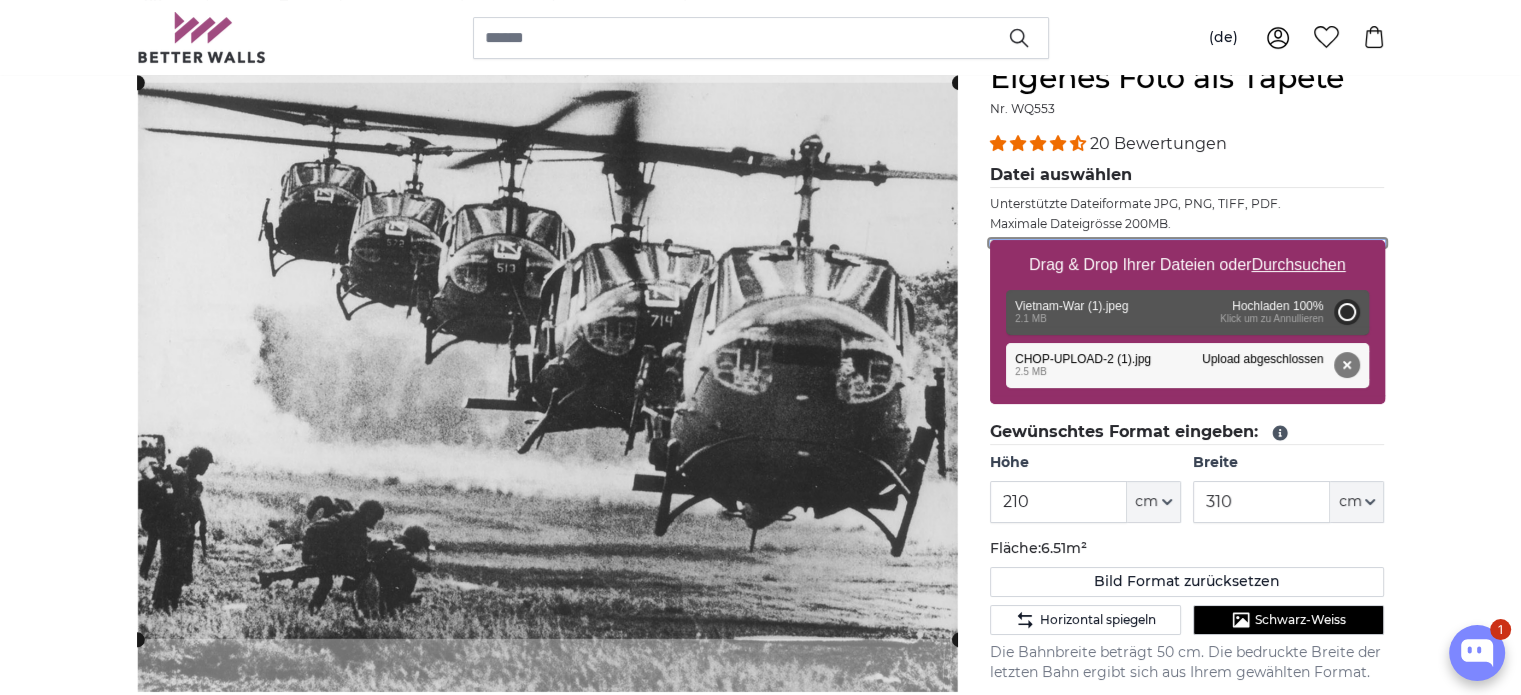 type on "200" 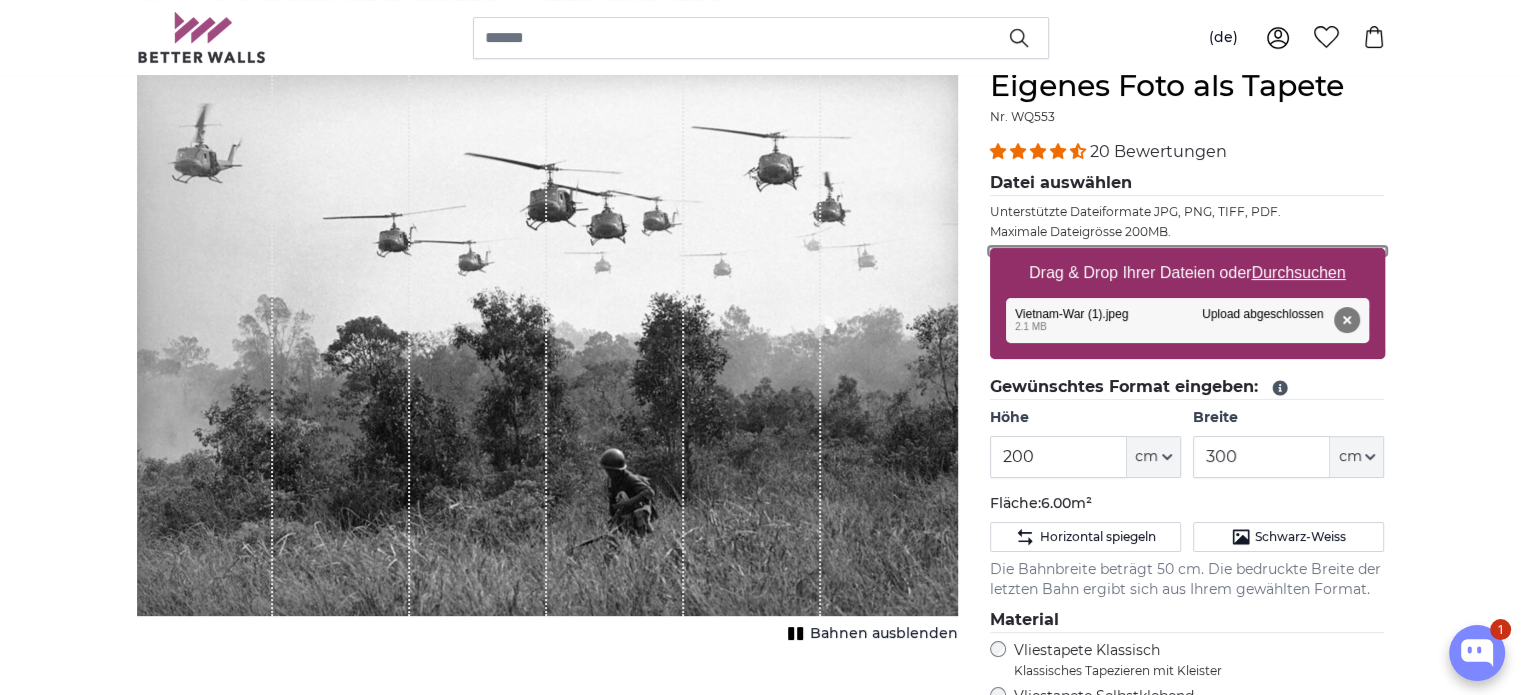 scroll, scrollTop: 200, scrollLeft: 0, axis: vertical 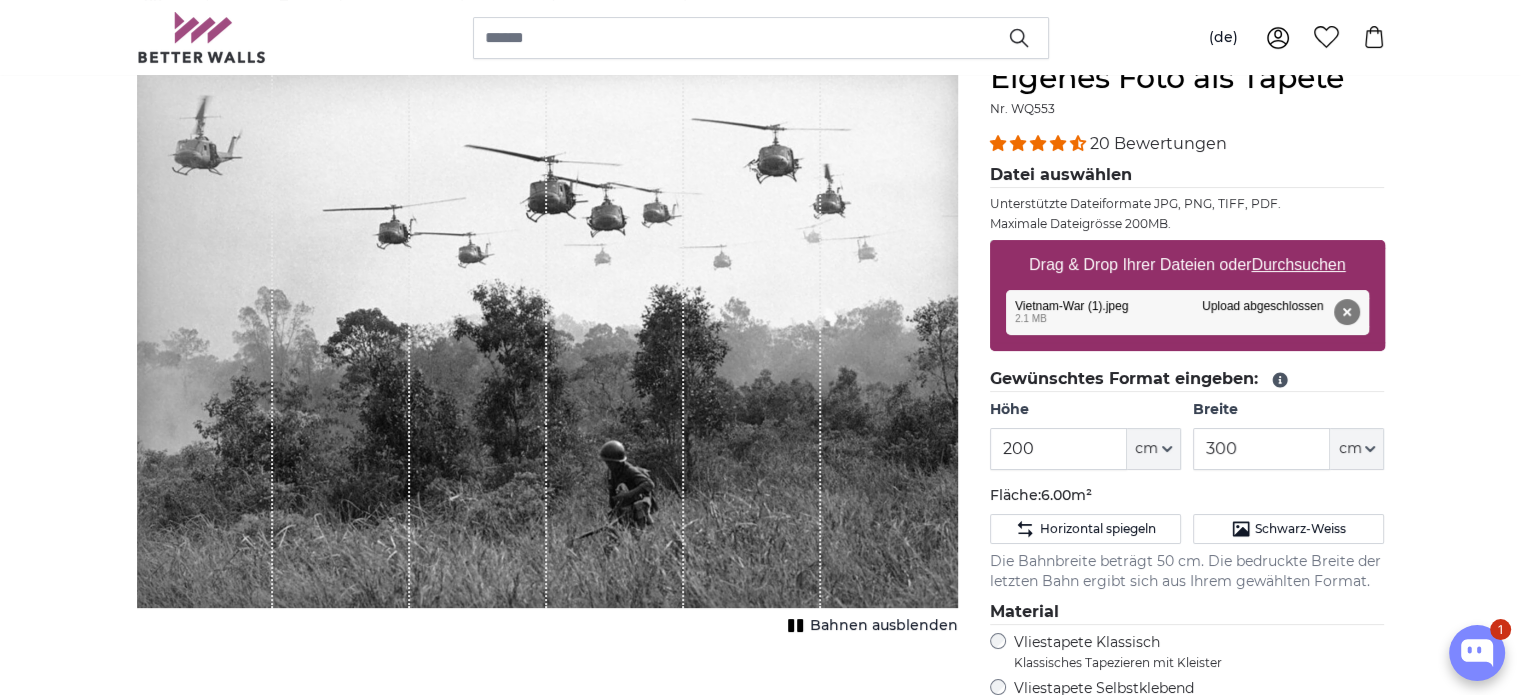 click on "[PERSON_NAME] Bild als Fototapete
Eigenes Foto als Tapete
Eigenes Foto als Tapete
Abbrechen
Bild zuschneiden" at bounding box center [760, 2492] 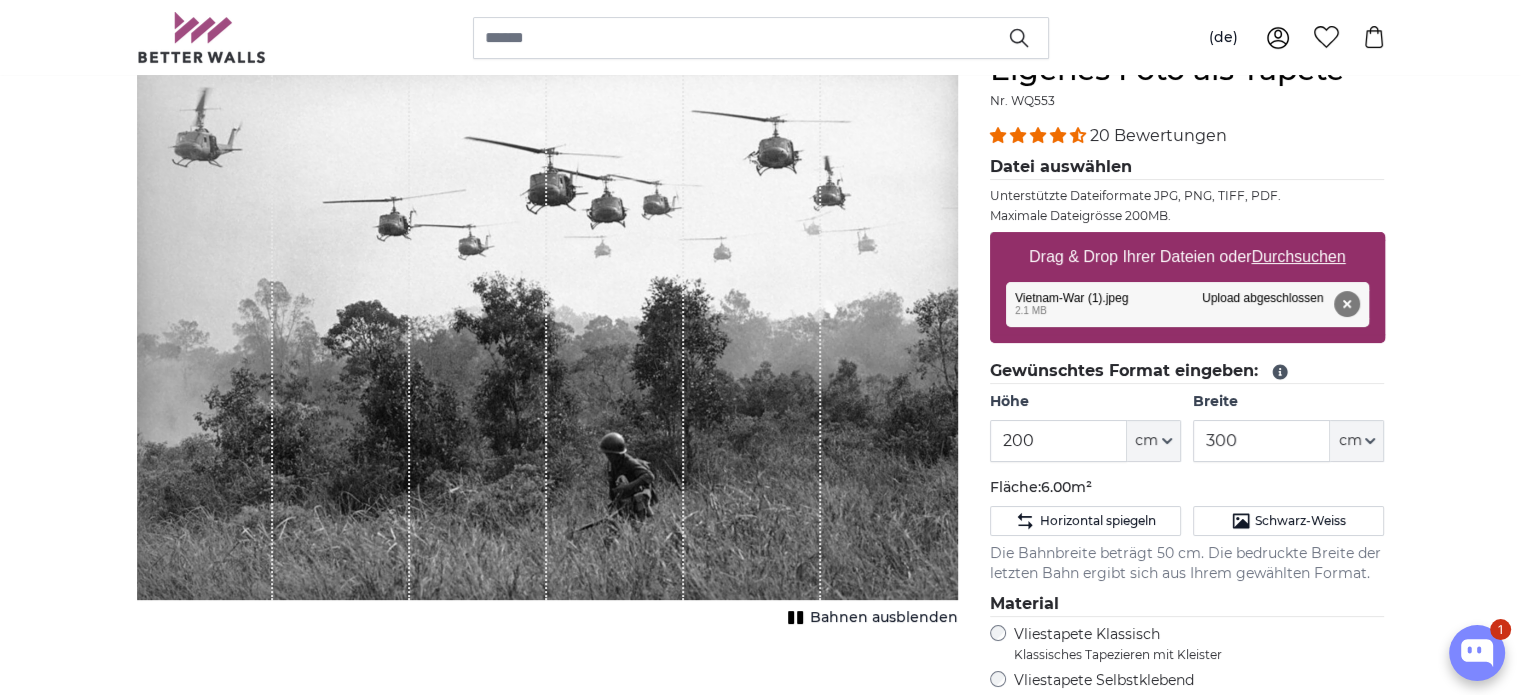 scroll, scrollTop: 200, scrollLeft: 0, axis: vertical 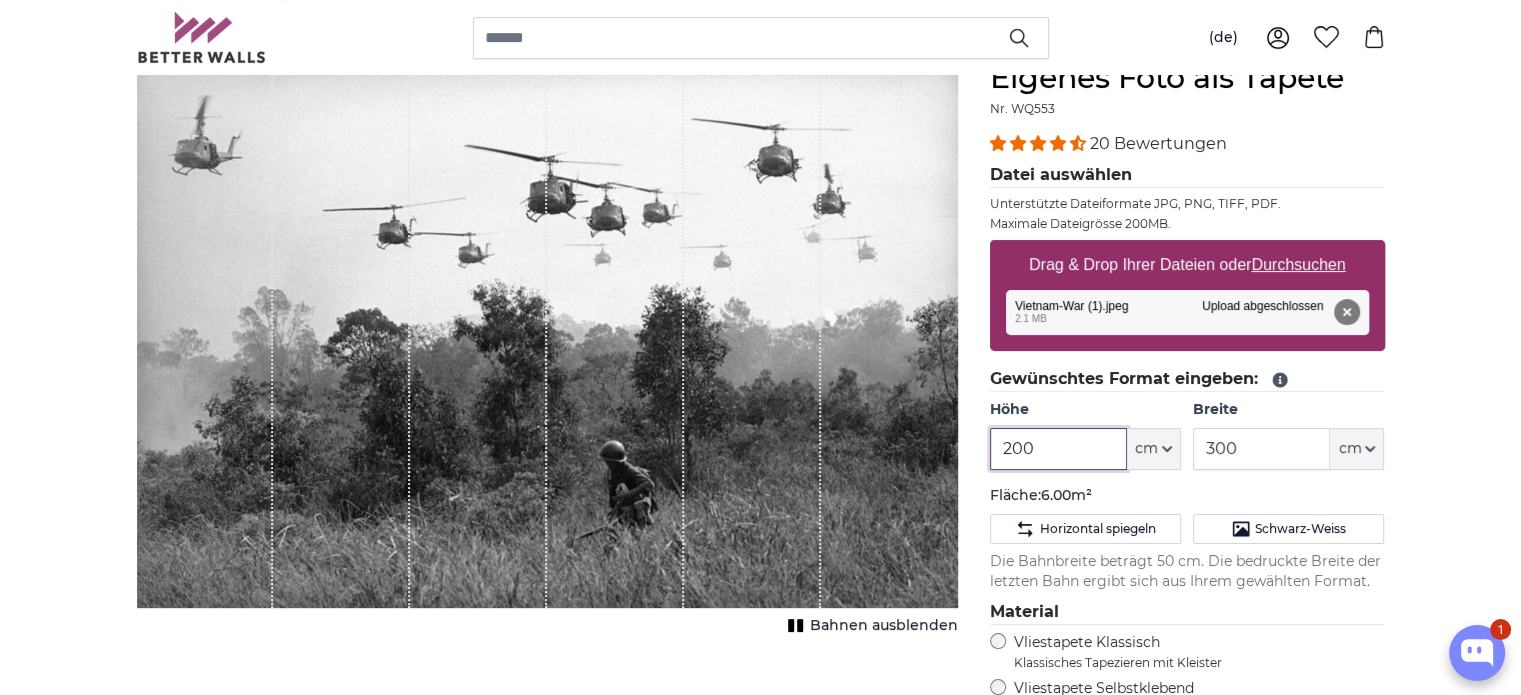 drag, startPoint x: 1045, startPoint y: 451, endPoint x: 891, endPoint y: 454, distance: 154.02922 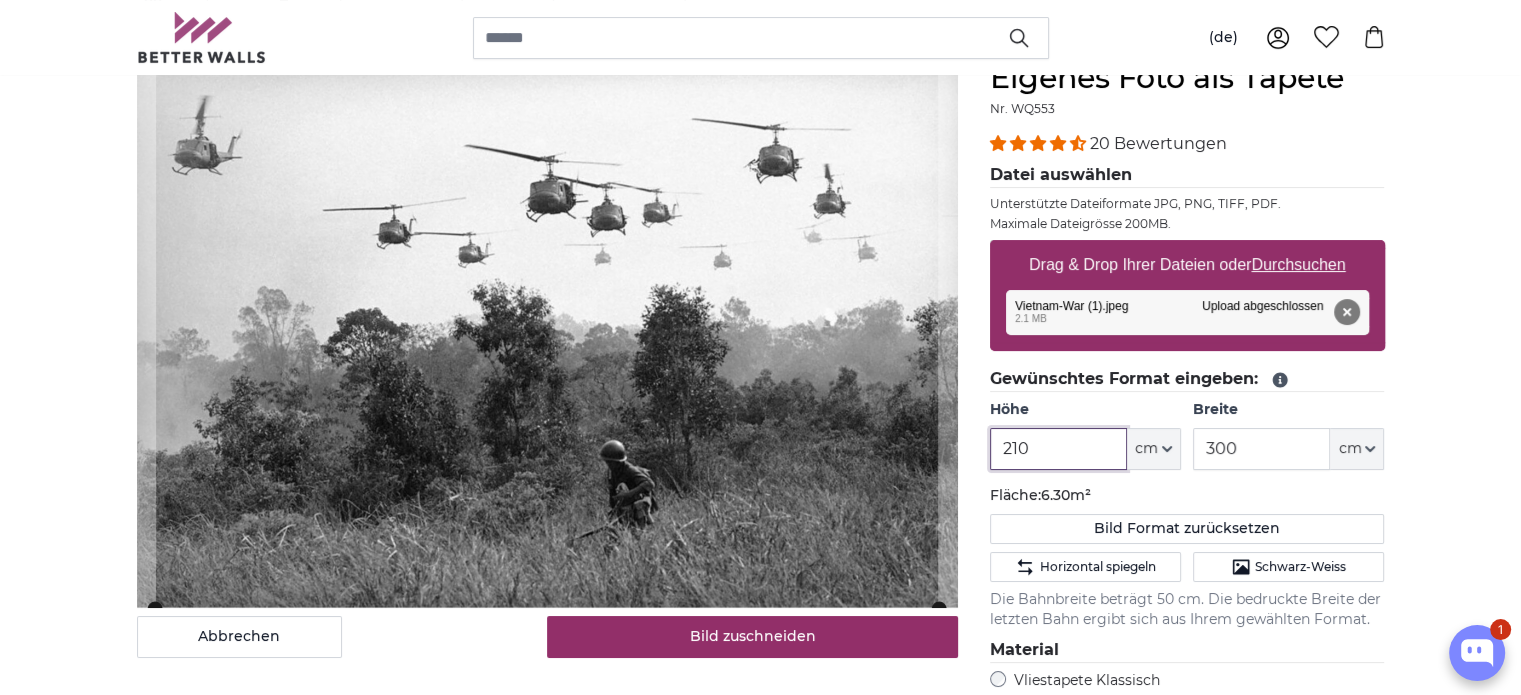 type on "210" 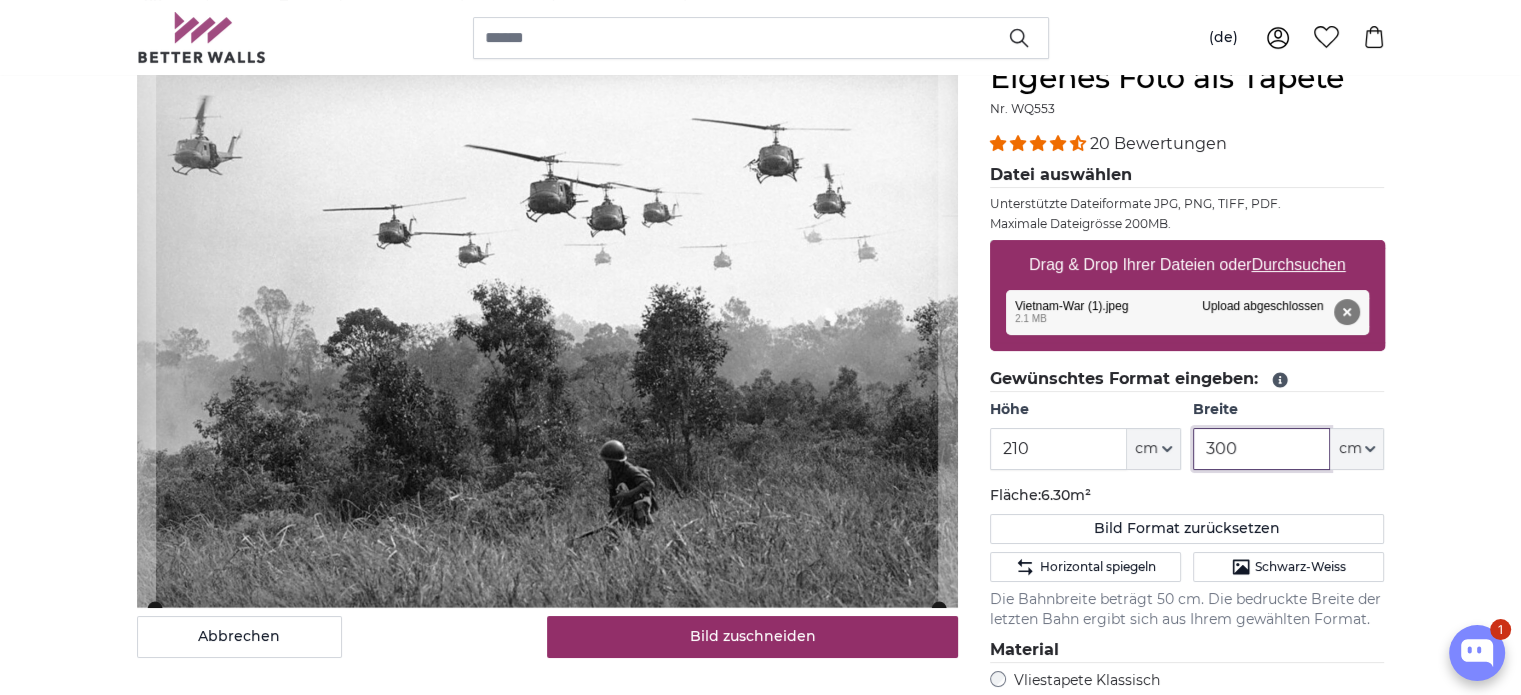 drag, startPoint x: 1244, startPoint y: 447, endPoint x: 1108, endPoint y: 457, distance: 136.36716 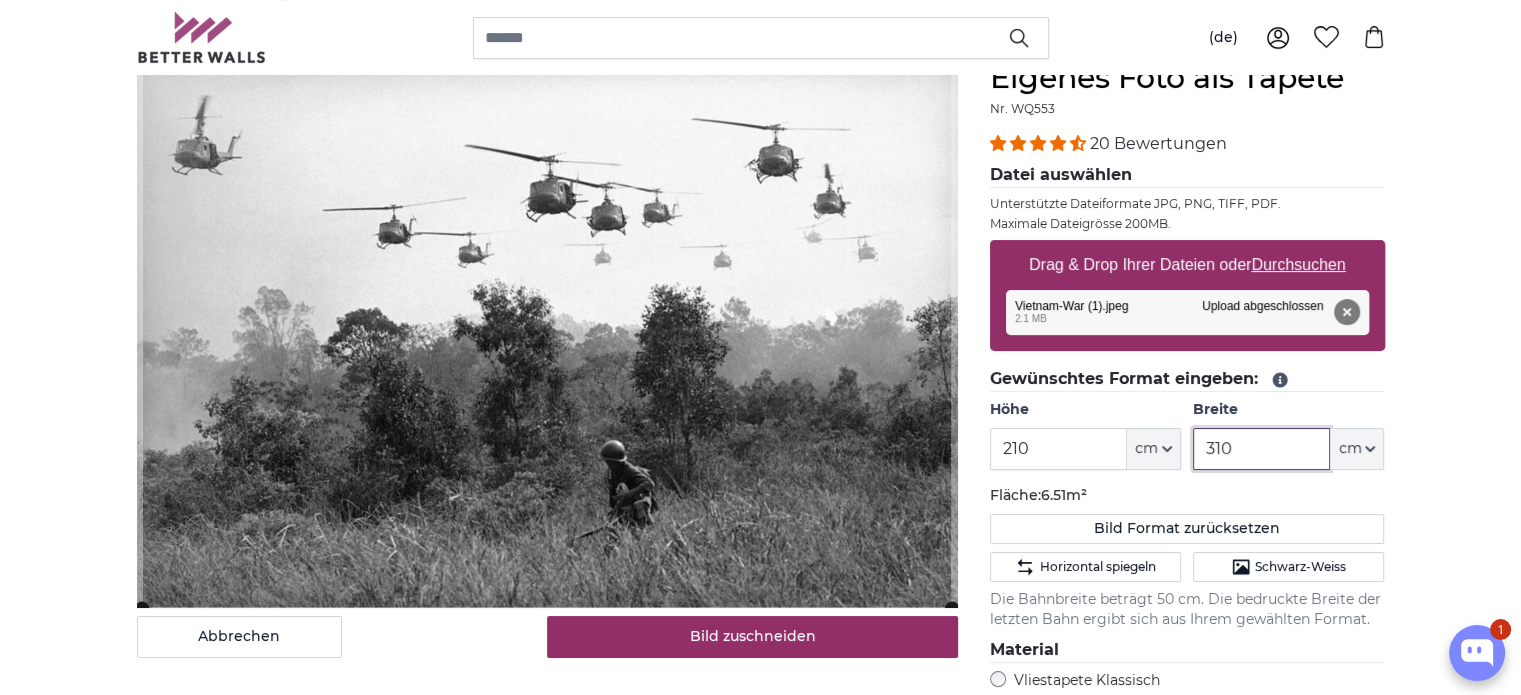 type on "310" 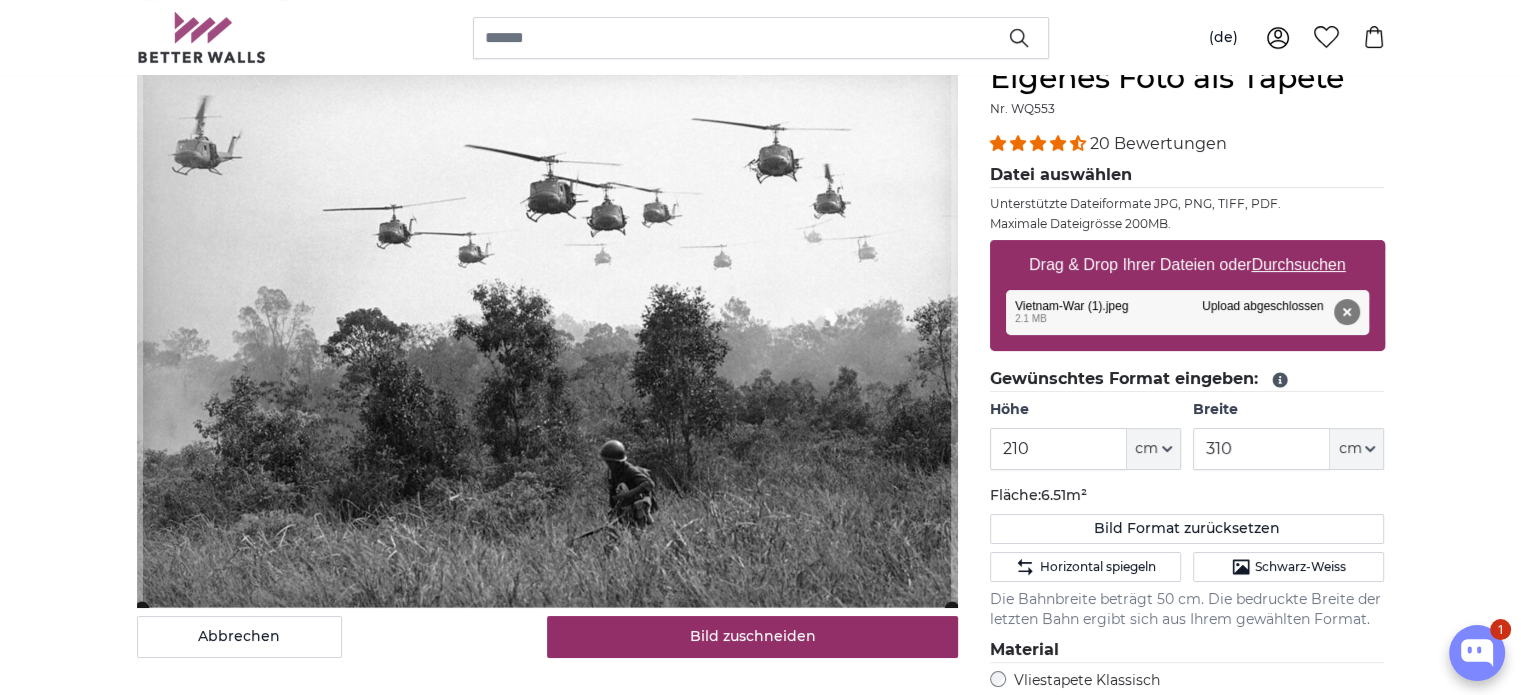 click on "[PERSON_NAME] Bild als Fototapete
Eigenes Foto als Tapete
Eigenes Foto als Tapete
Abbrechen
Bild zuschneiden" at bounding box center (760, 2511) 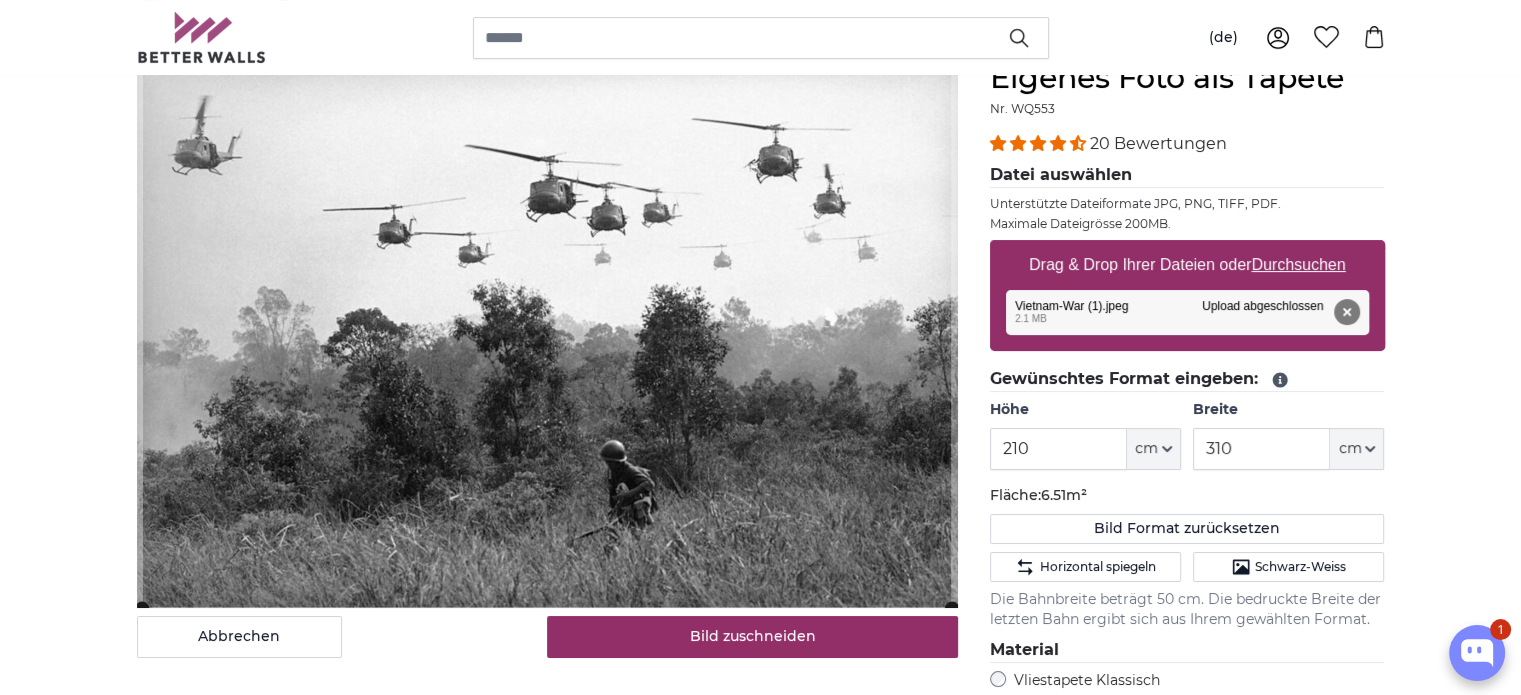 click on "Durchsuchen" at bounding box center (1298, 264) 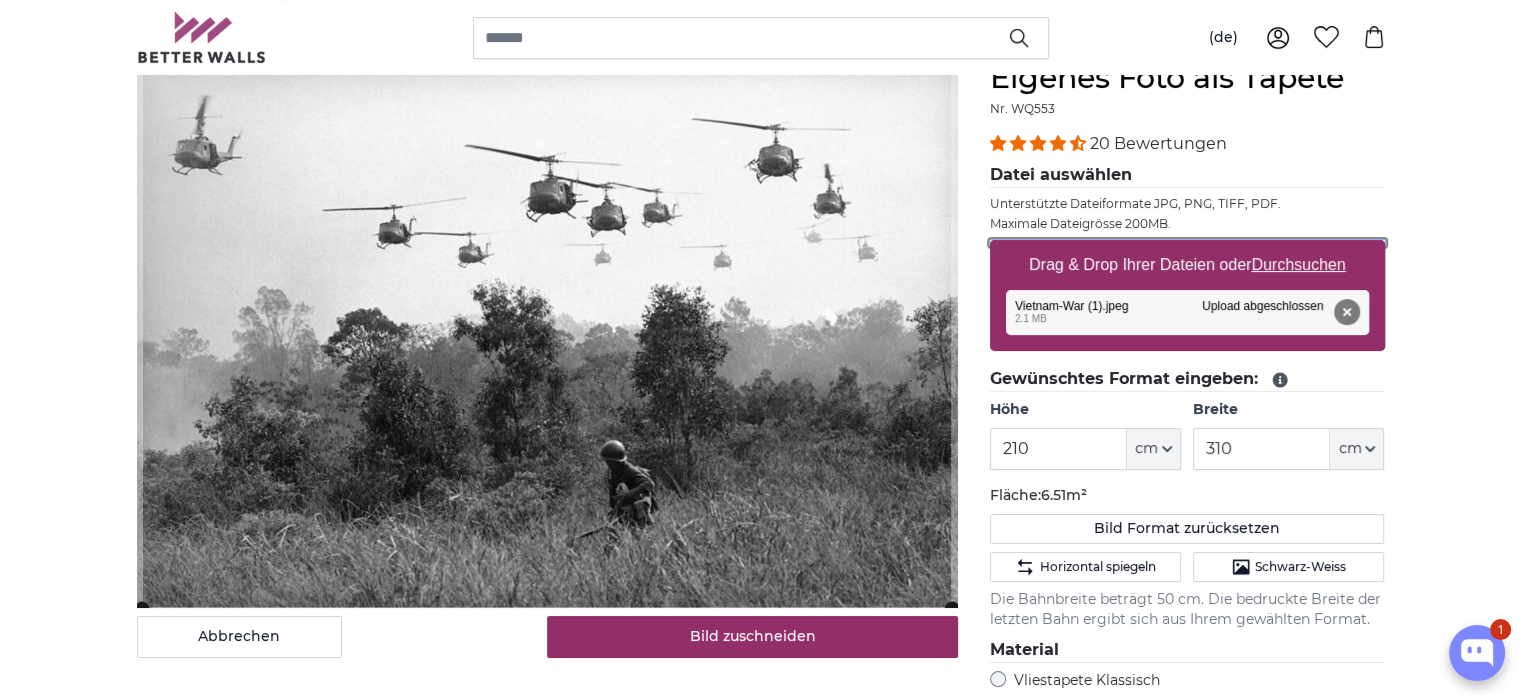 click on "Drag & Drop Ihrer Dateien oder  Durchsuchen" at bounding box center (1187, 243) 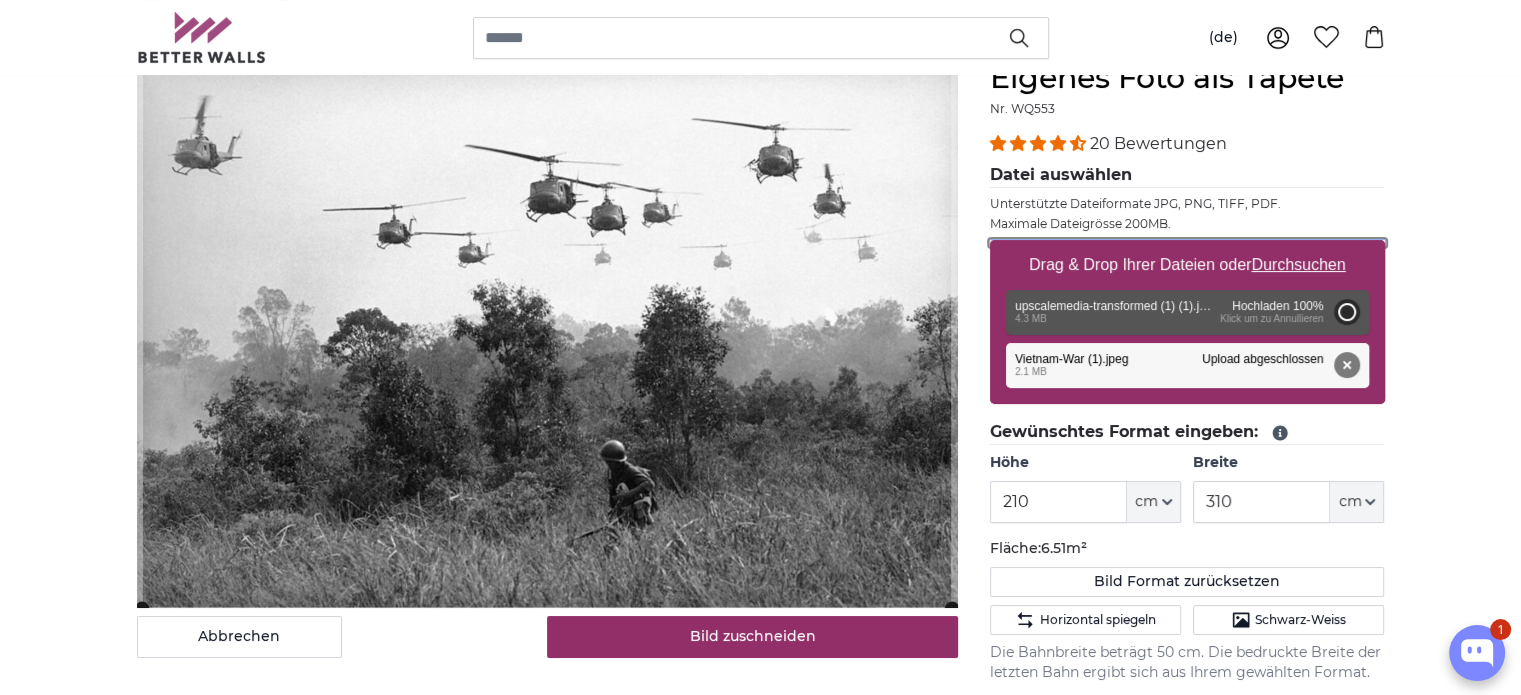 type on "200" 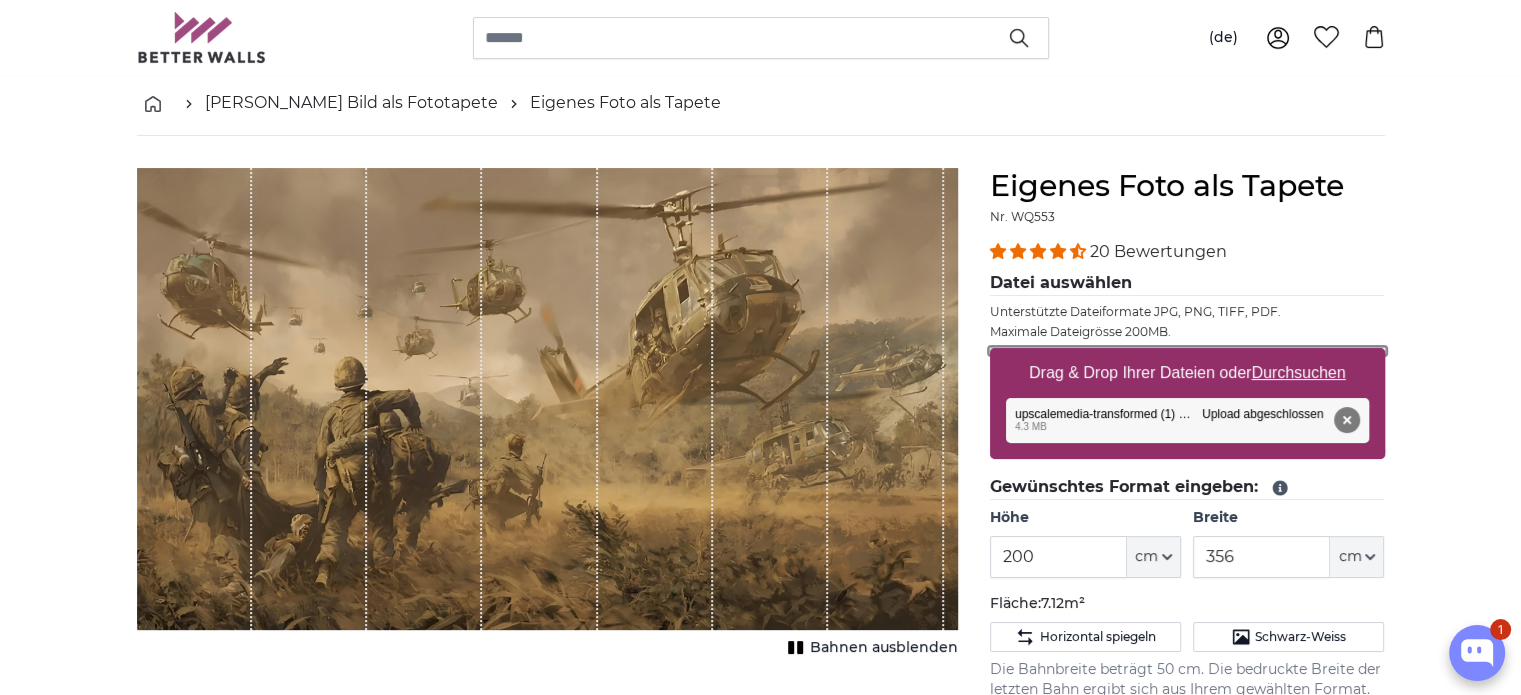 scroll, scrollTop: 100, scrollLeft: 0, axis: vertical 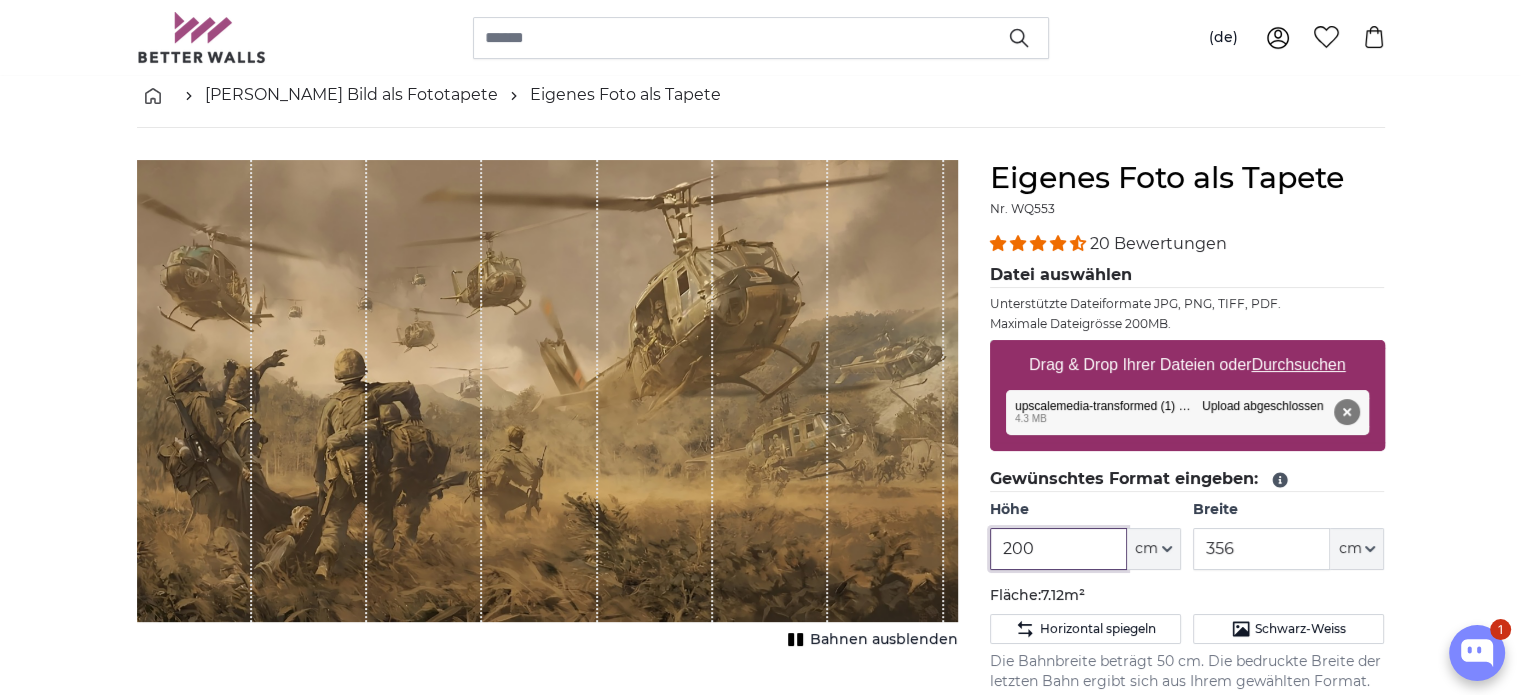 drag, startPoint x: 901, startPoint y: 559, endPoint x: 887, endPoint y: 559, distance: 14 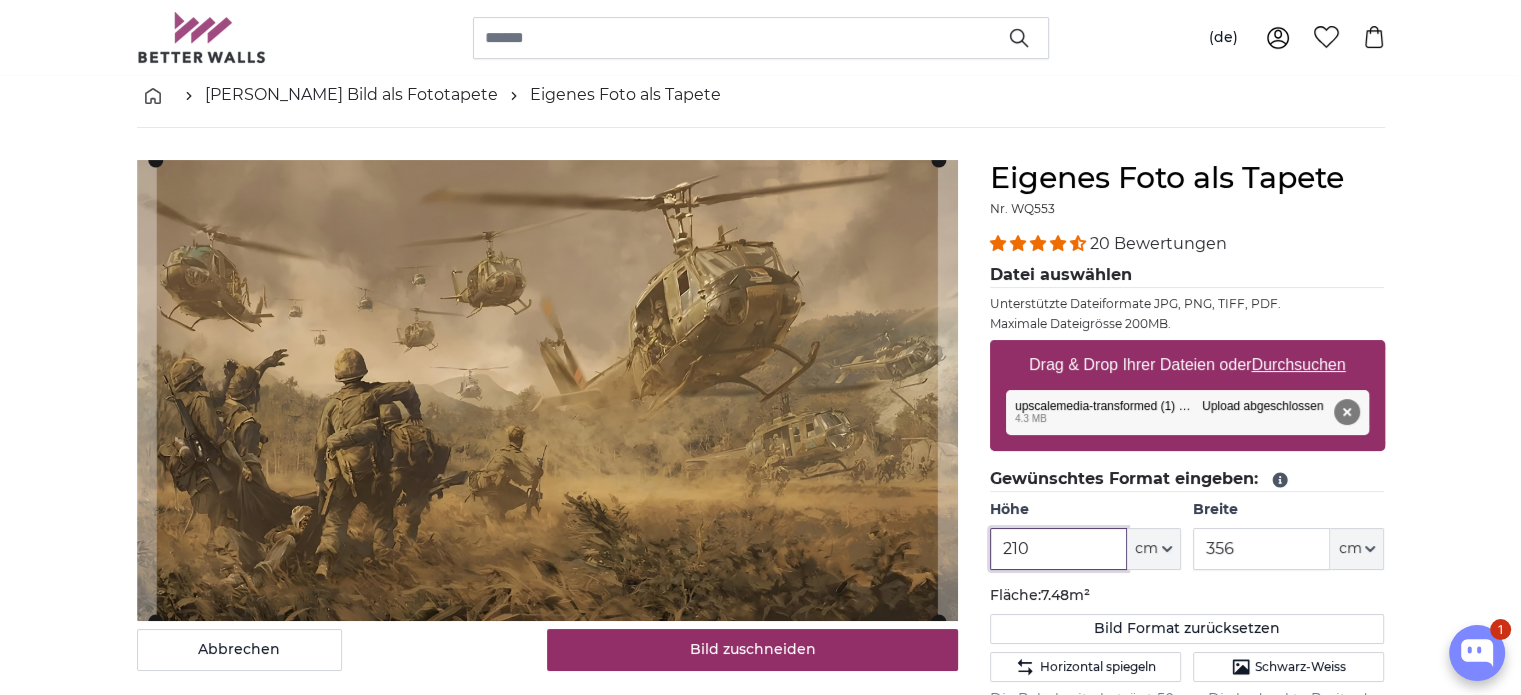 type on "210" 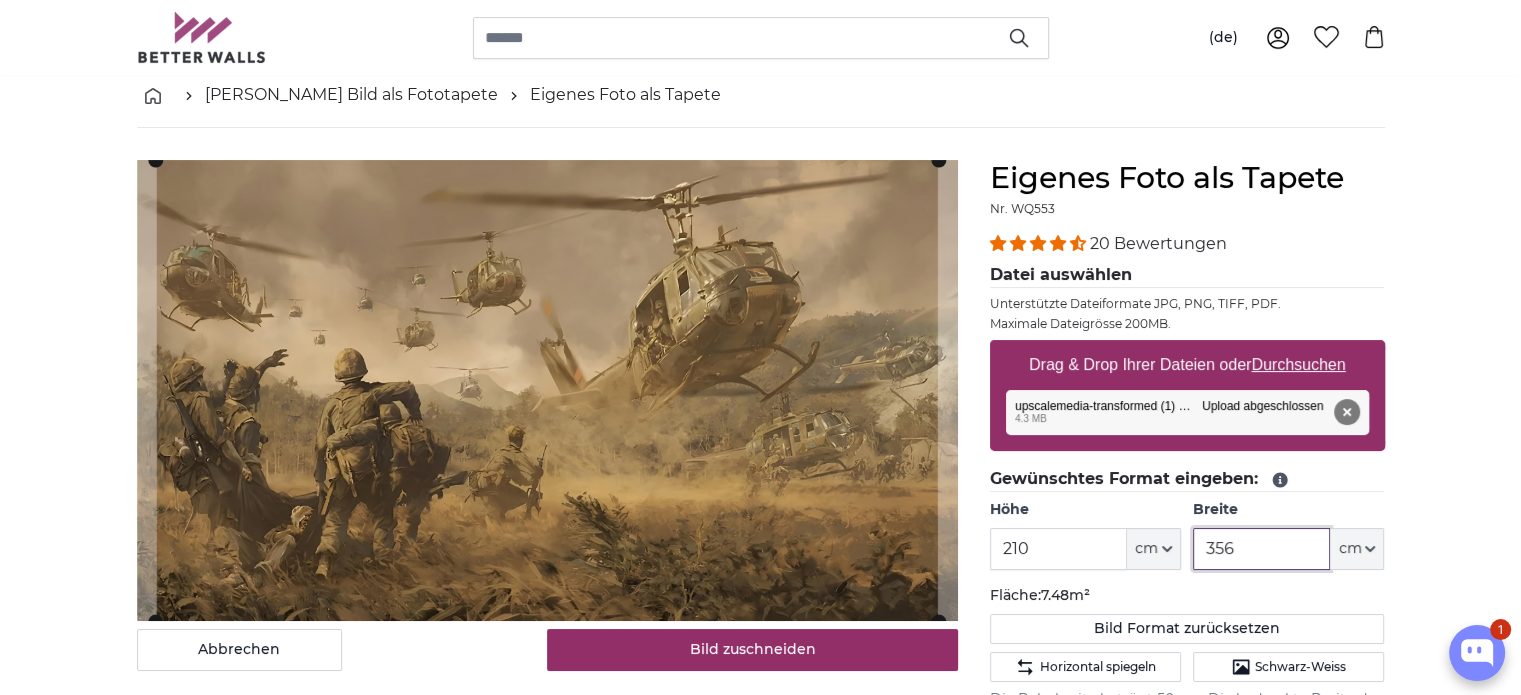 drag, startPoint x: 1258, startPoint y: 550, endPoint x: 1092, endPoint y: 550, distance: 166 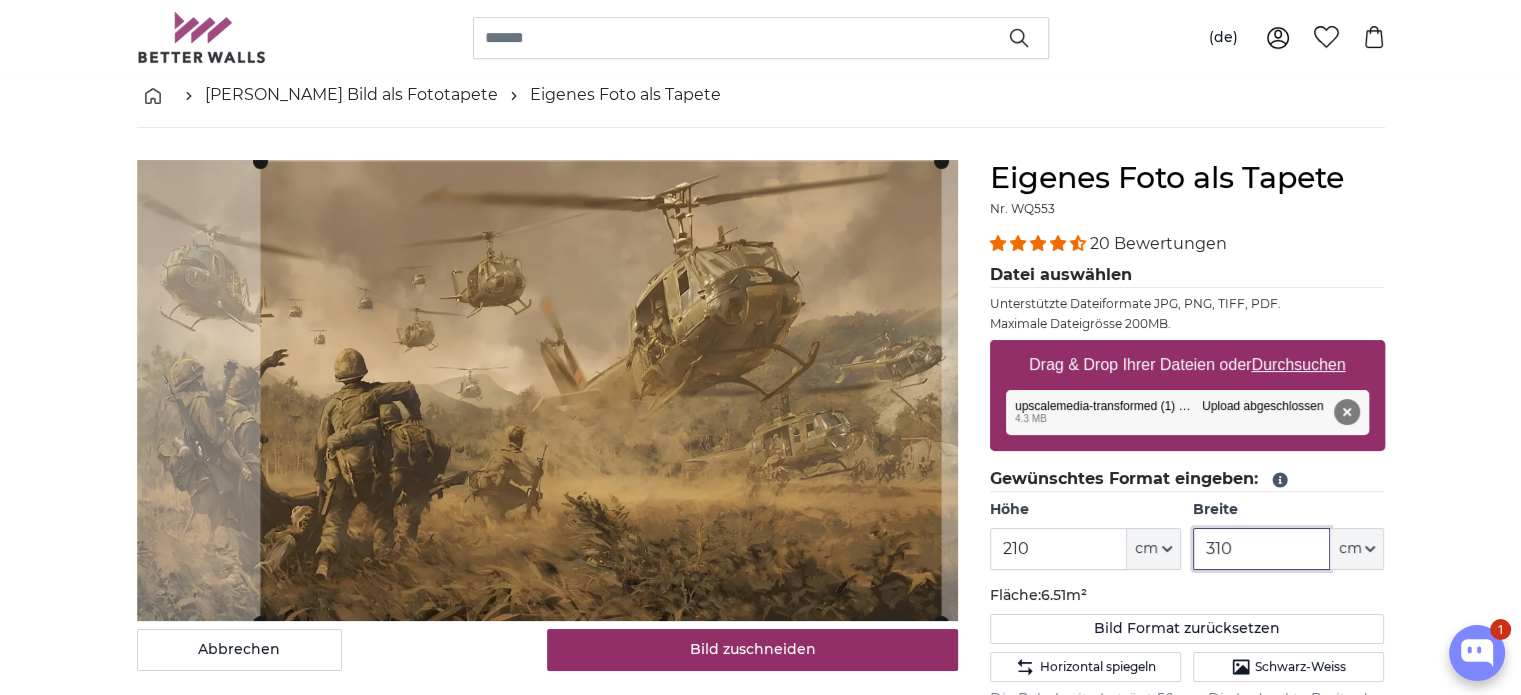 click 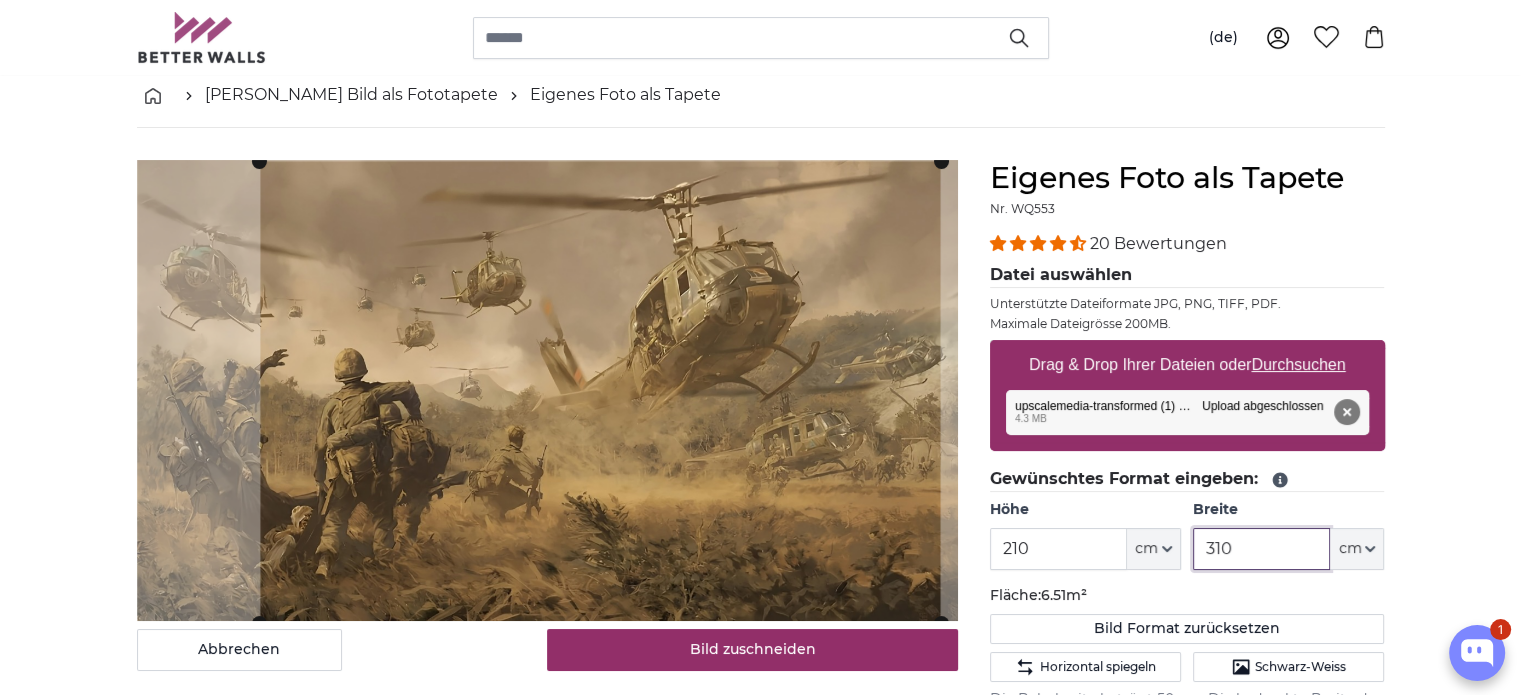 type on "310" 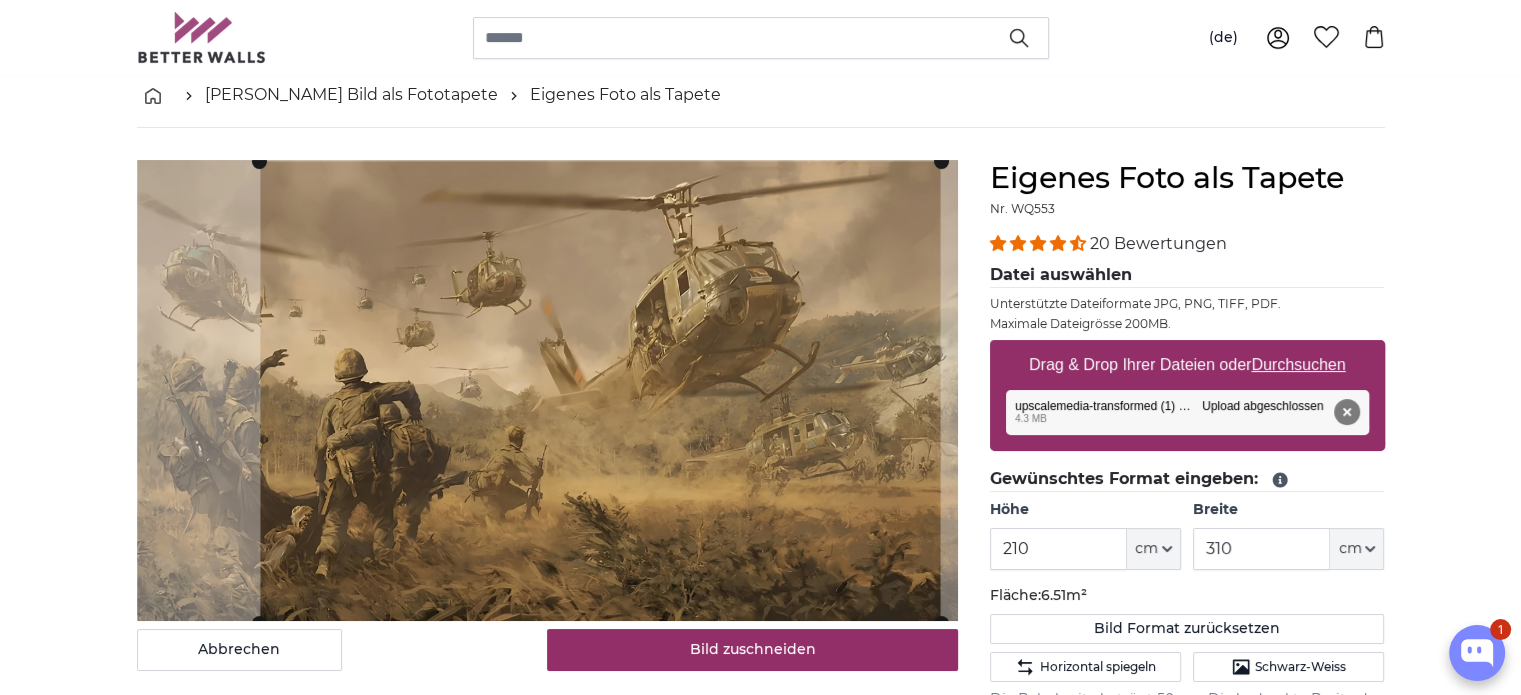 click on "Durchsuchen" at bounding box center [1298, 364] 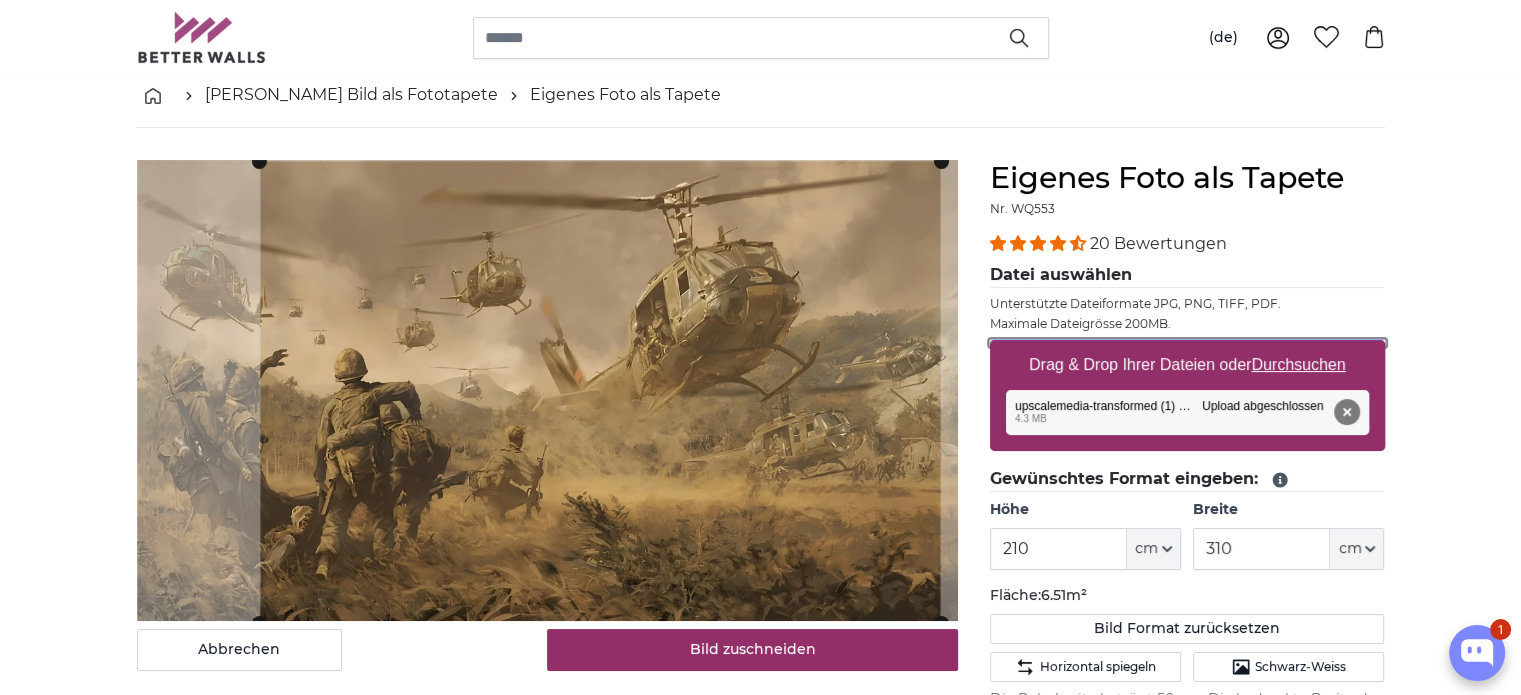 type on "**********" 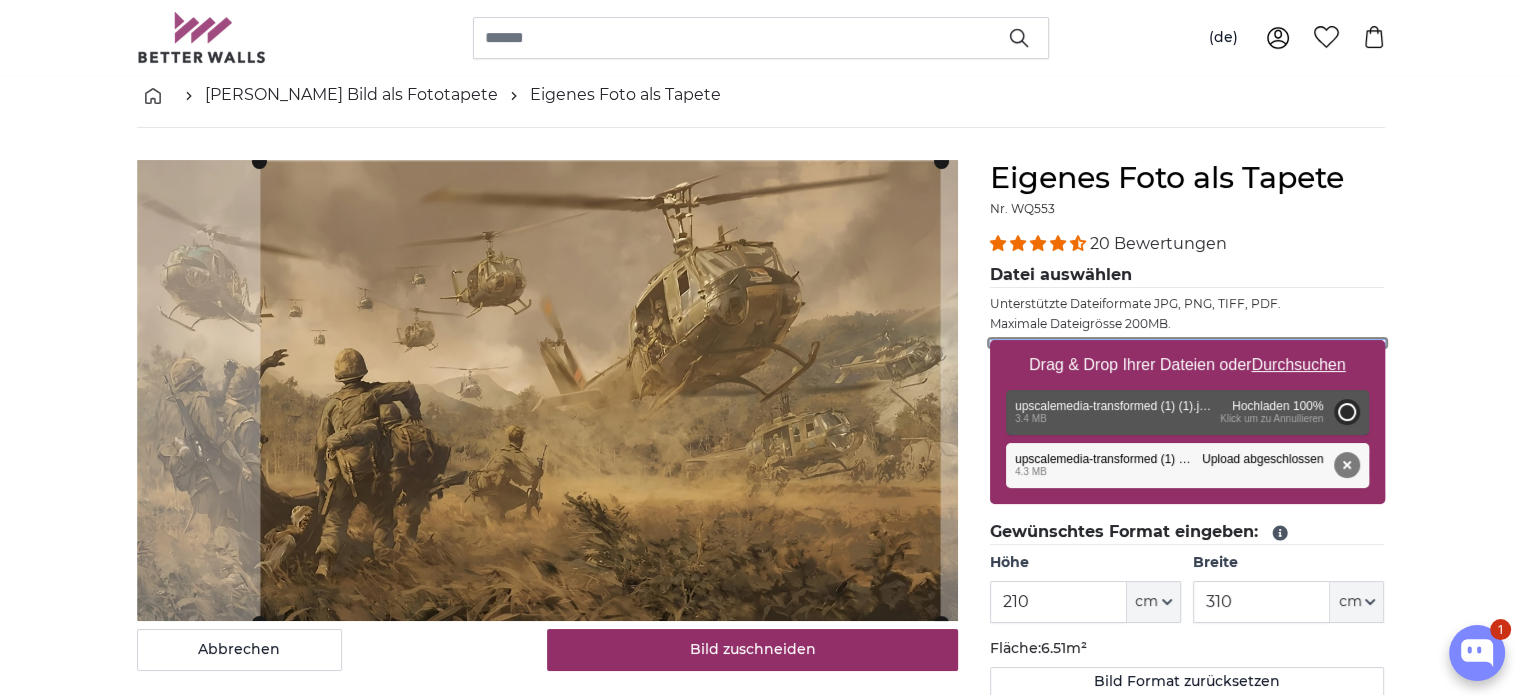 type on "200" 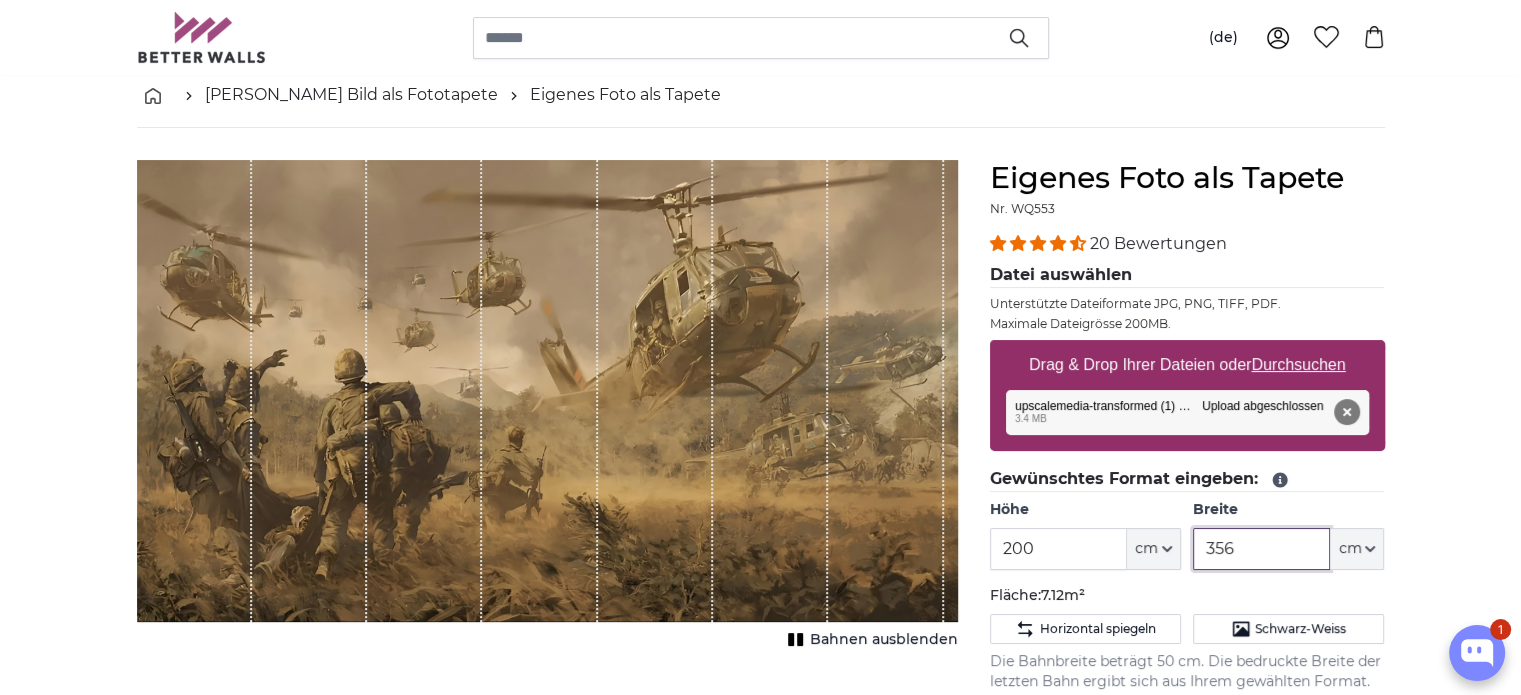 drag, startPoint x: 1242, startPoint y: 554, endPoint x: 1172, endPoint y: 555, distance: 70.00714 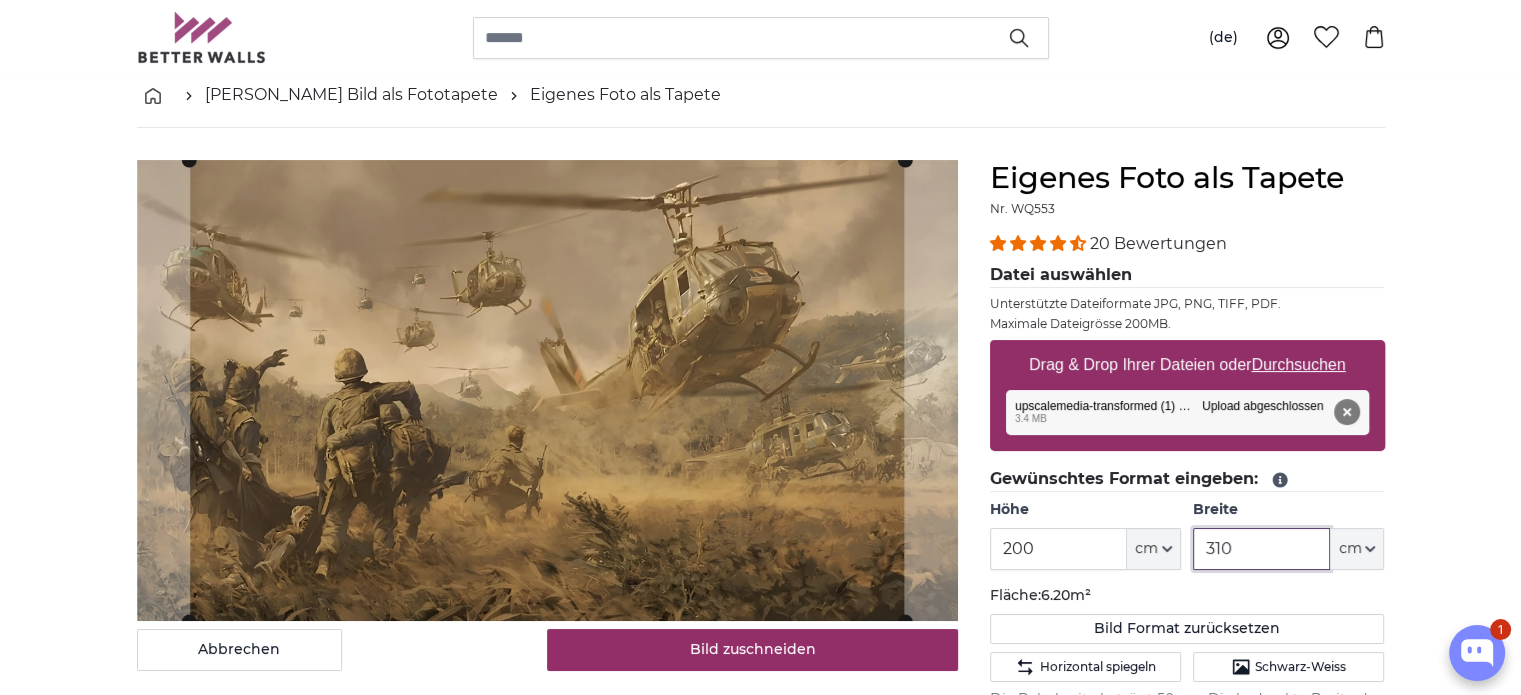 type on "310" 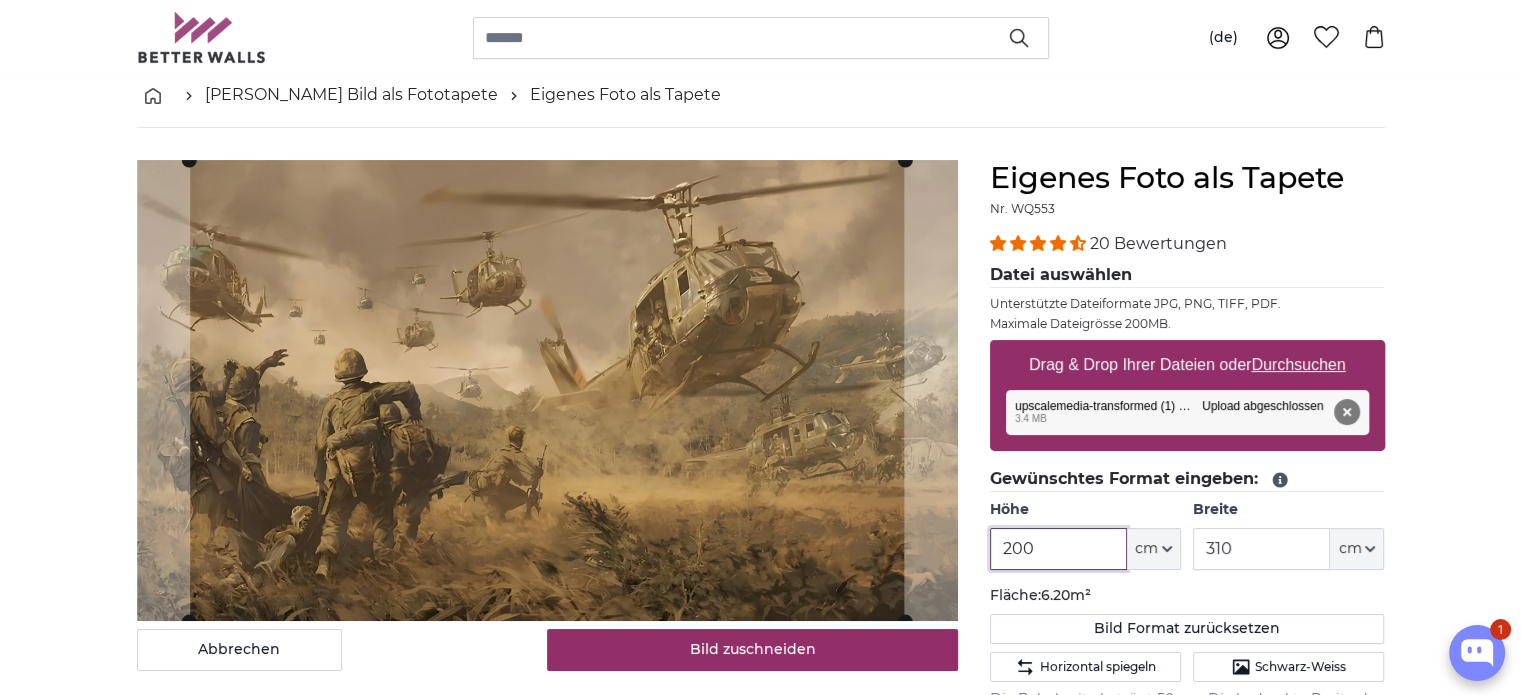 drag, startPoint x: 1038, startPoint y: 543, endPoint x: 887, endPoint y: 541, distance: 151.01324 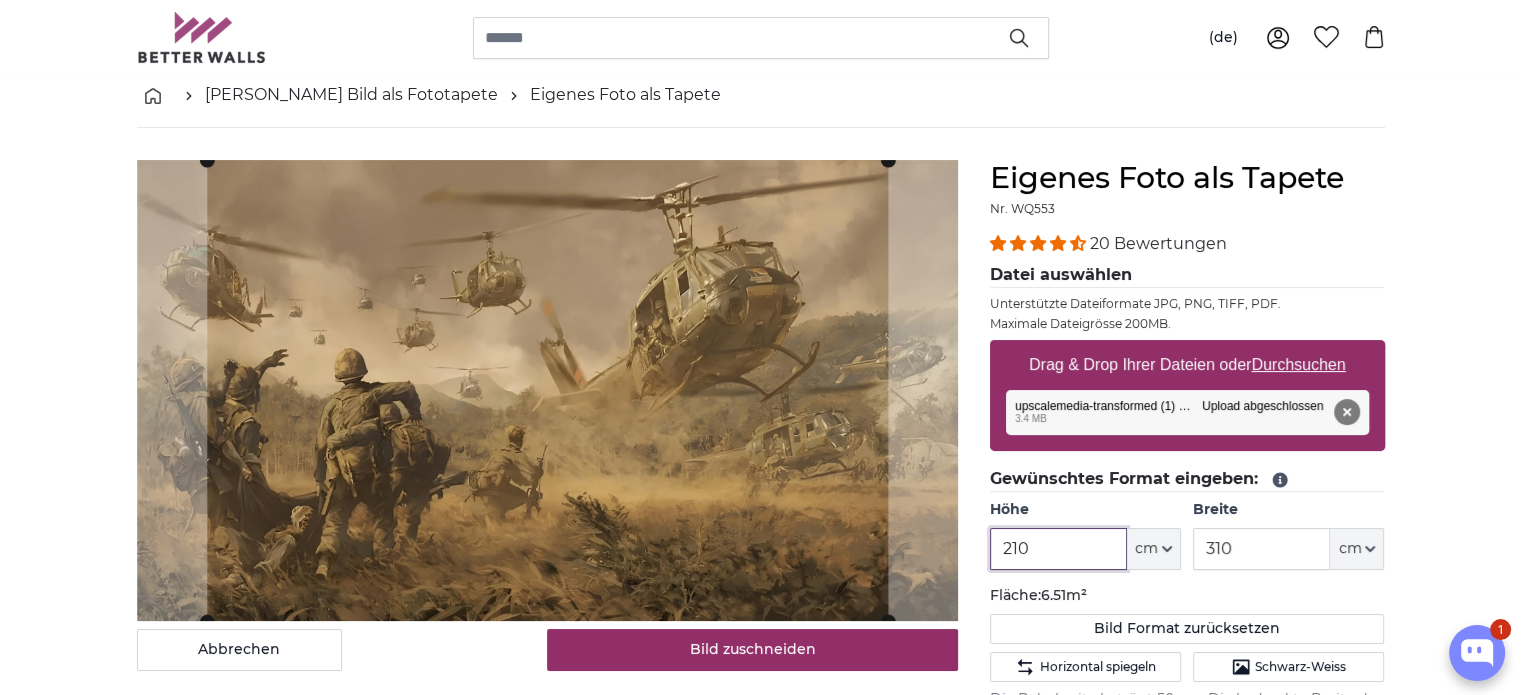 click at bounding box center (547, 390) 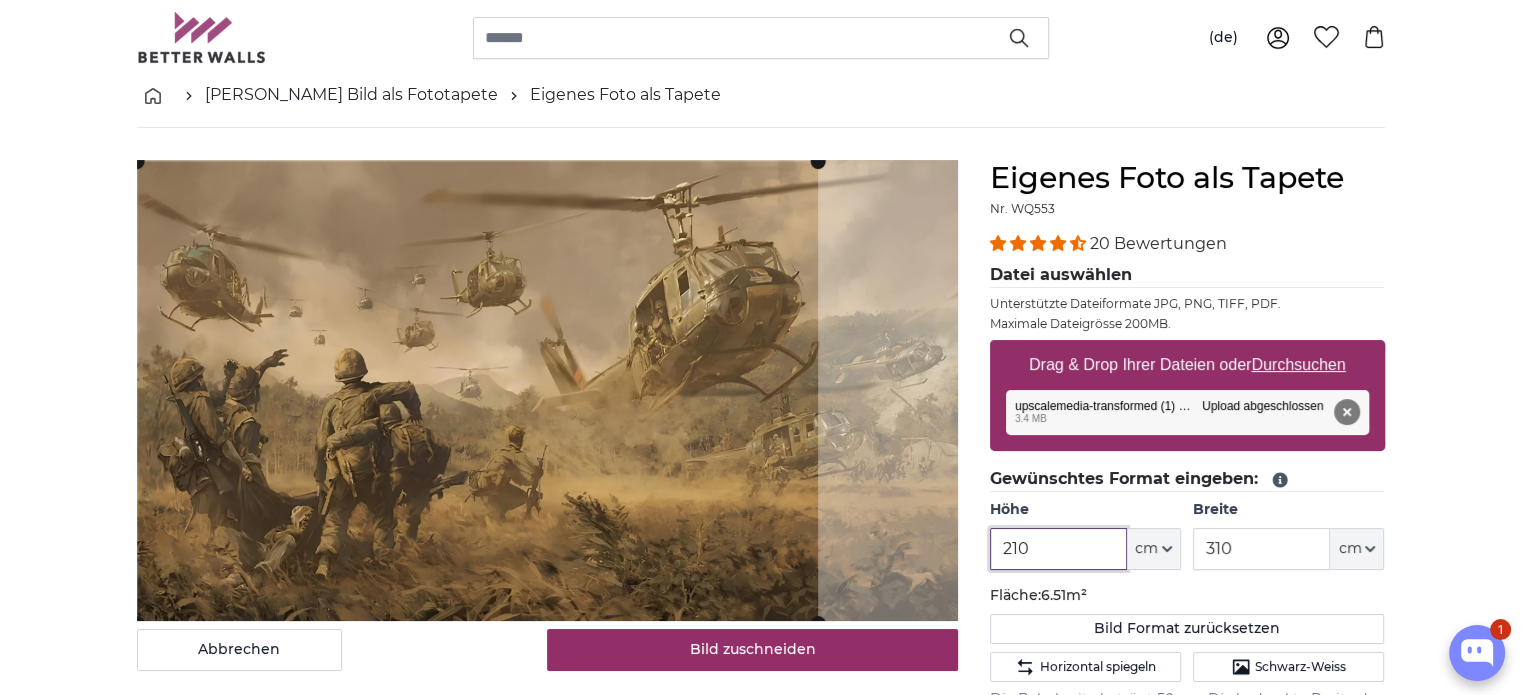 click 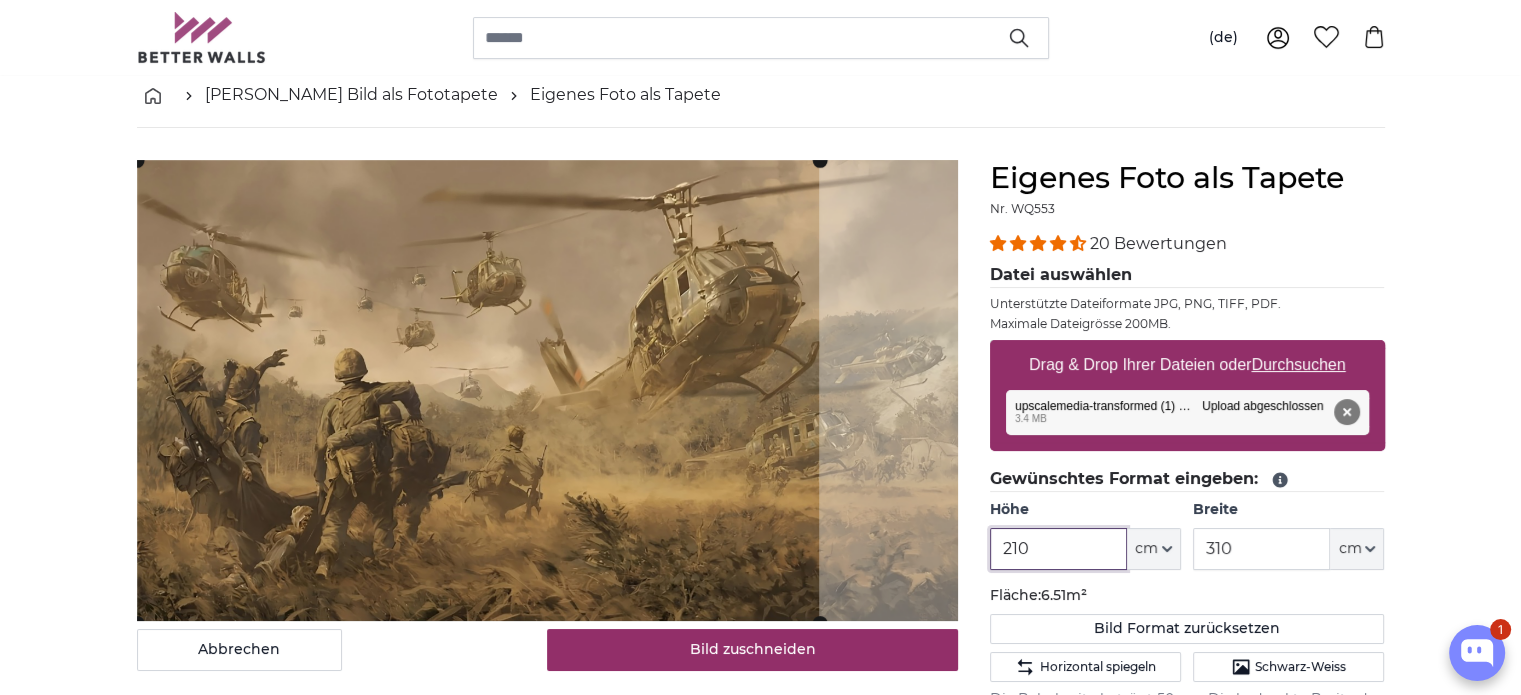 click at bounding box center [0, 0] 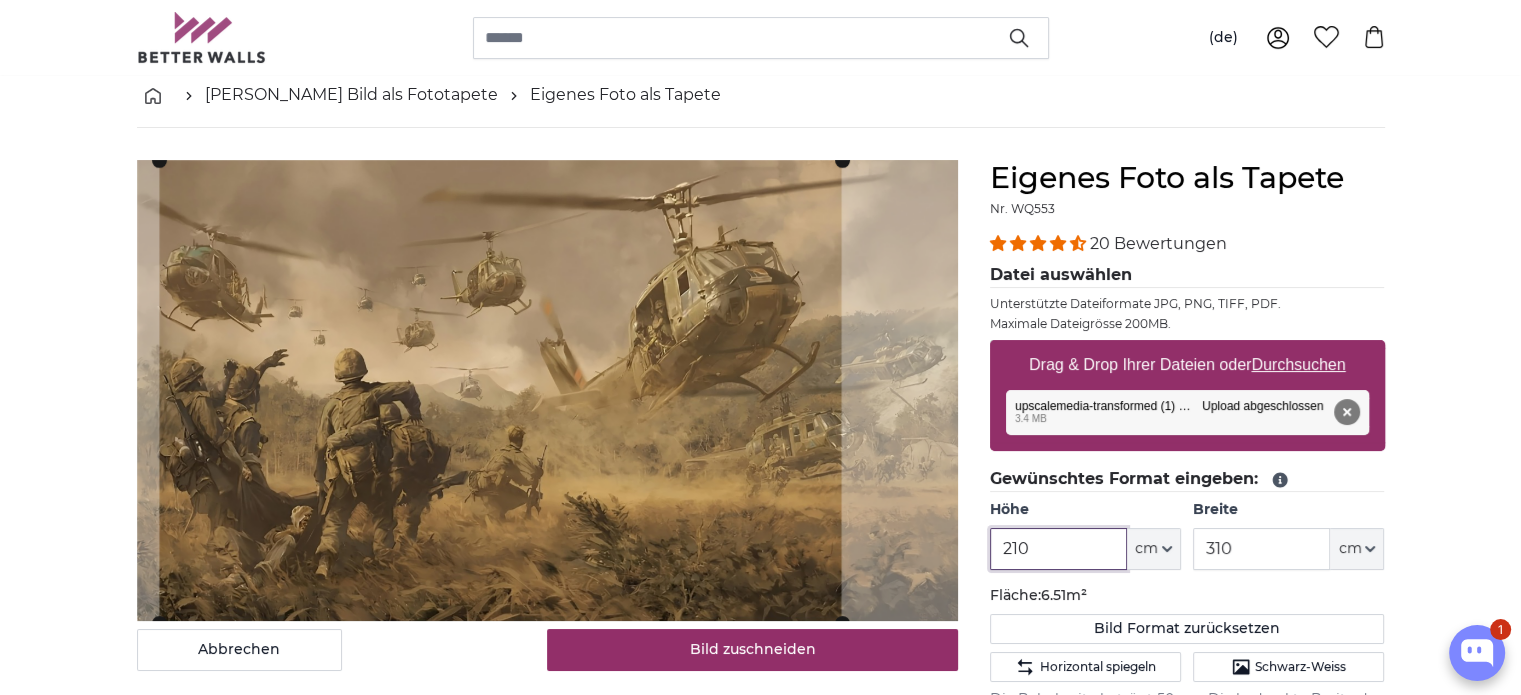 click 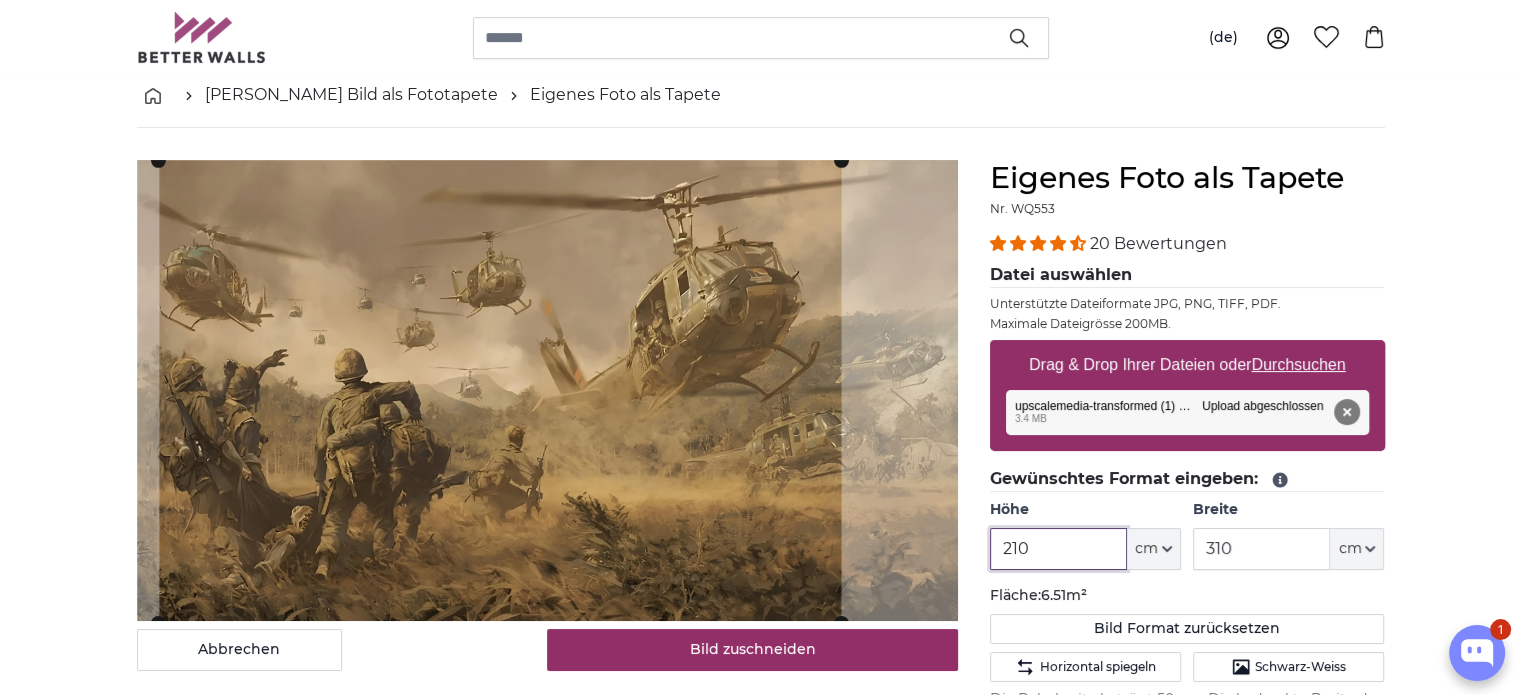 type on "210" 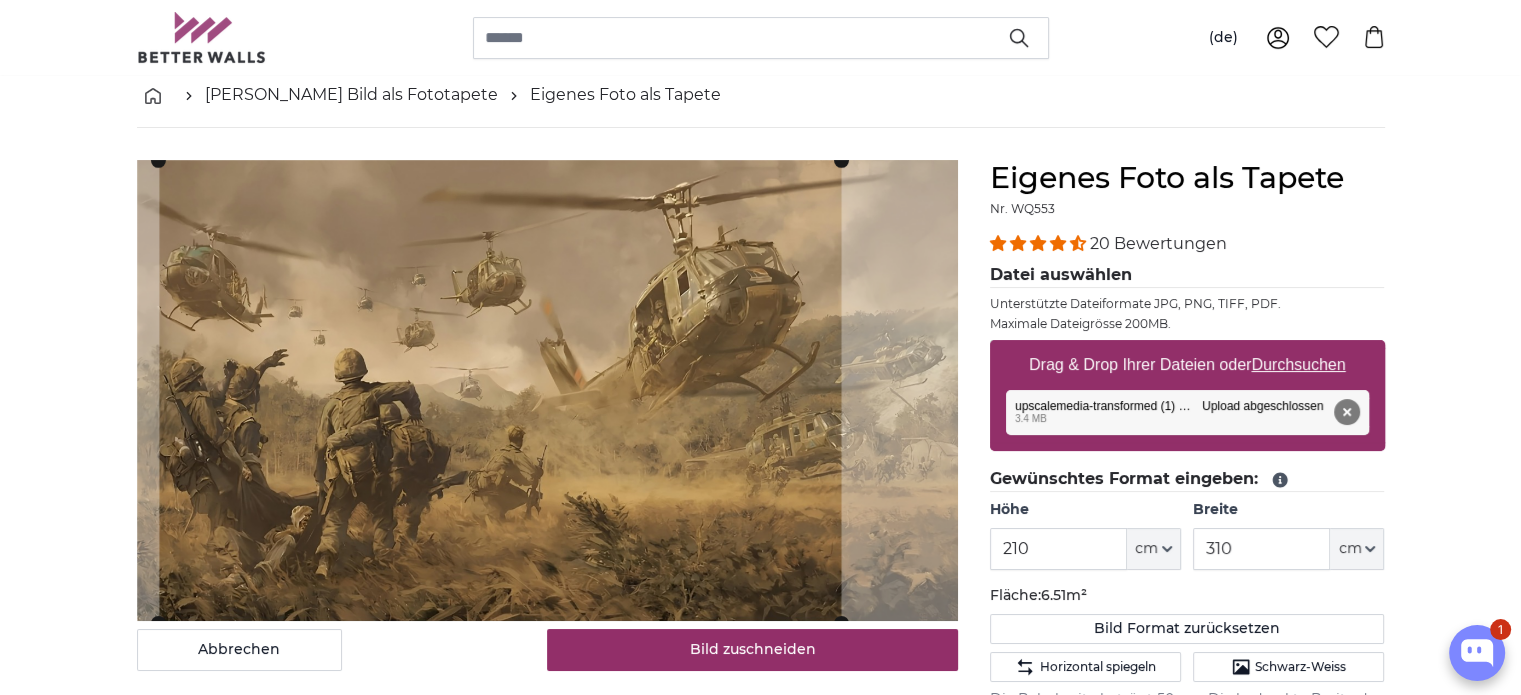 click on "Durchsuchen" at bounding box center (1298, 364) 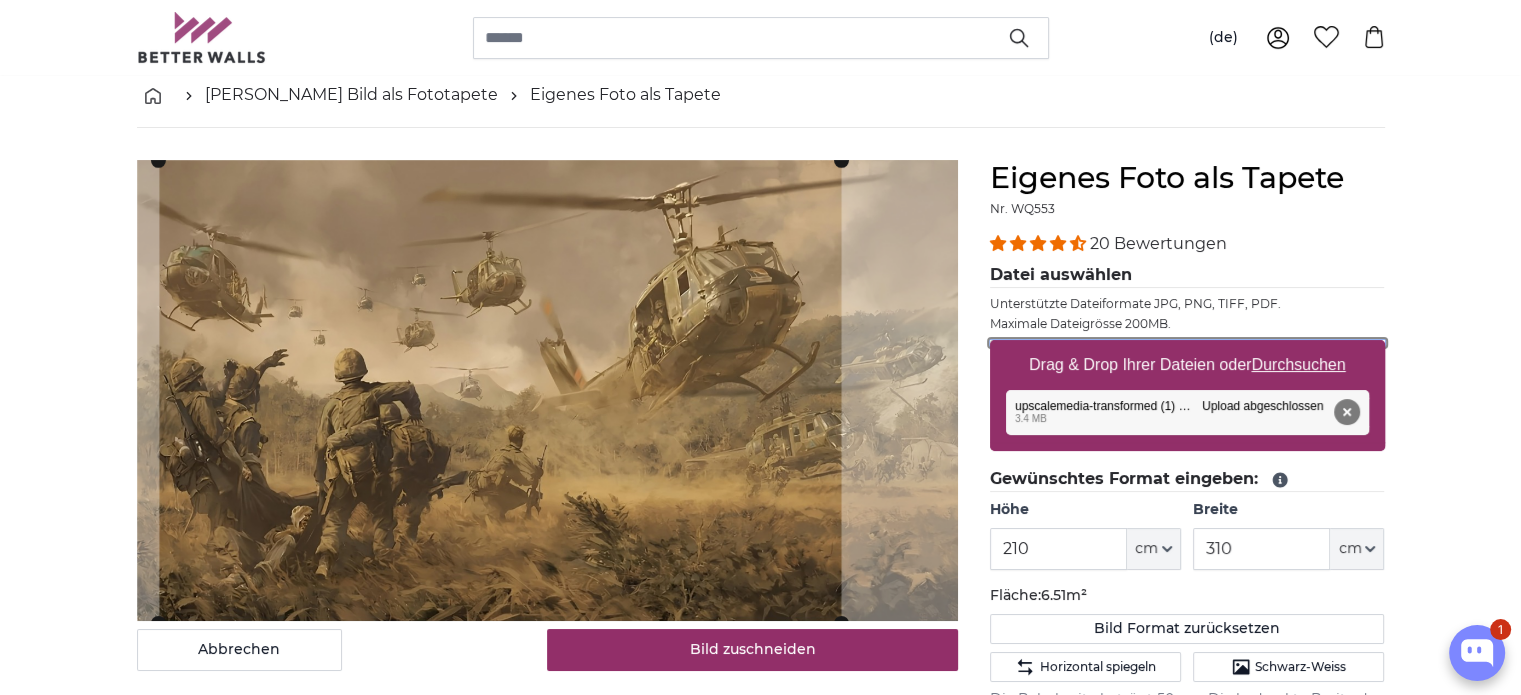 click on "Drag & Drop Ihrer Dateien oder  Durchsuchen" at bounding box center [1187, 343] 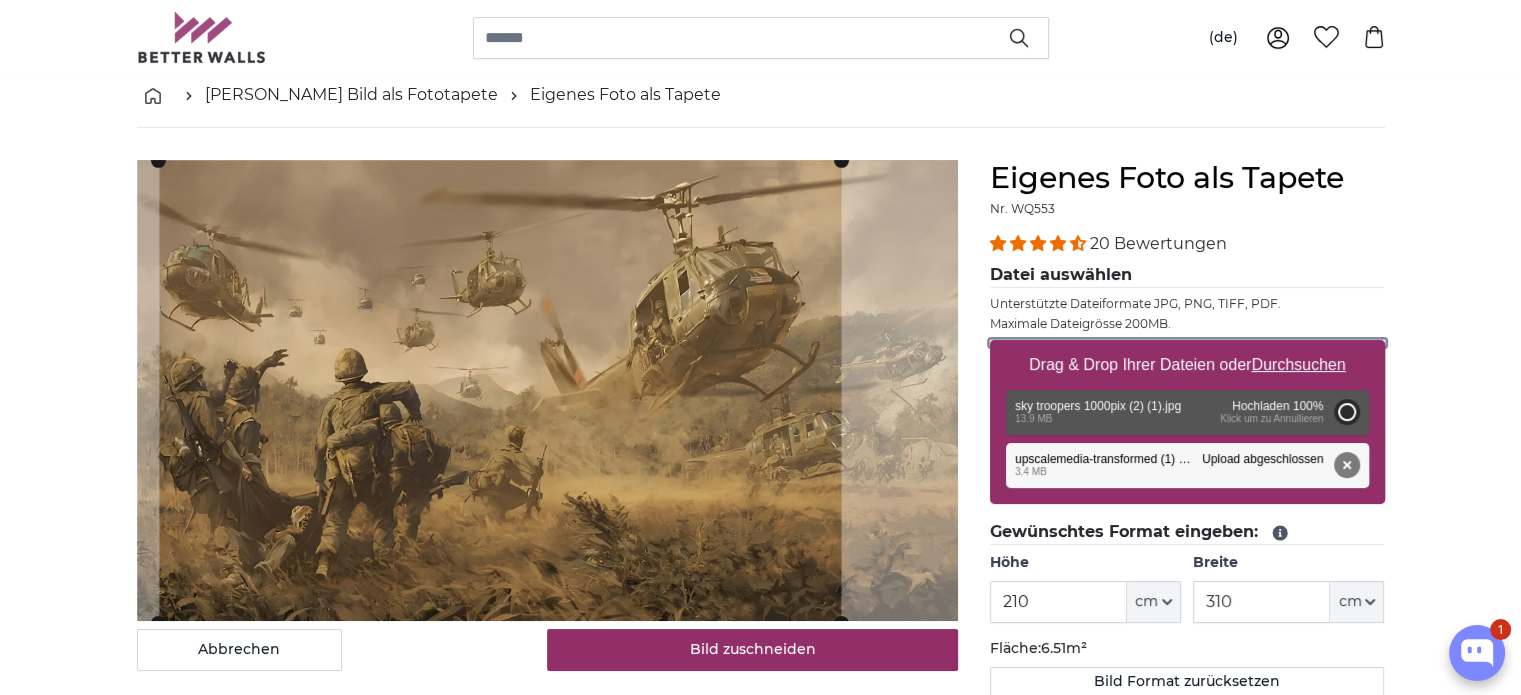 type on "200" 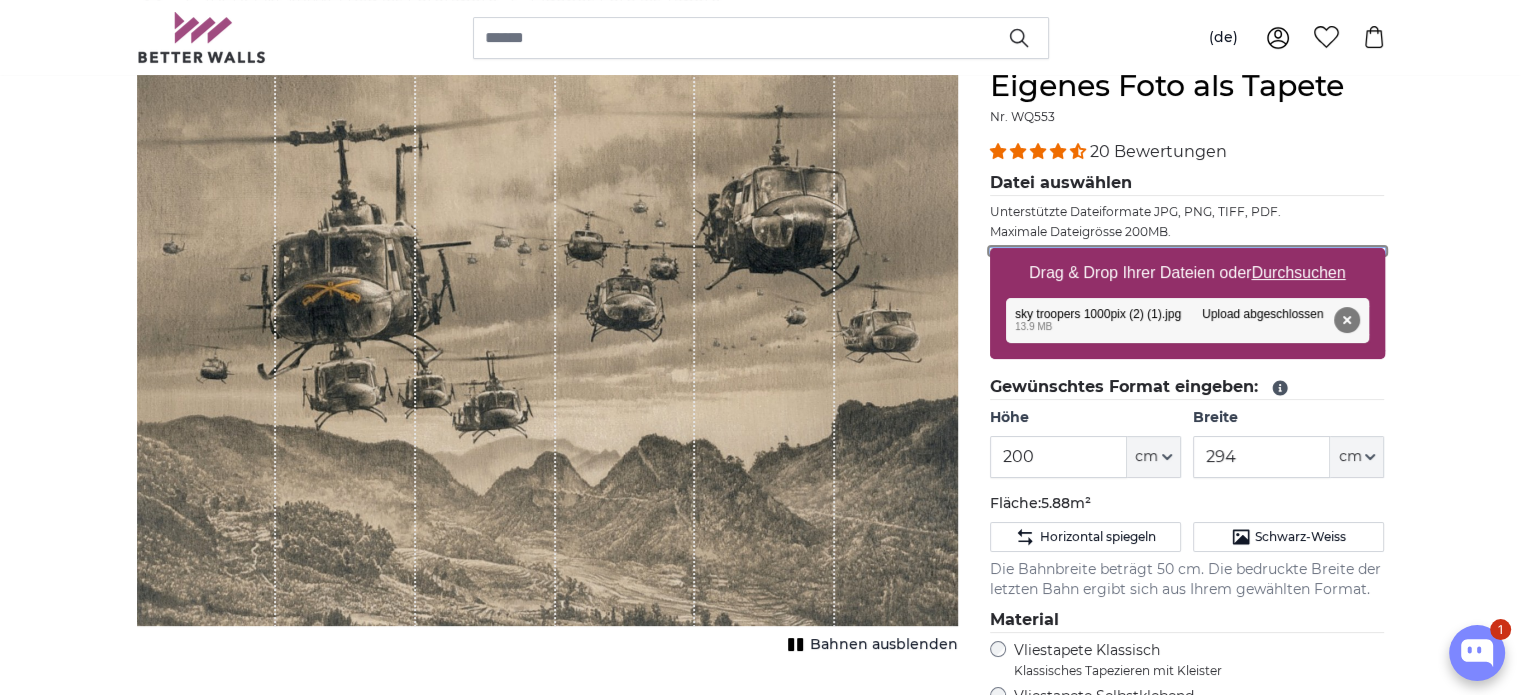 scroll, scrollTop: 200, scrollLeft: 0, axis: vertical 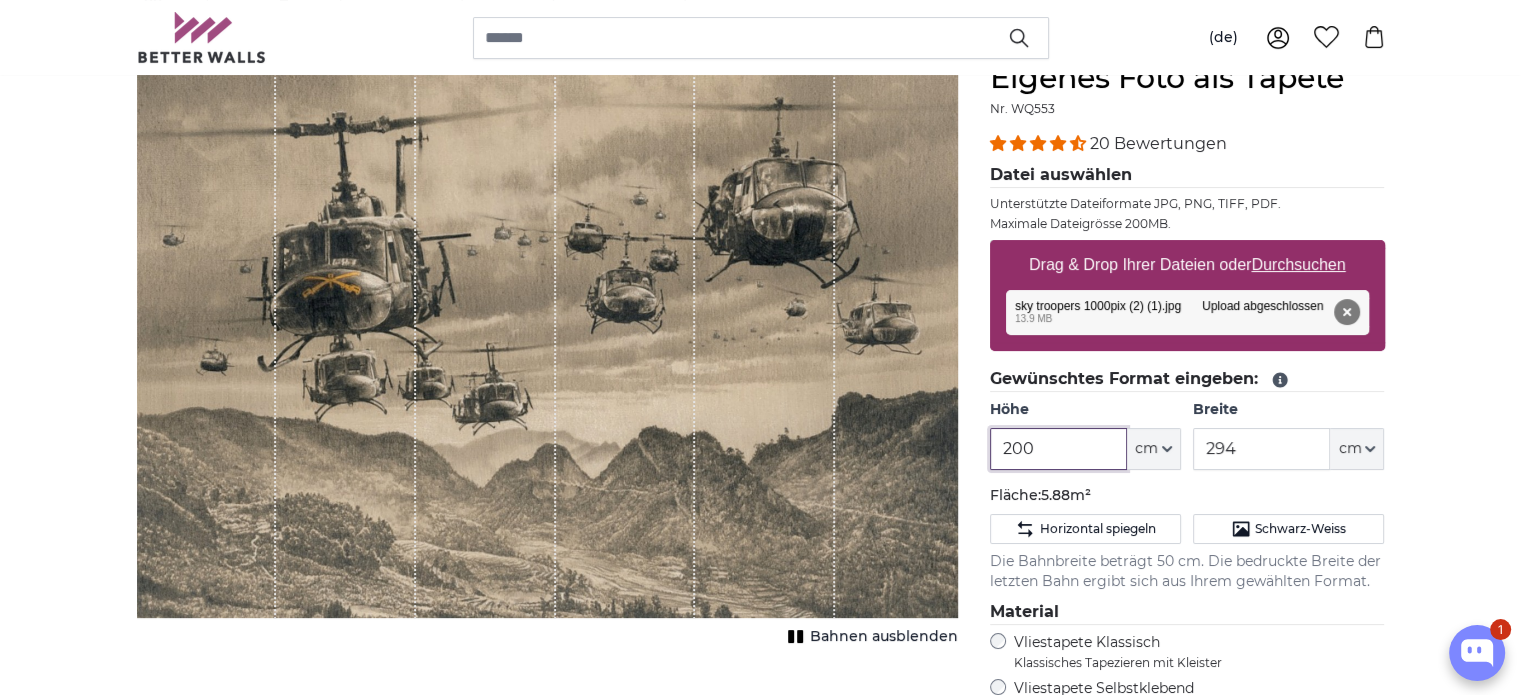 drag, startPoint x: 1056, startPoint y: 443, endPoint x: 947, endPoint y: 442, distance: 109.004585 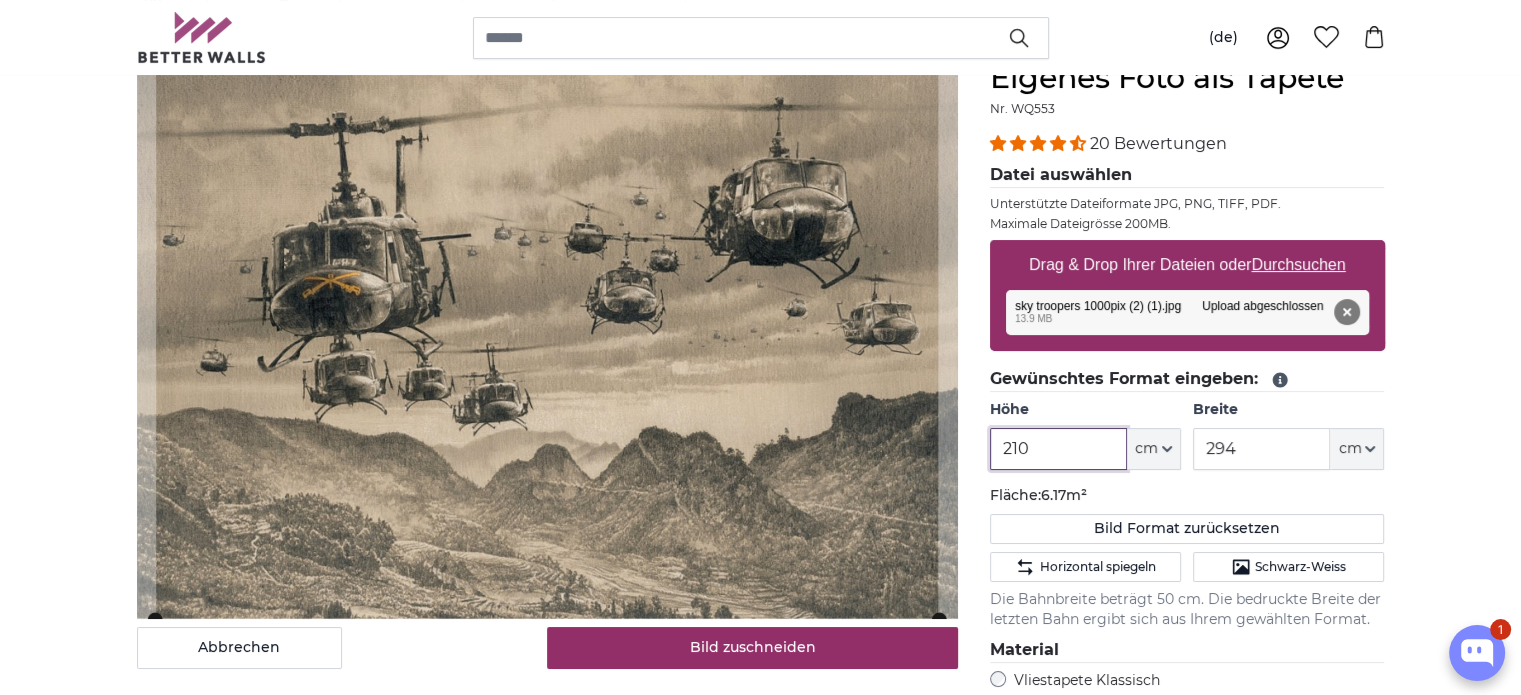 type on "210" 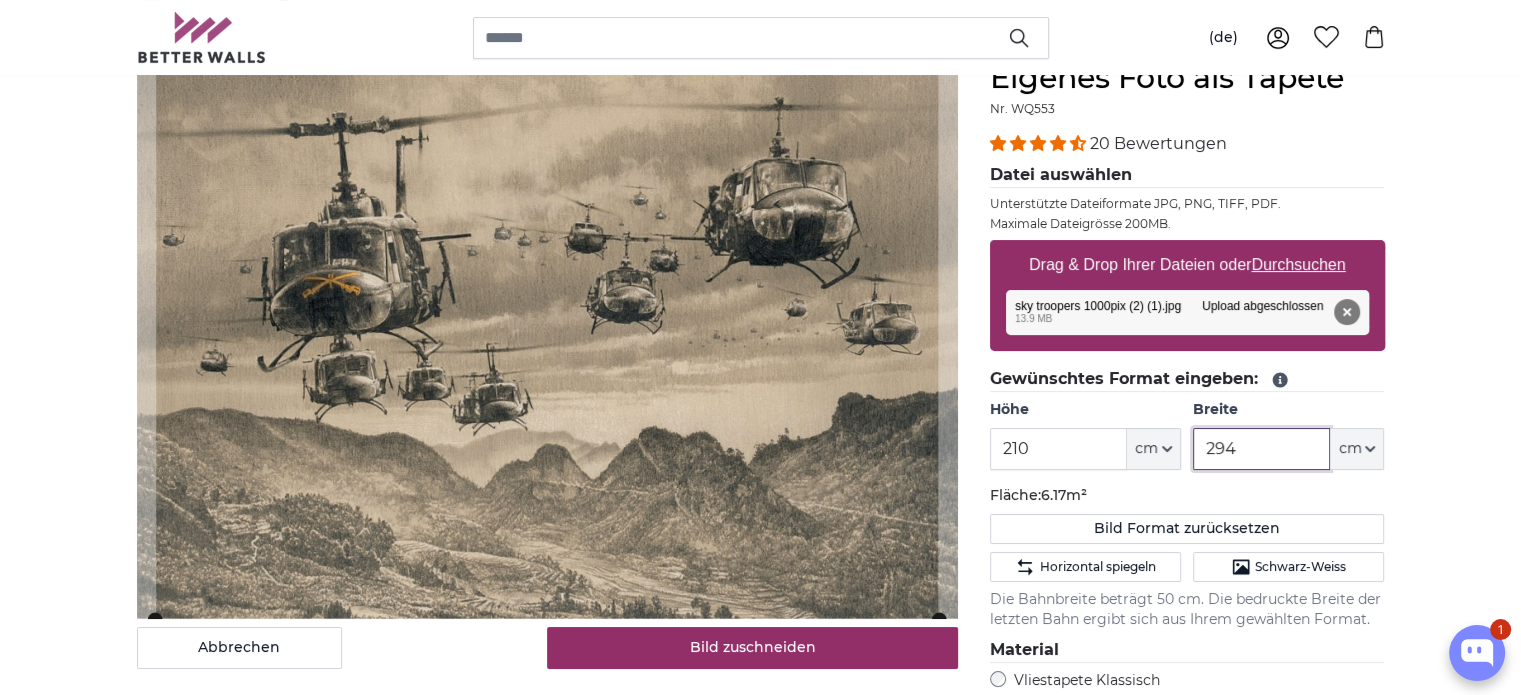 drag, startPoint x: 1256, startPoint y: 445, endPoint x: 1073, endPoint y: 465, distance: 184.08965 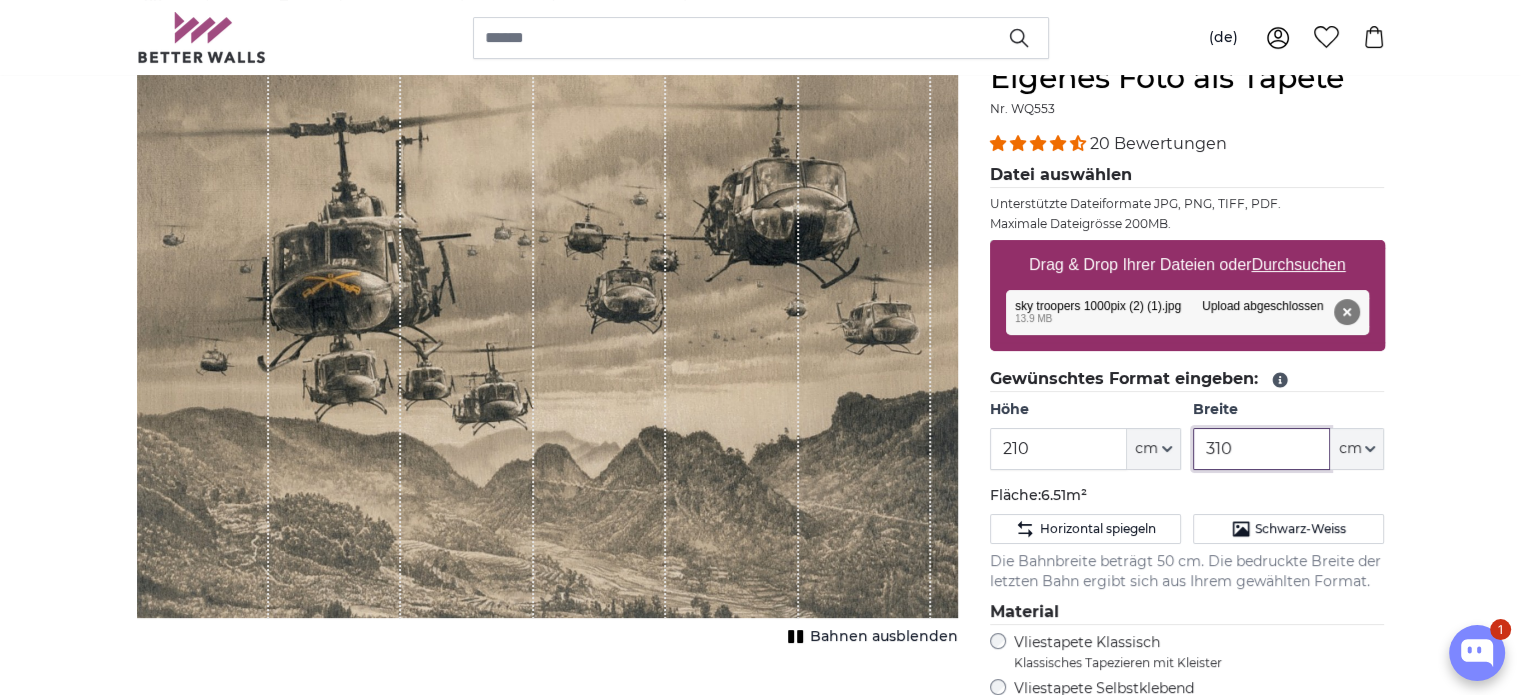 type on "310" 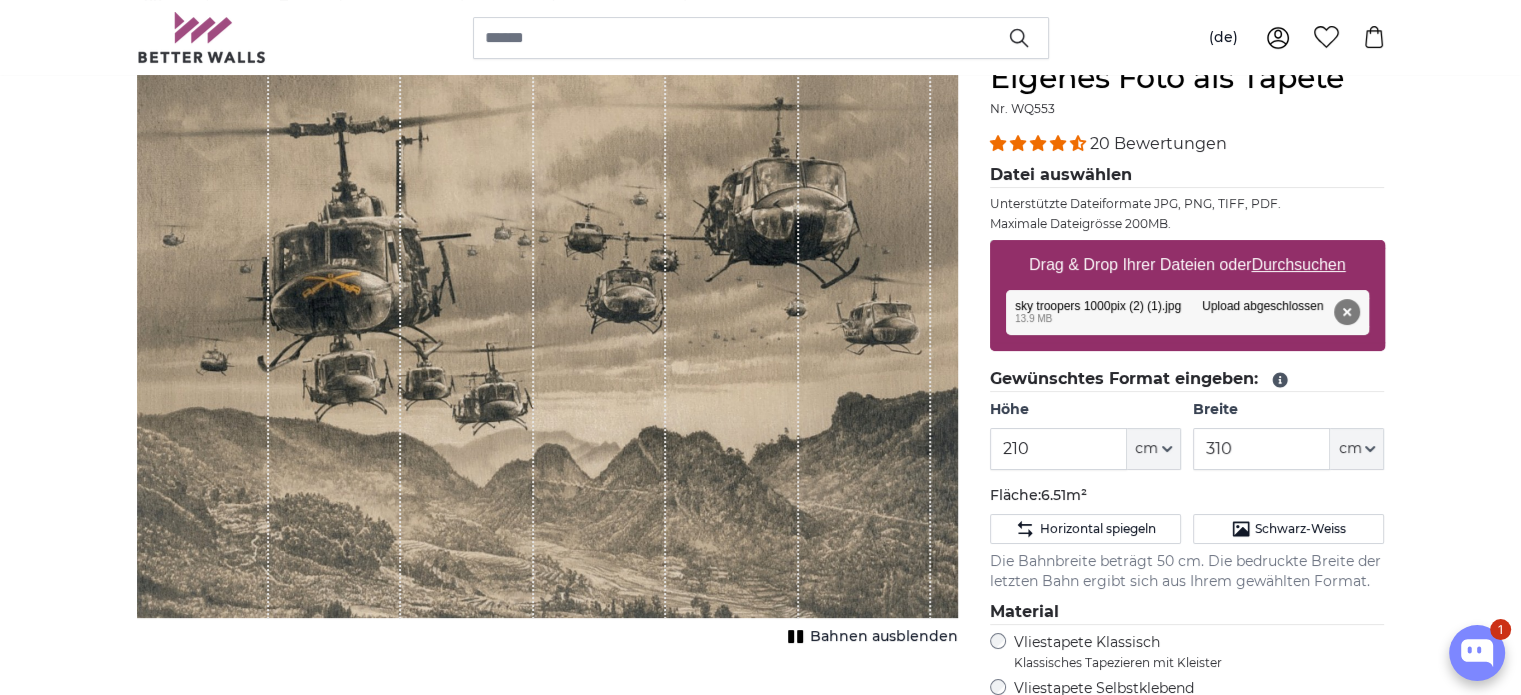 click on "Abbrechen
Bild zuschneiden
Bahnen ausblenden" at bounding box center [547, 560] 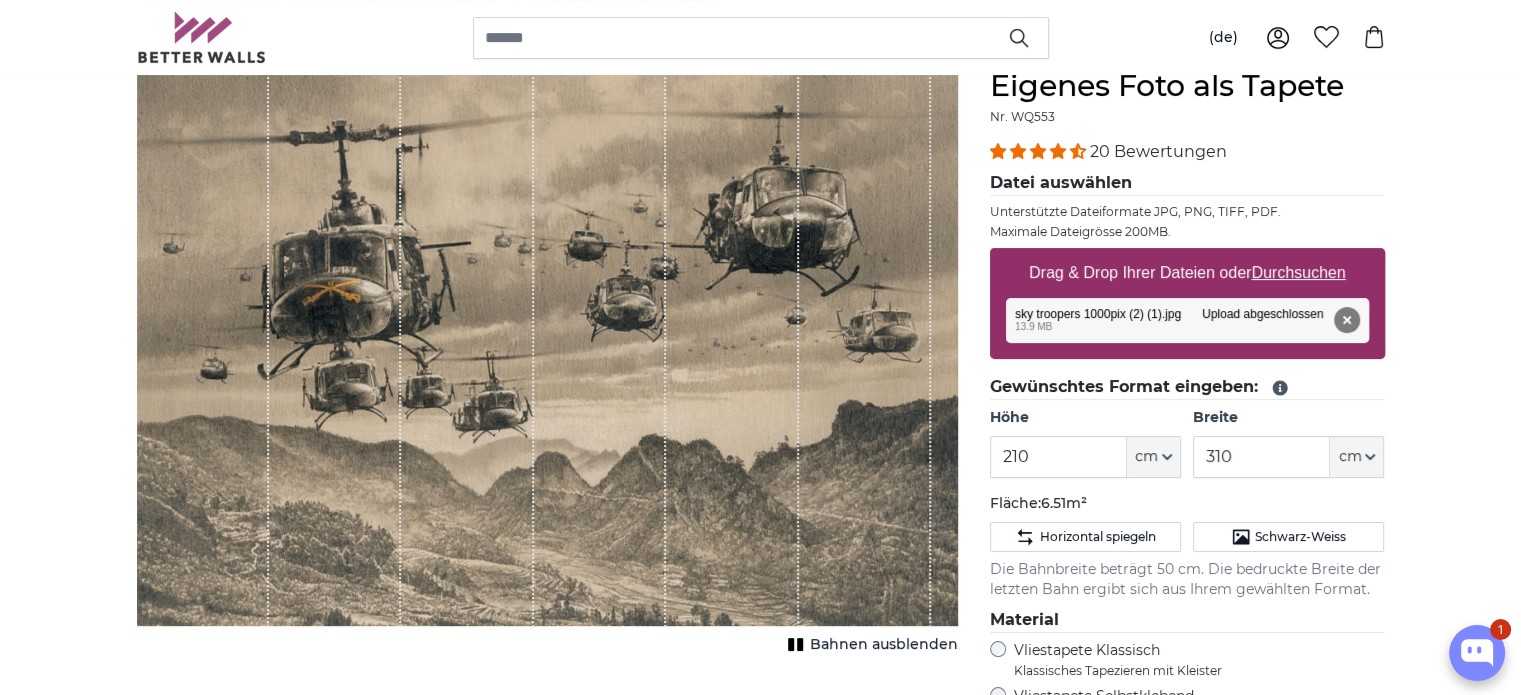 scroll, scrollTop: 200, scrollLeft: 0, axis: vertical 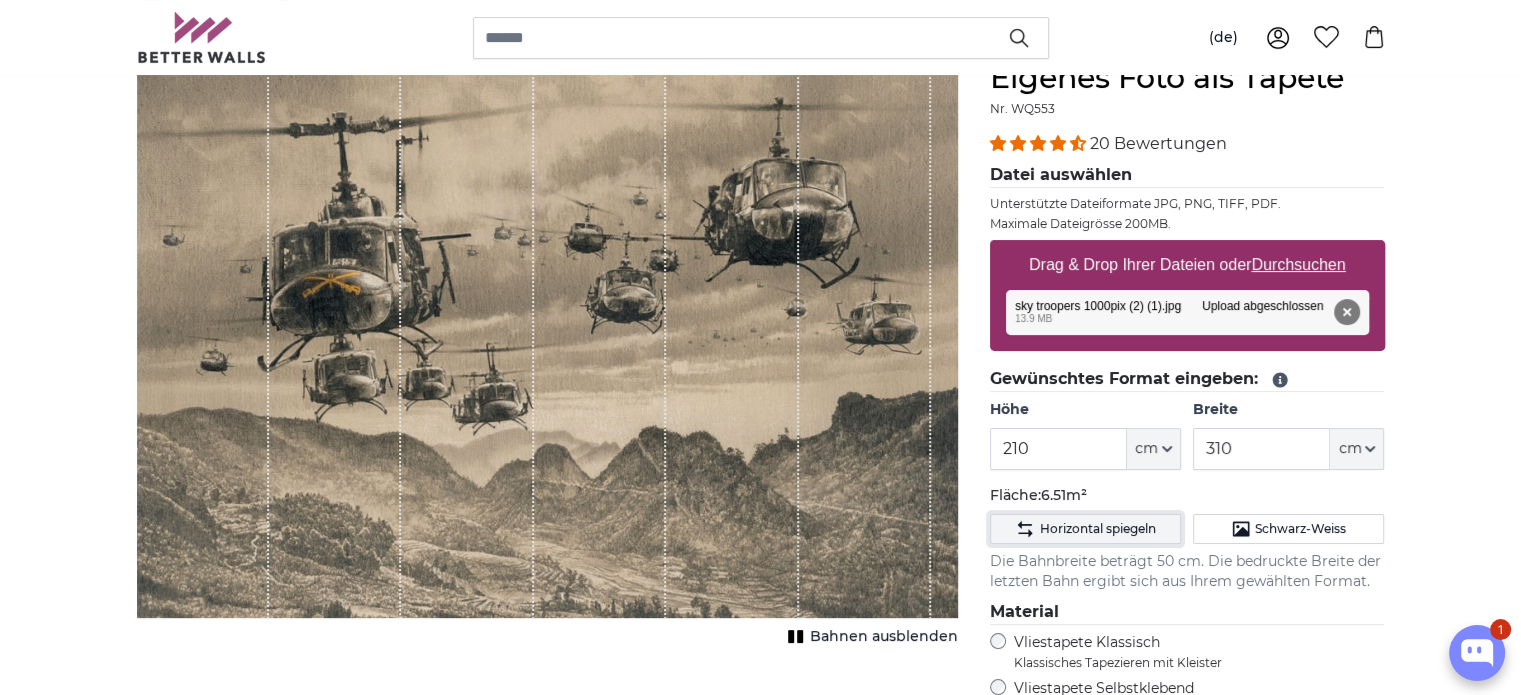 click on "Horizontal spiegeln" 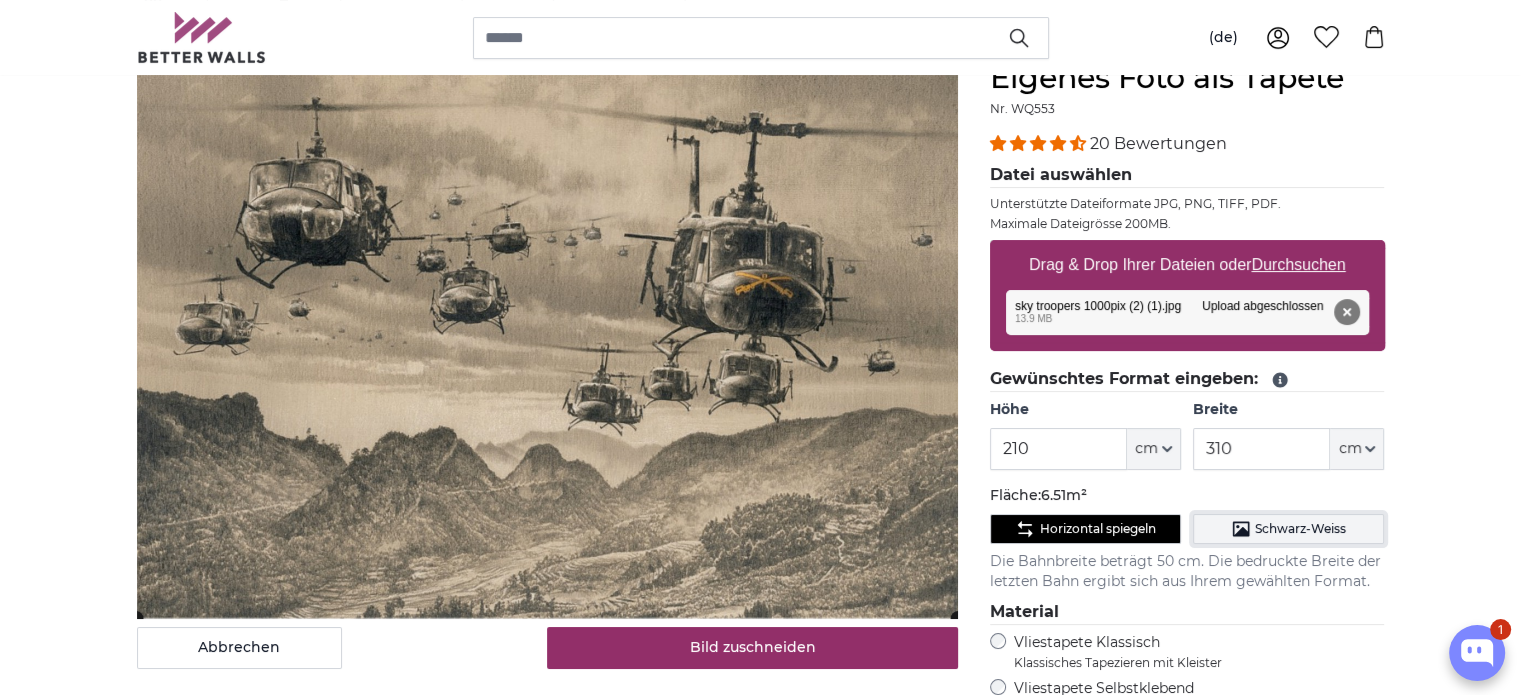 click on "Schwarz-Weiss" 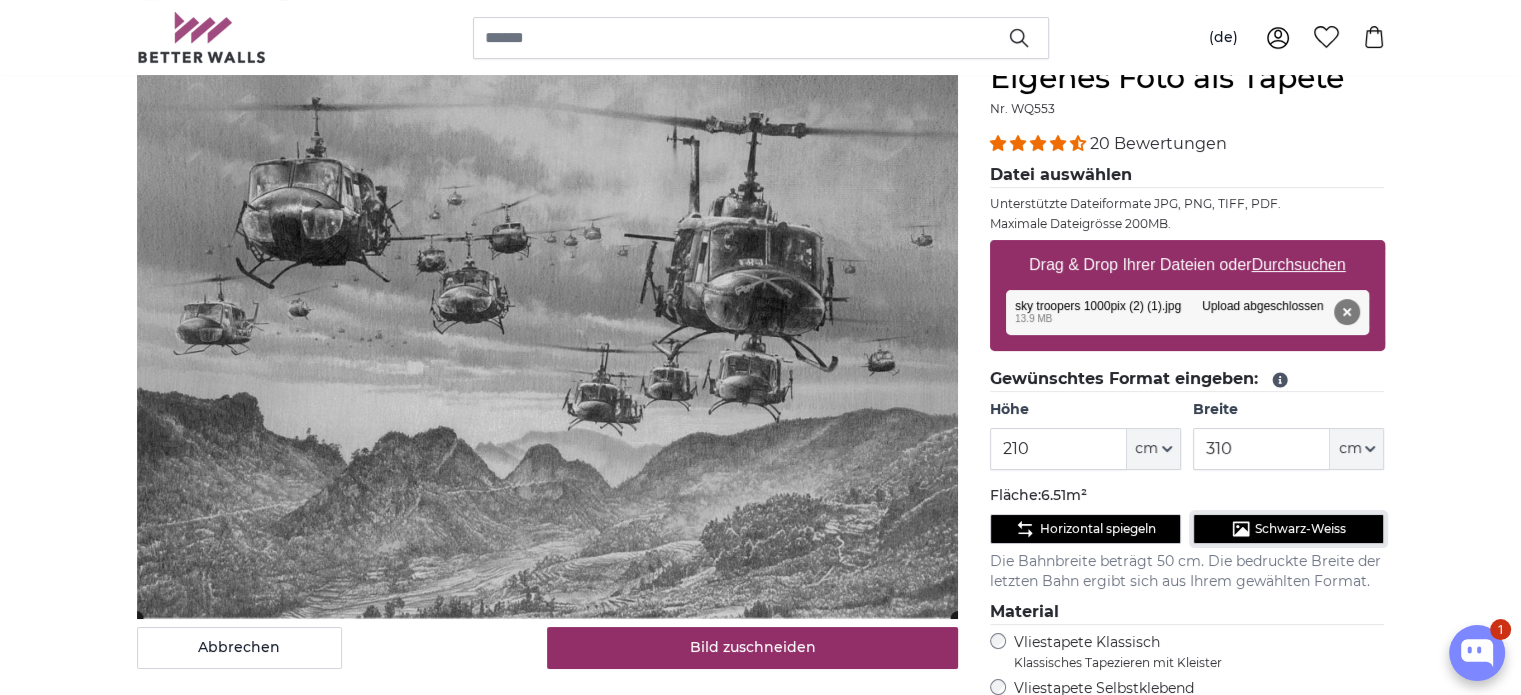 click on "Schwarz-Weiss" 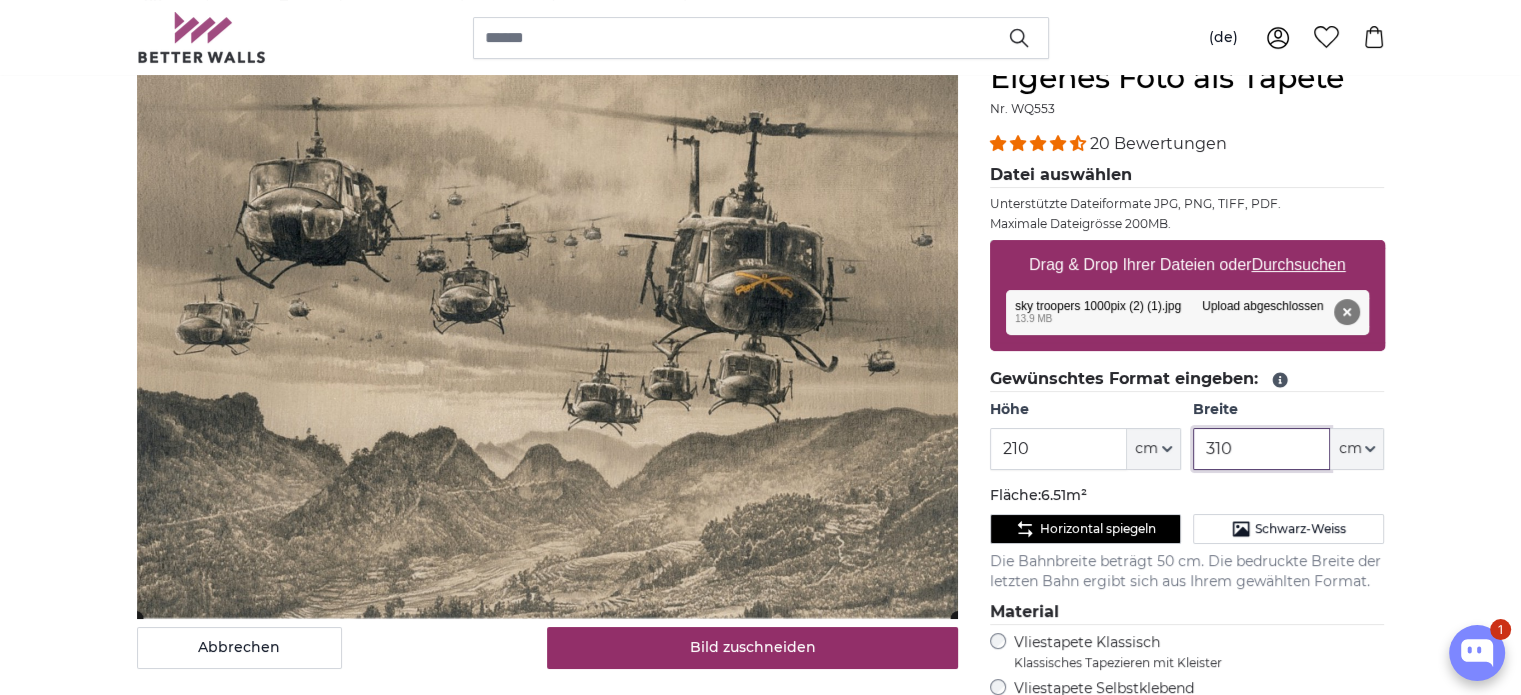 click on "310" at bounding box center (1261, 449) 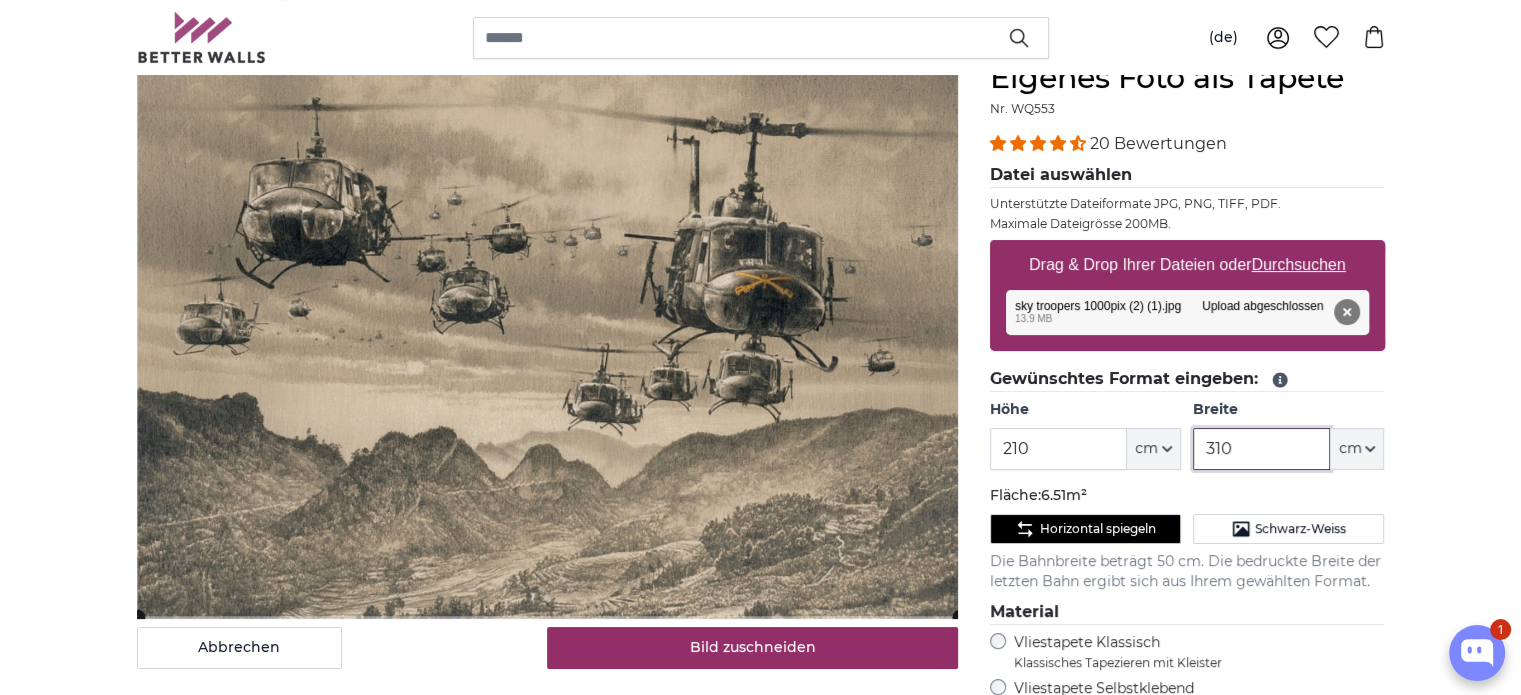click 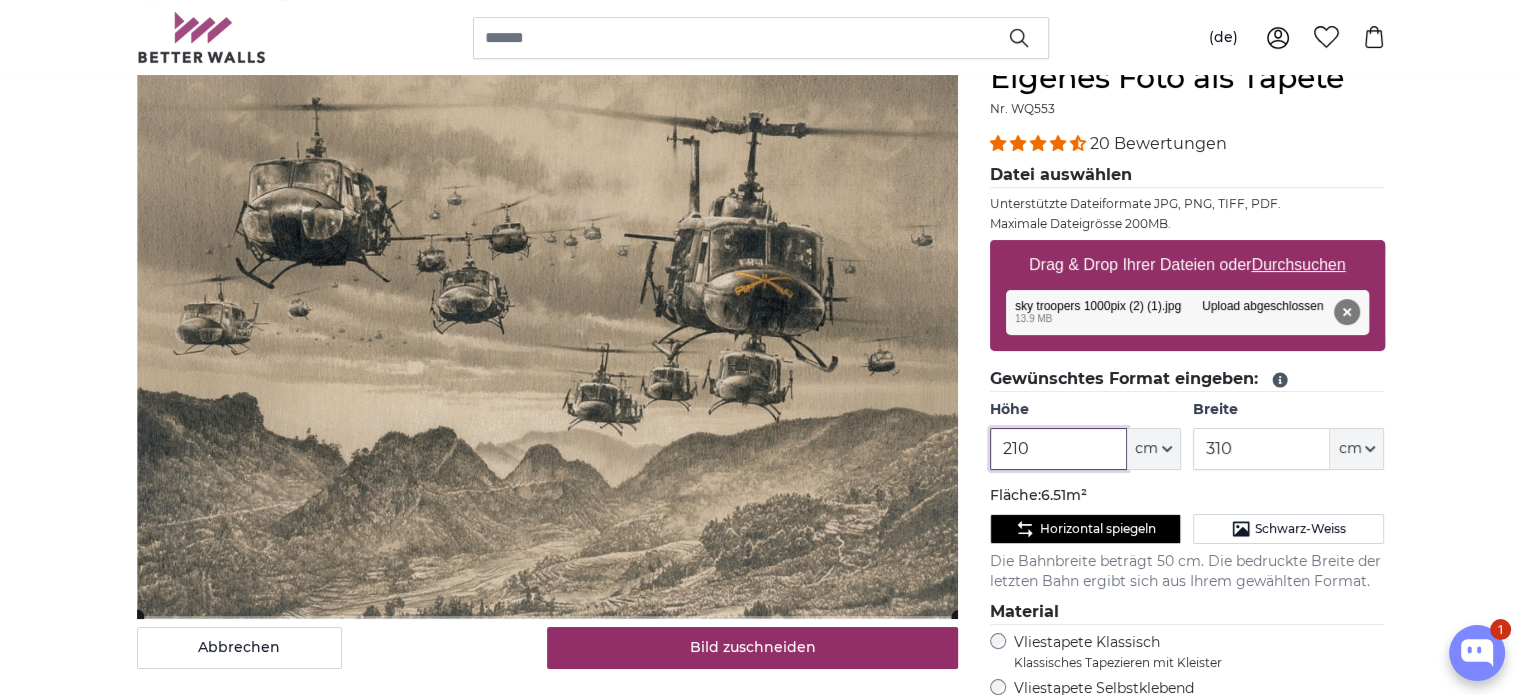 drag, startPoint x: 1037, startPoint y: 446, endPoint x: 982, endPoint y: 446, distance: 55 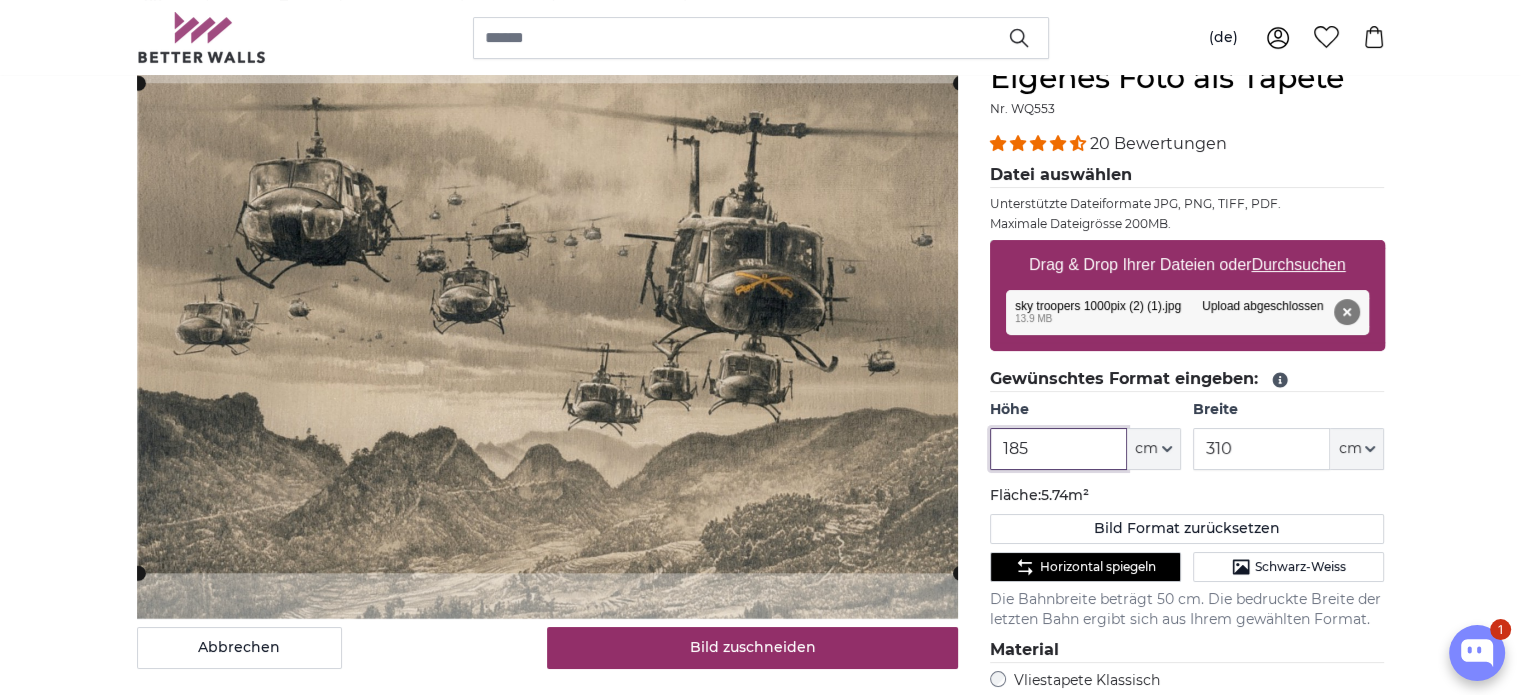 click 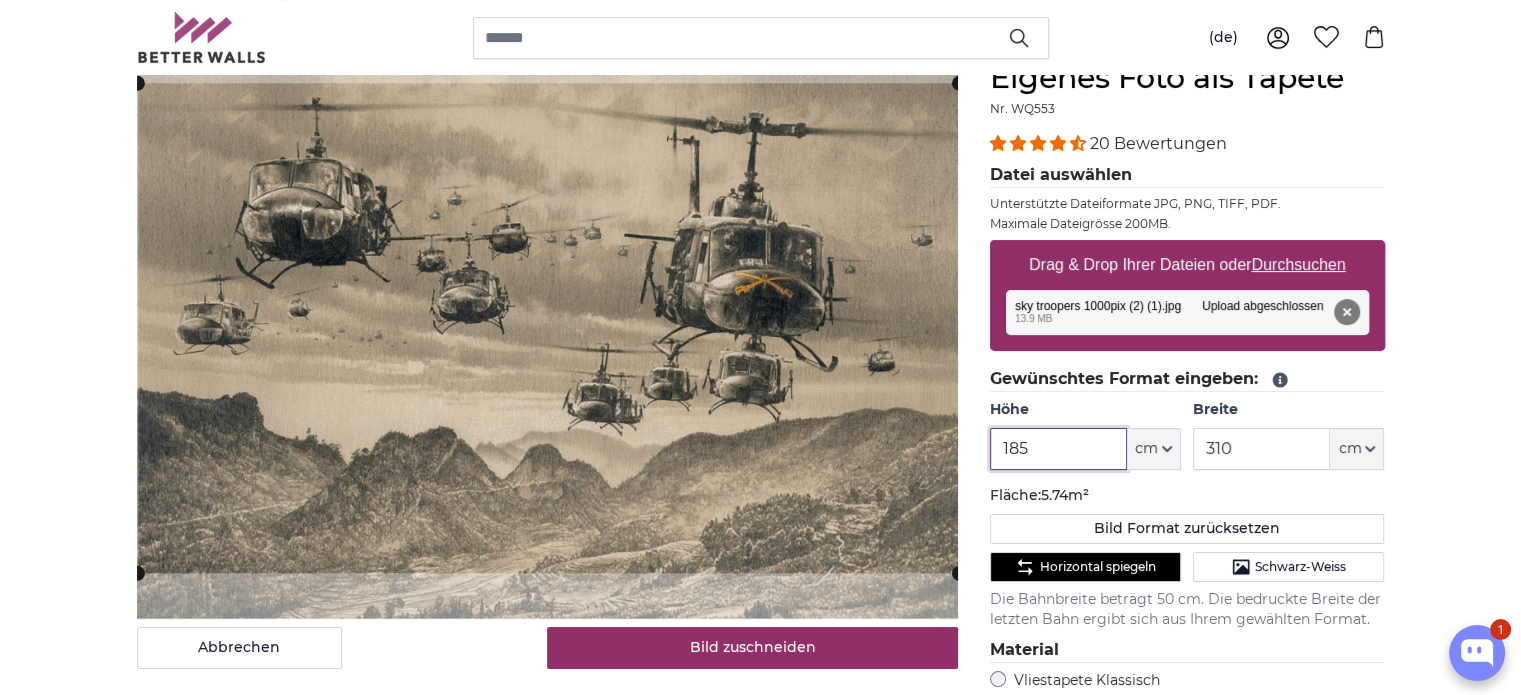 drag, startPoint x: 1028, startPoint y: 442, endPoint x: 1012, endPoint y: 434, distance: 17.888544 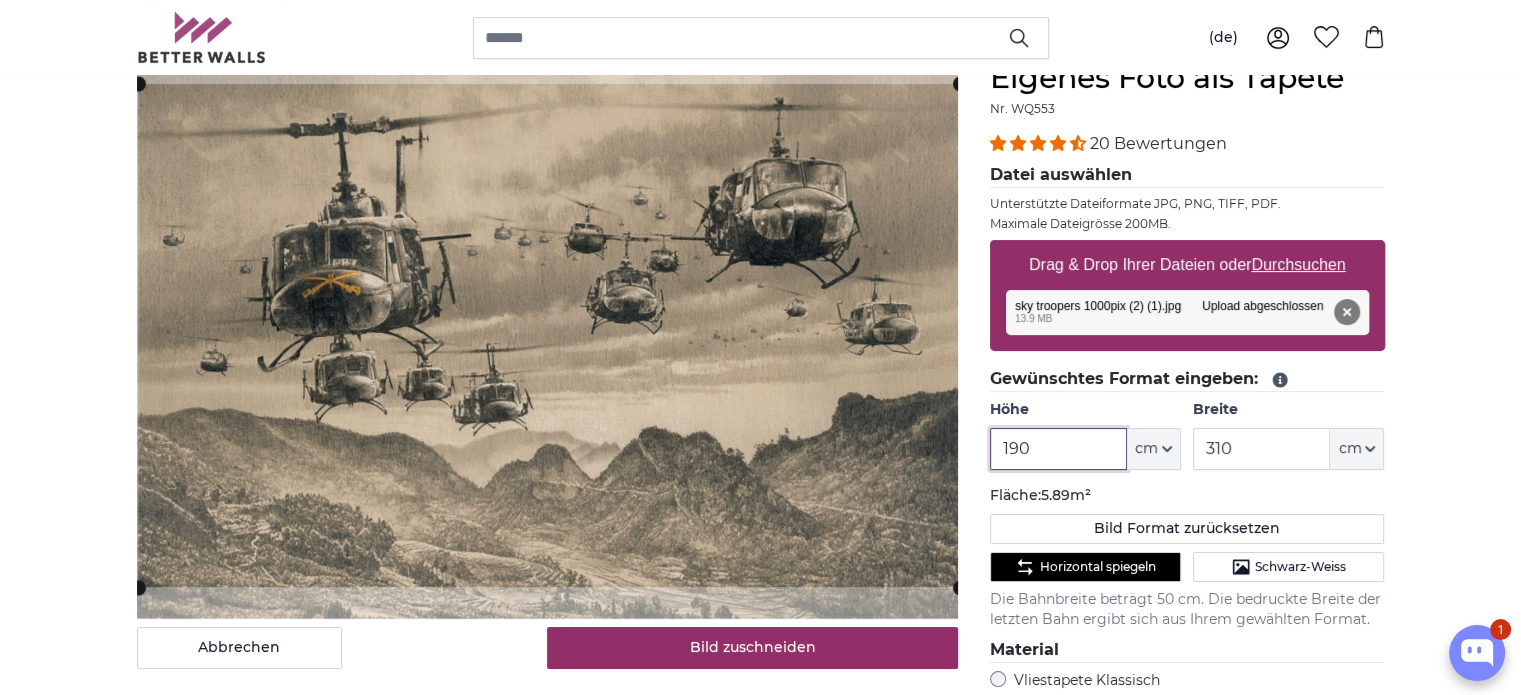 click 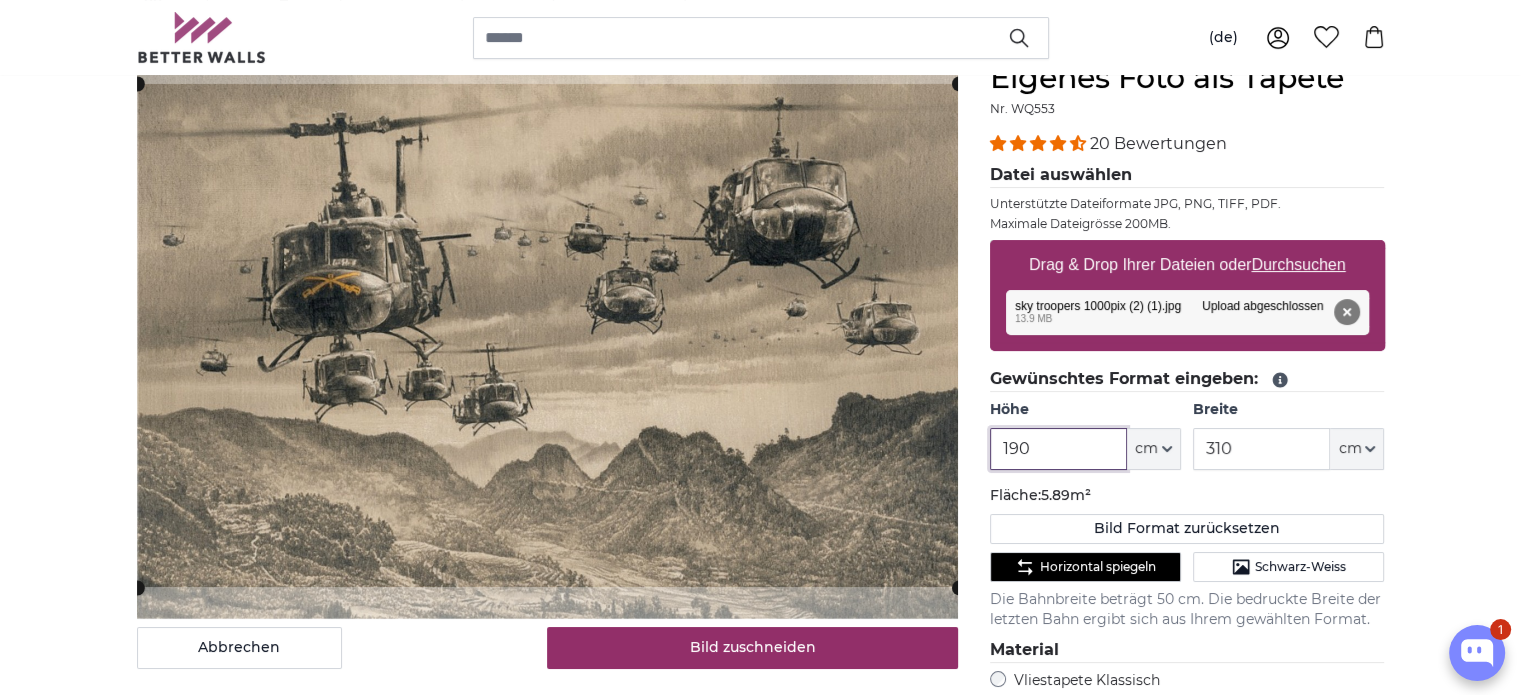 type on "190" 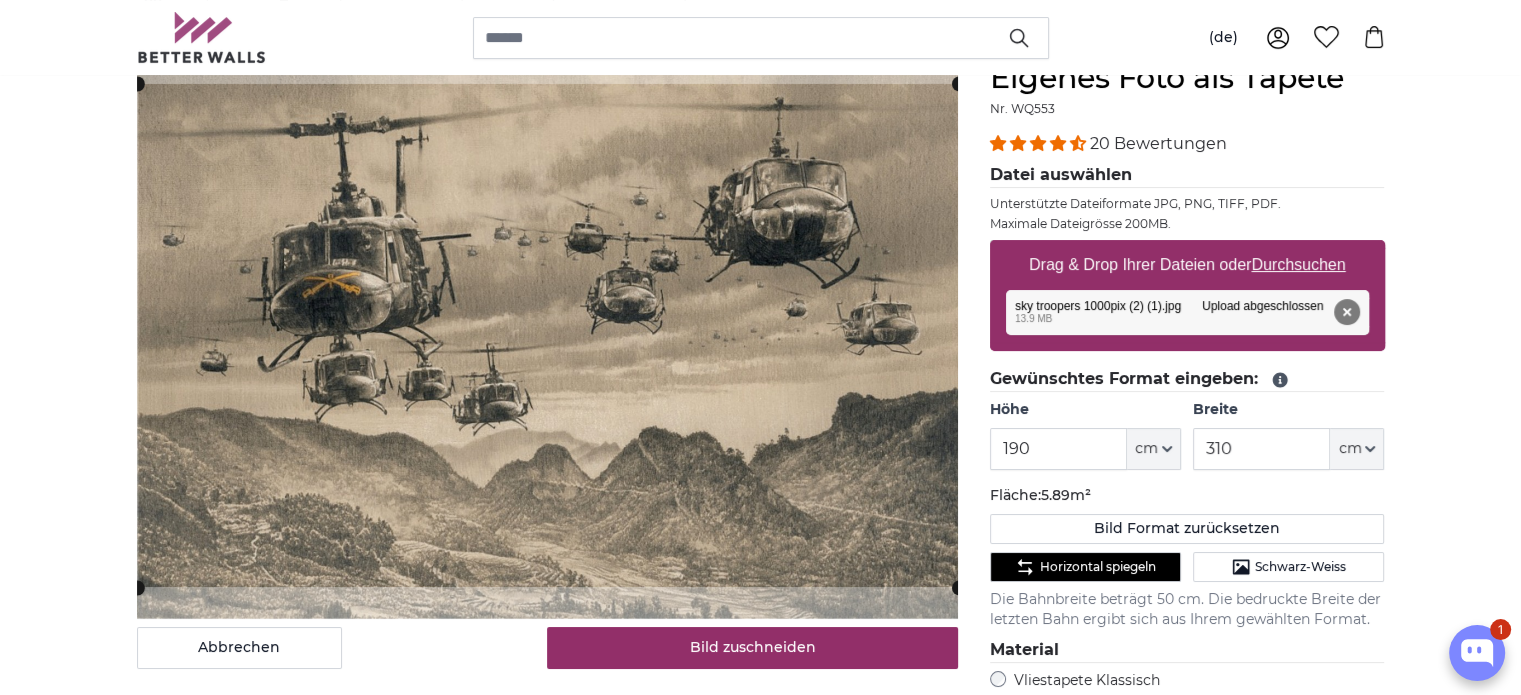 click on "Durchsuchen" at bounding box center [1298, 264] 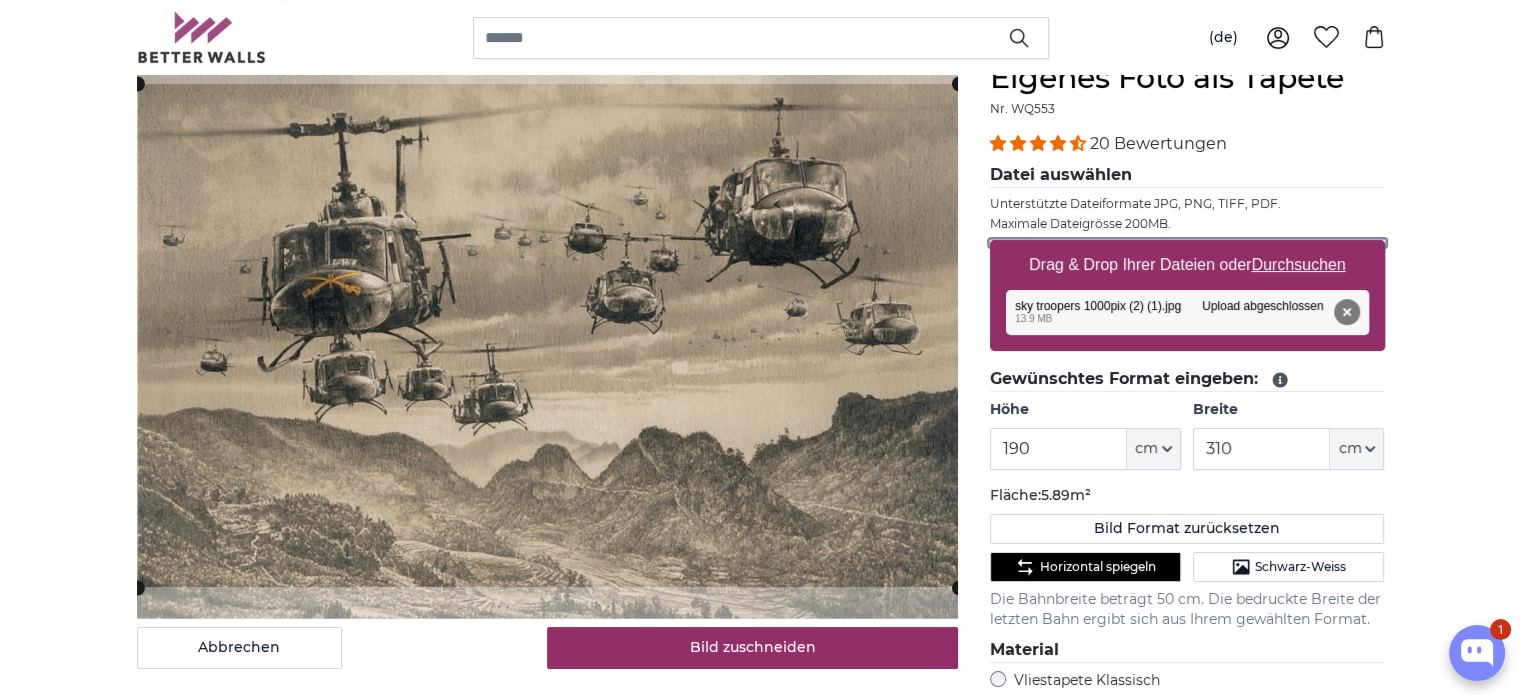 click on "Drag & Drop Ihrer Dateien oder  Durchsuchen" at bounding box center [1187, 243] 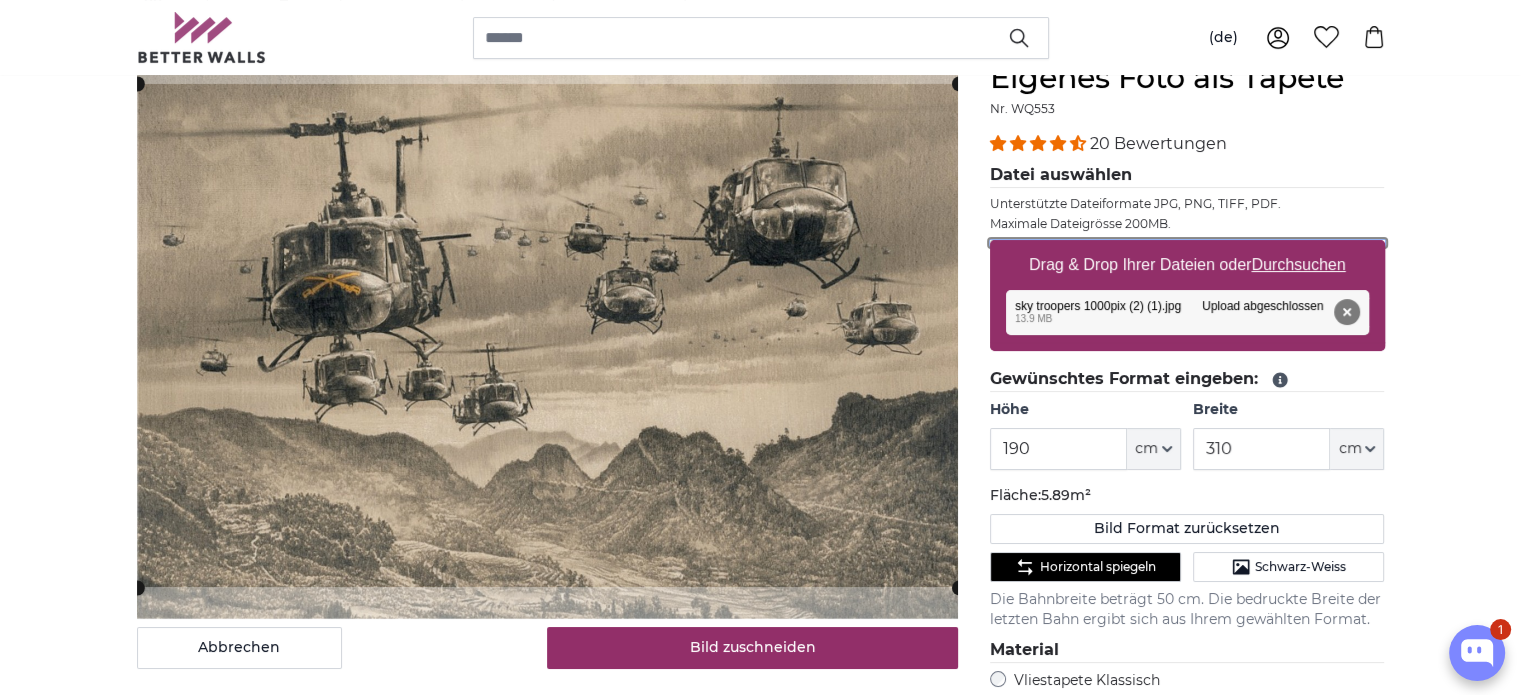 type on "**********" 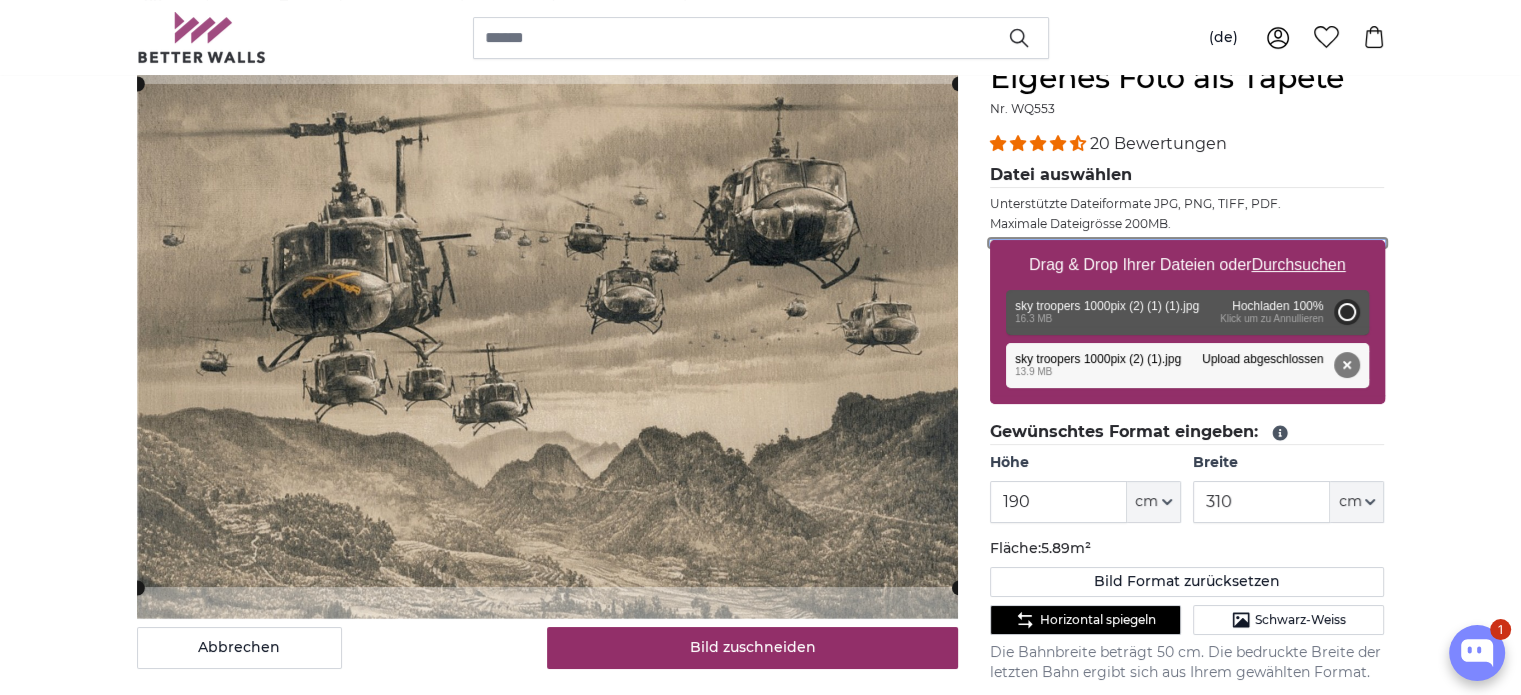 type on "200" 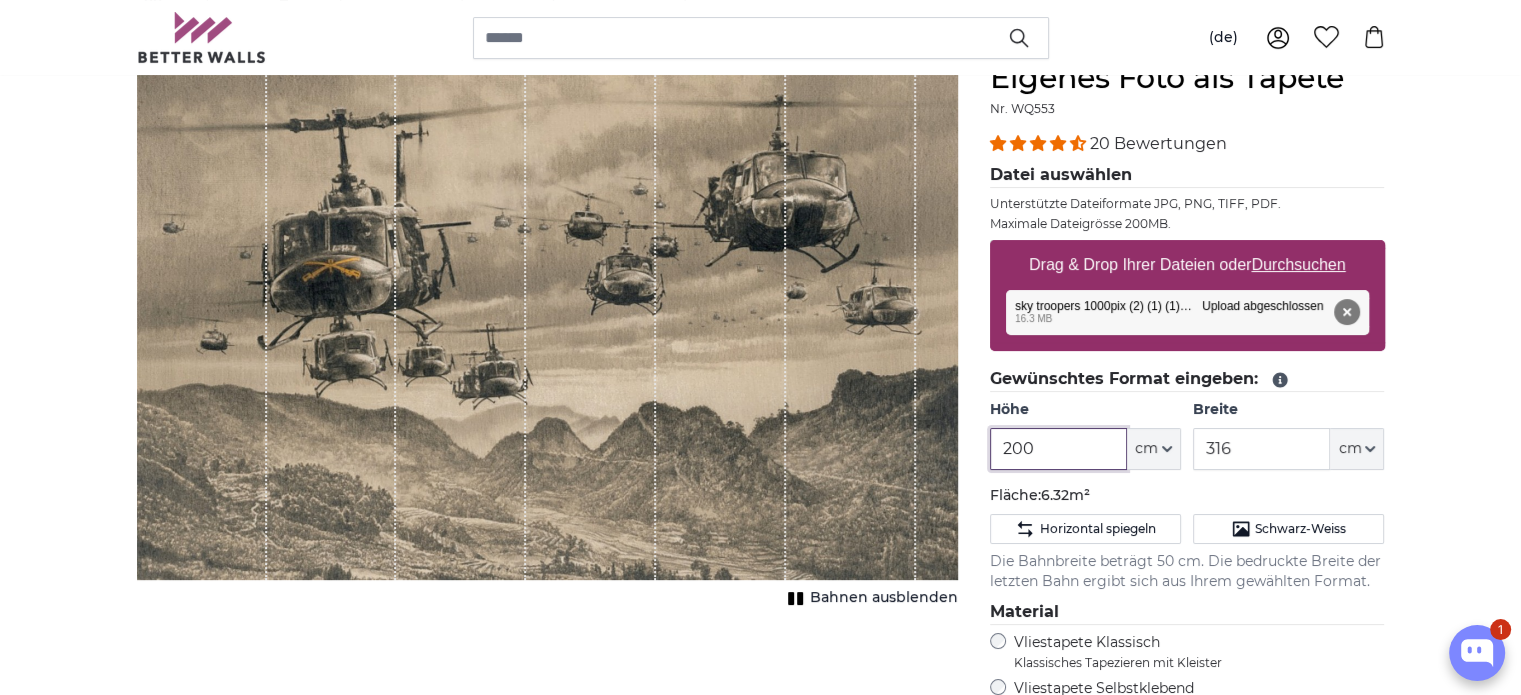 drag, startPoint x: 1072, startPoint y: 447, endPoint x: 920, endPoint y: 445, distance: 152.01315 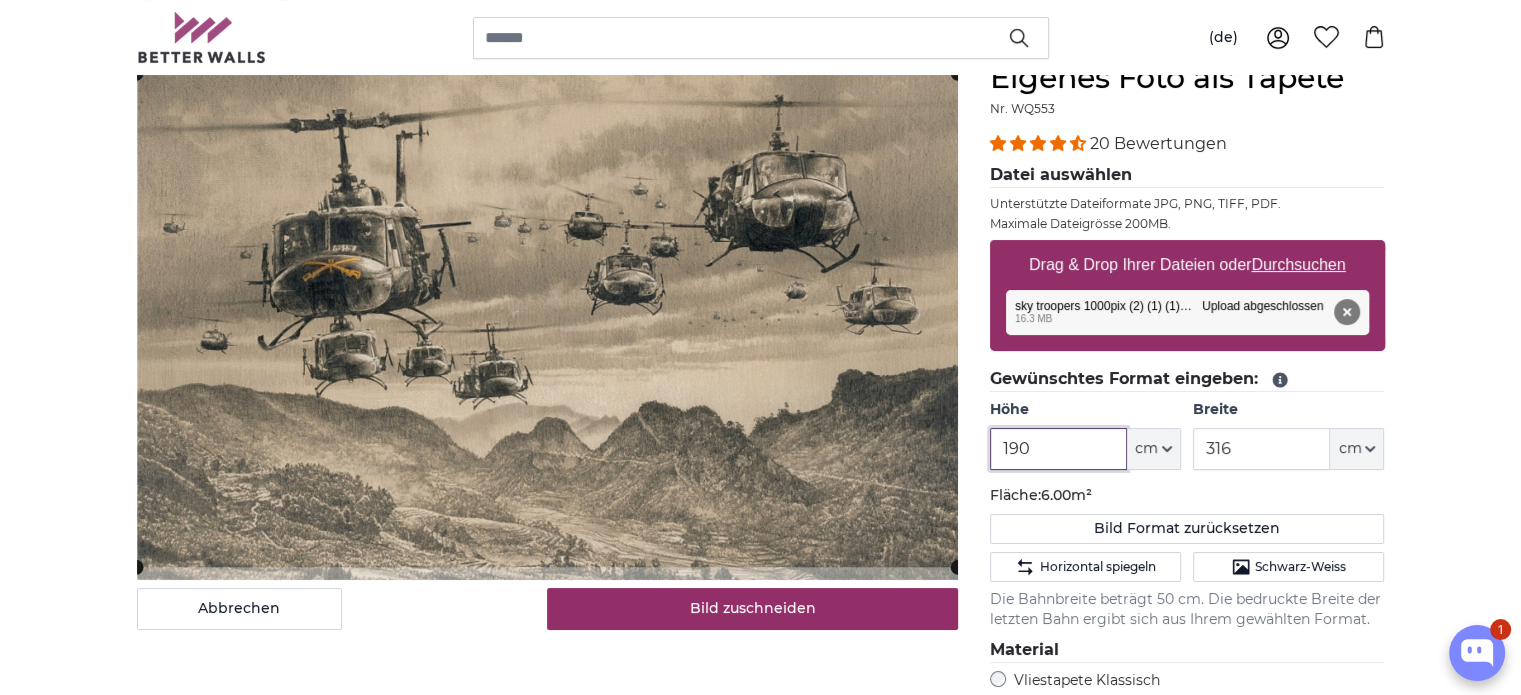type on "190" 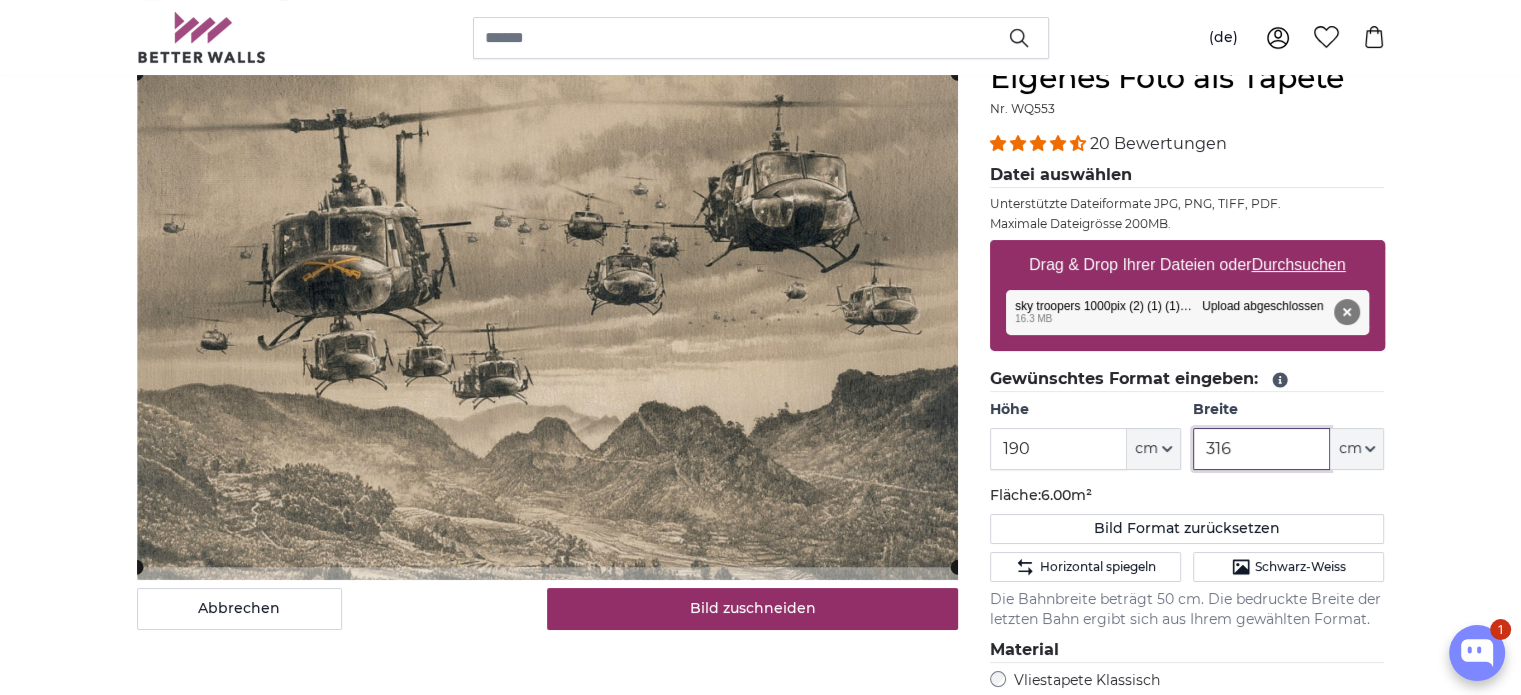 click on "316" at bounding box center [1261, 449] 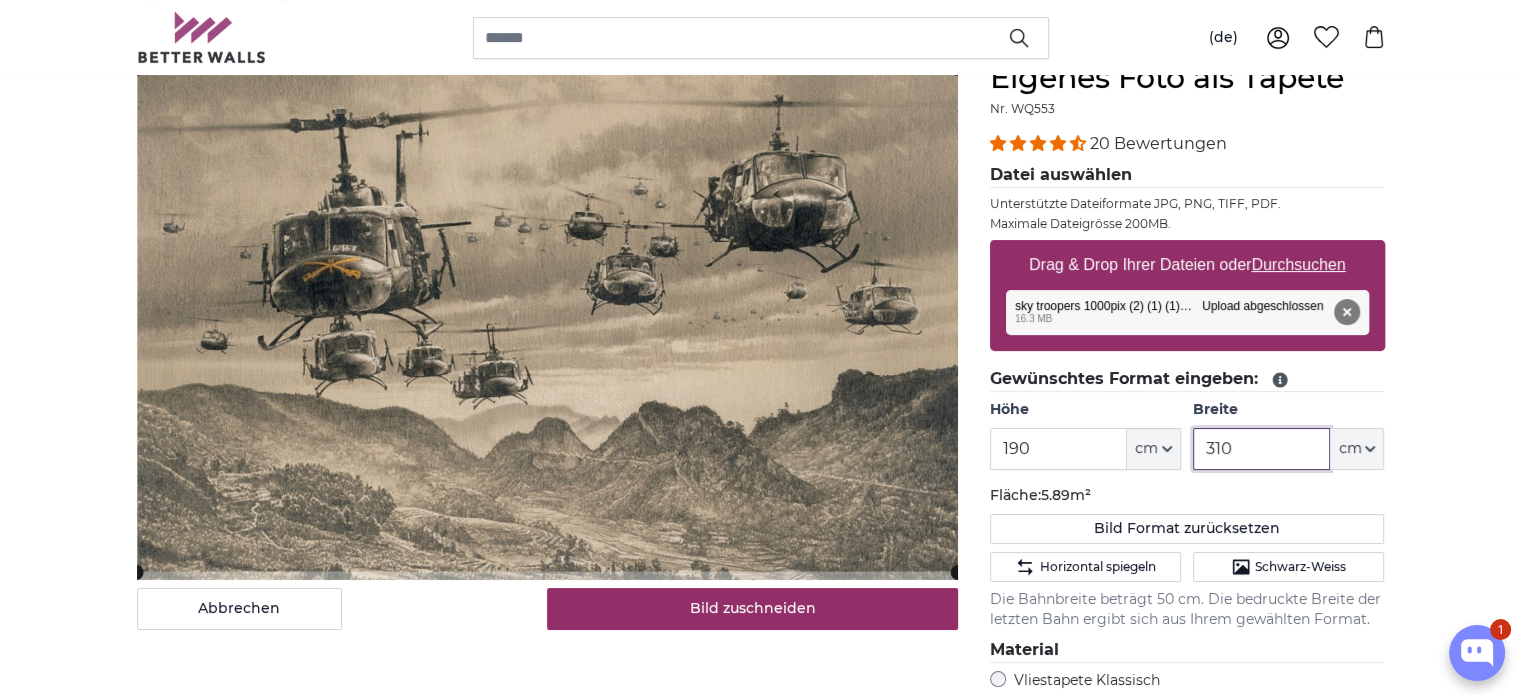 type on "310" 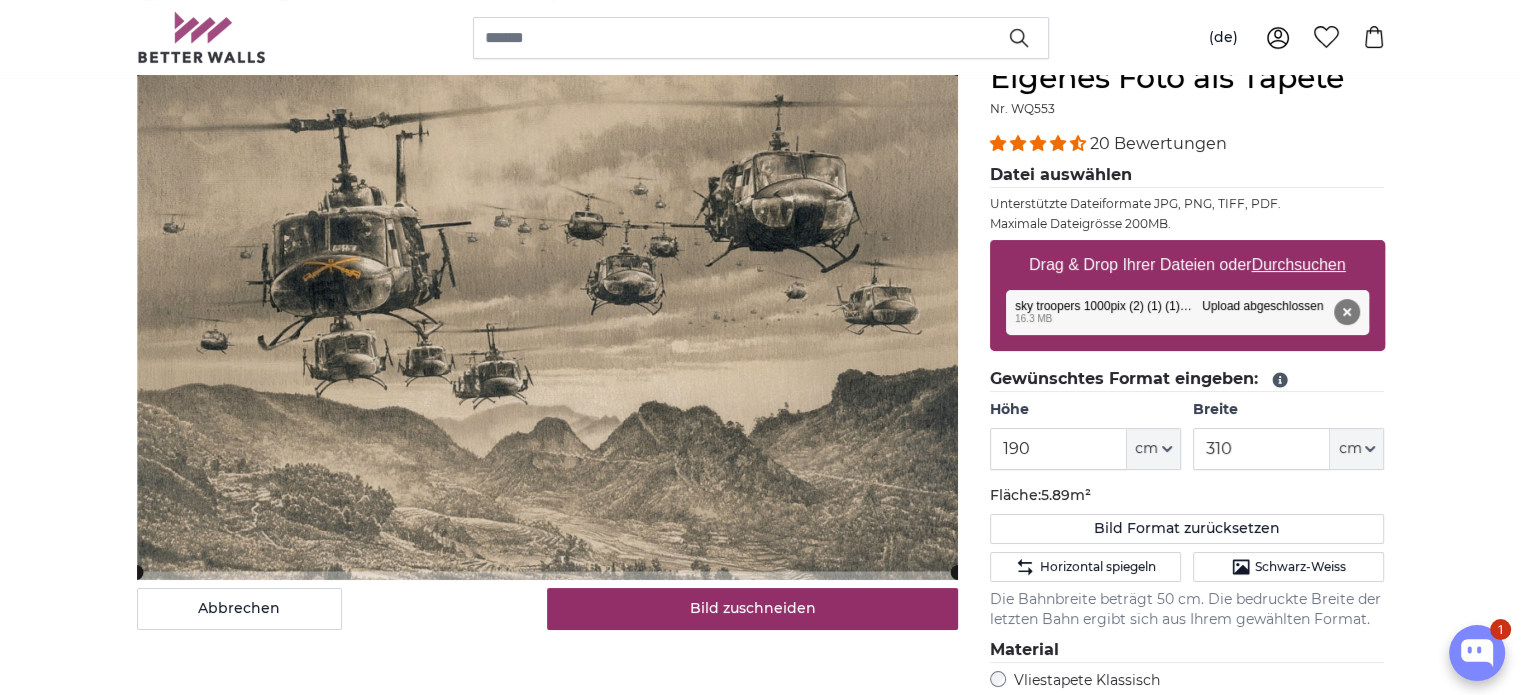 click on "[PERSON_NAME] Bild als Fototapete
Eigenes Foto als Tapete
Eigenes Foto als Tapete
Abbrechen
Bild zuschneiden" at bounding box center (760, 2511) 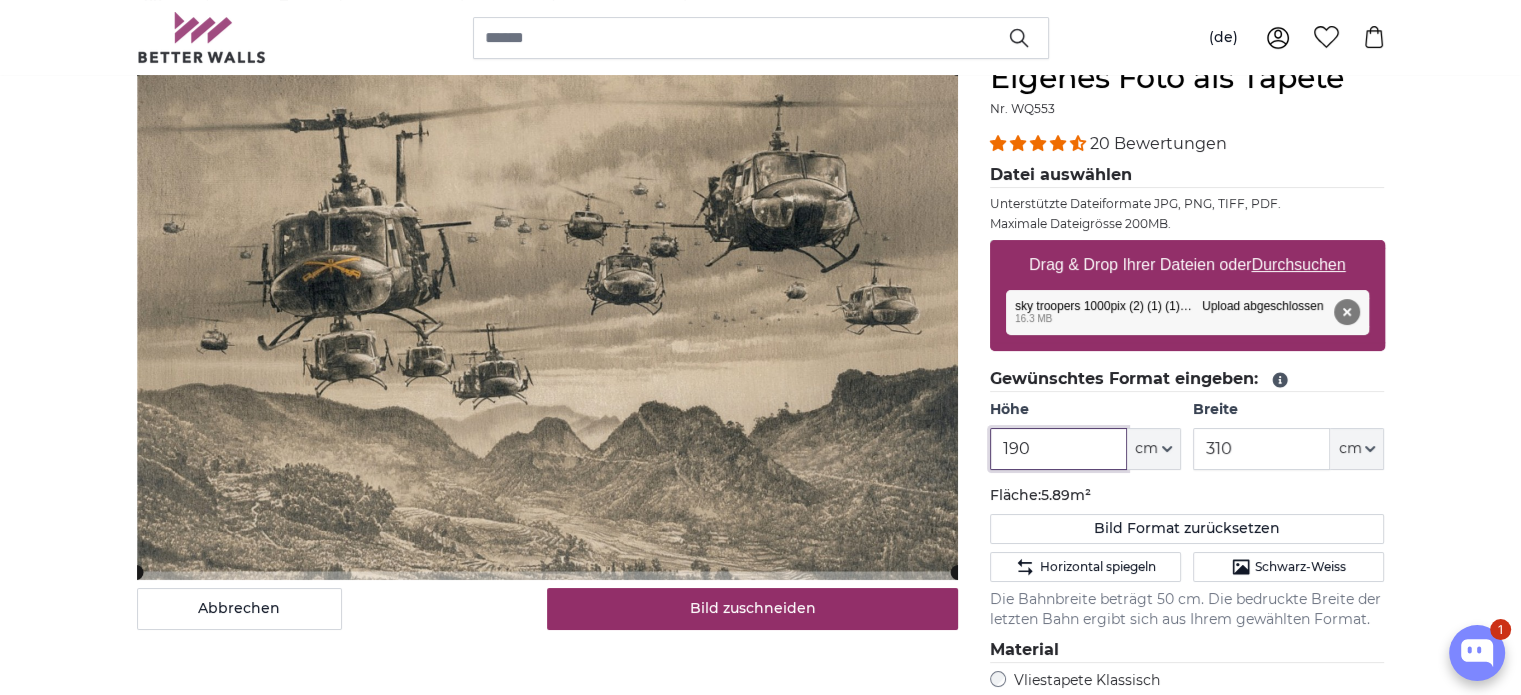 click on "190" at bounding box center [1058, 449] 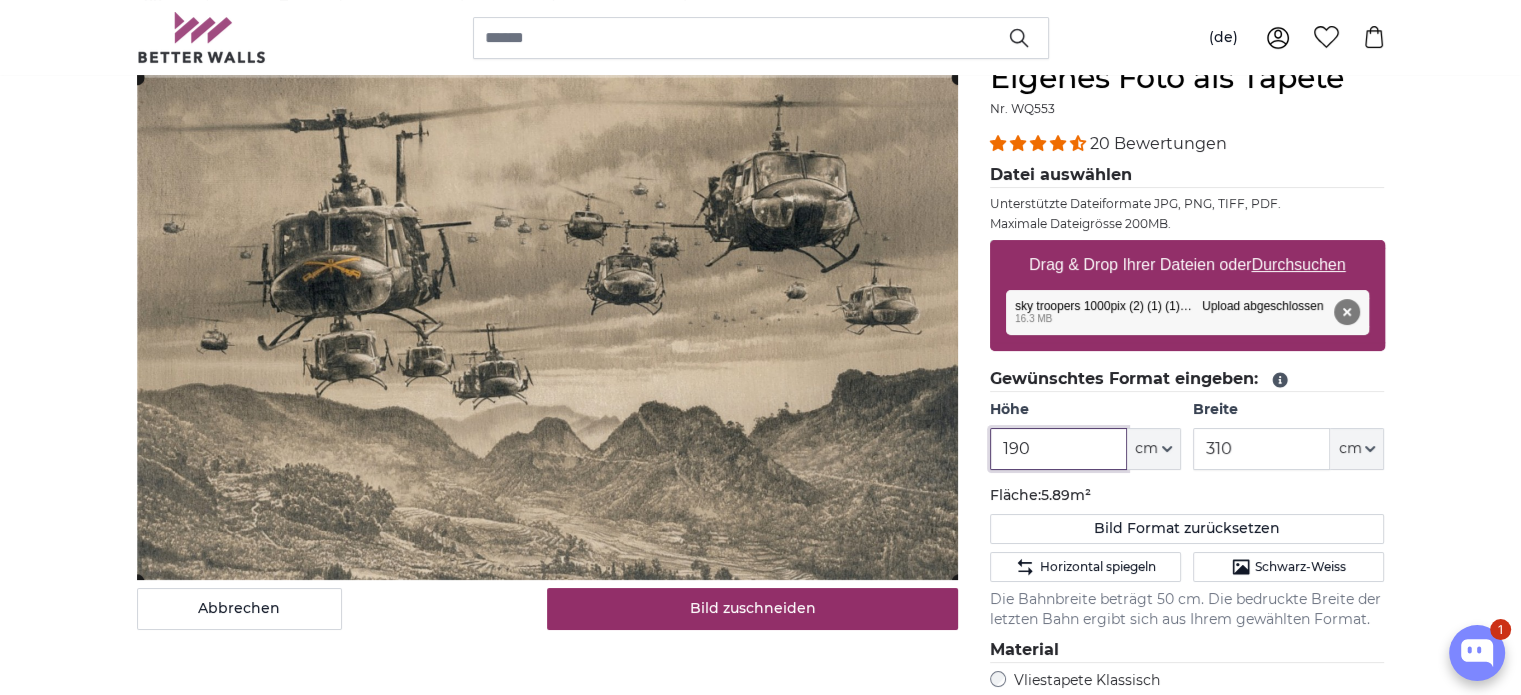 click 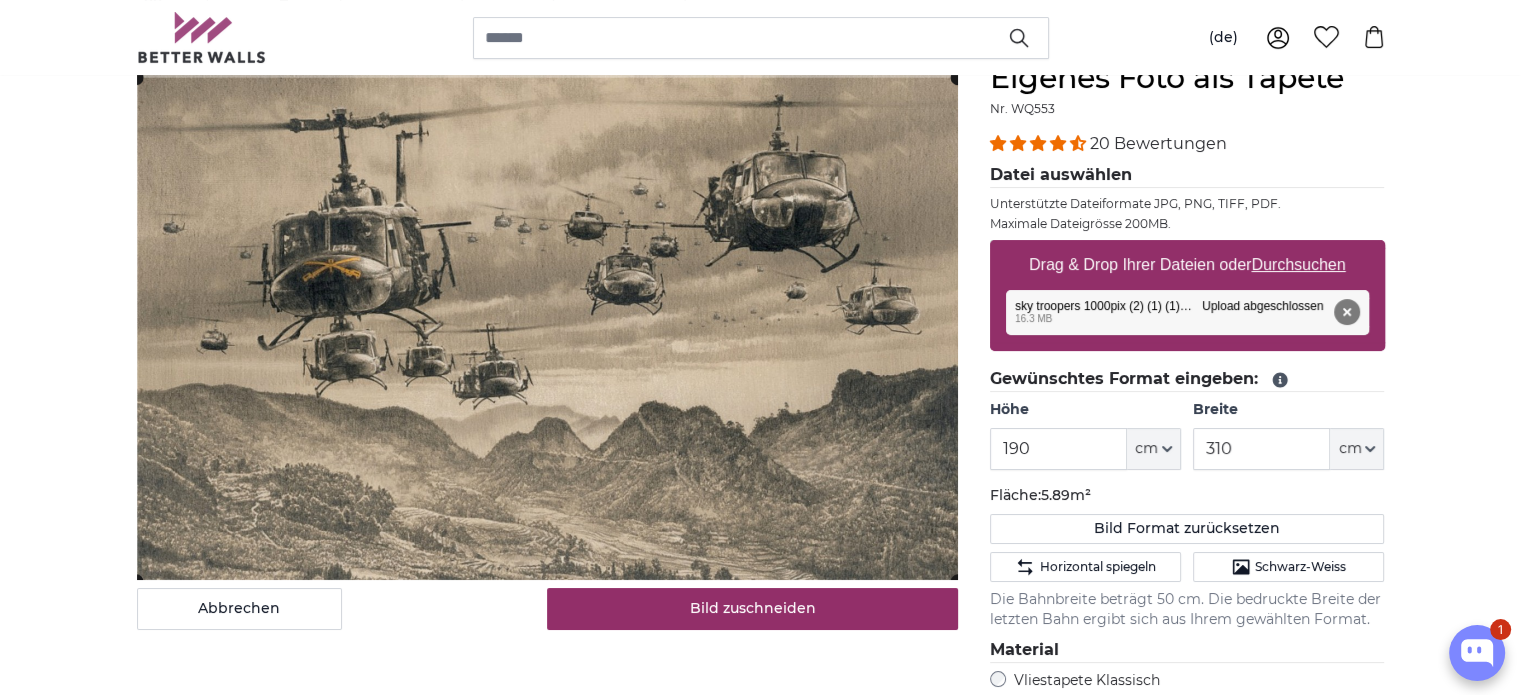 click on "Abbrechen
Bild zuschneiden
Bahnen ausblenden" at bounding box center (547, 579) 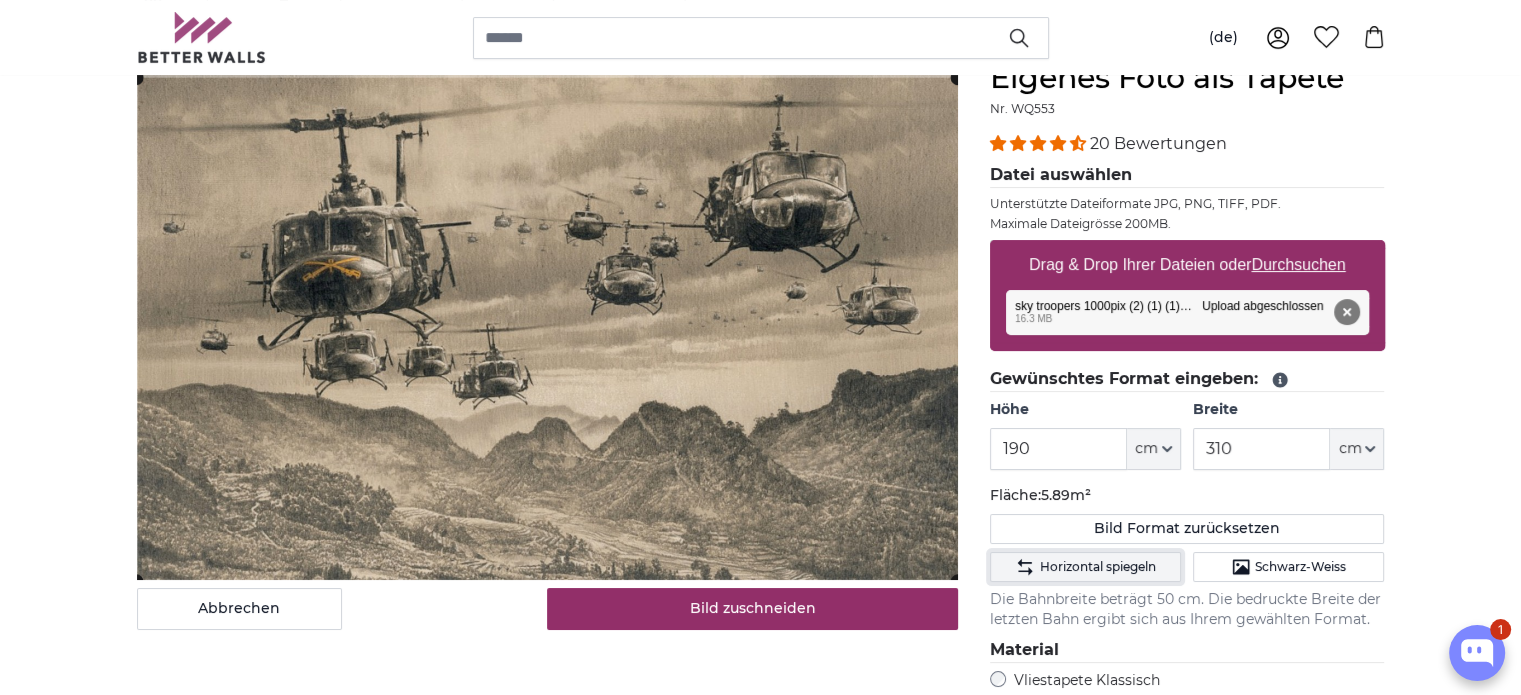 click on "Horizontal spiegeln" 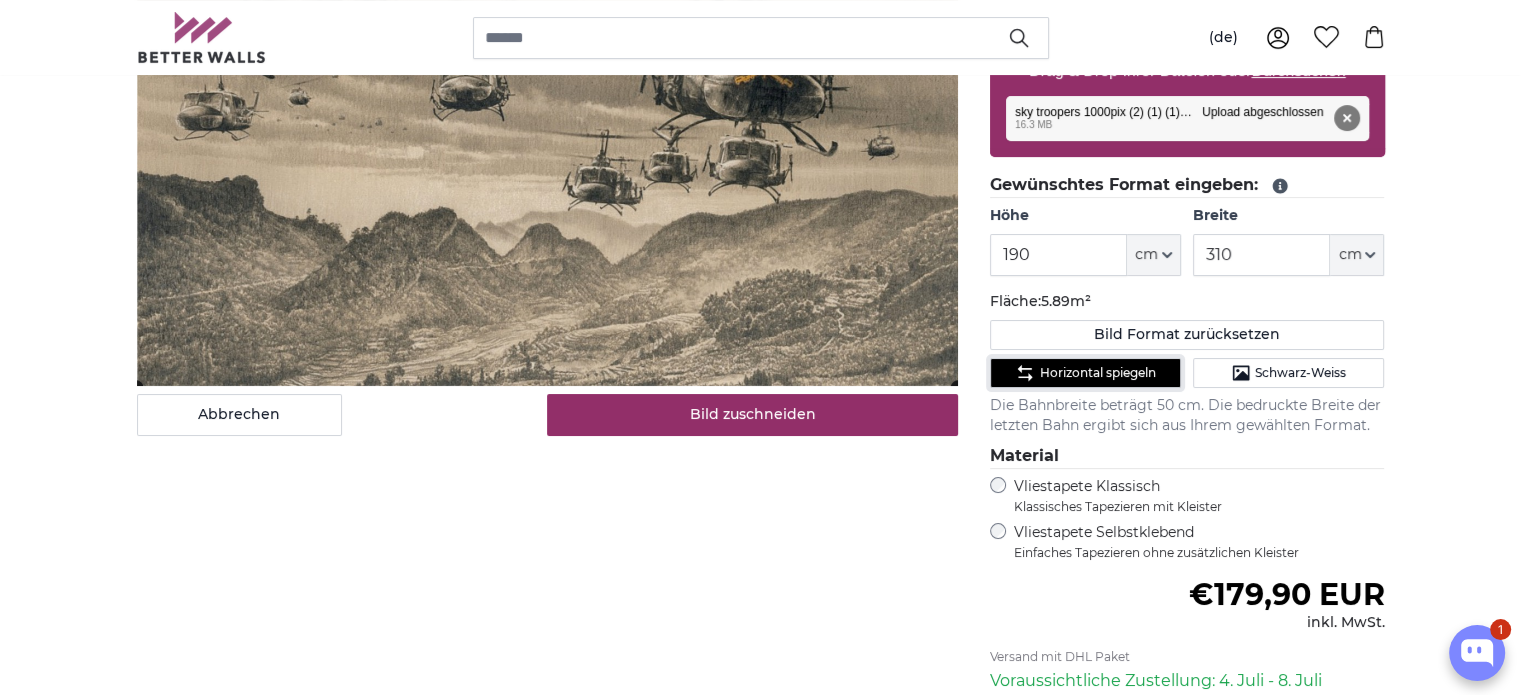 scroll, scrollTop: 400, scrollLeft: 0, axis: vertical 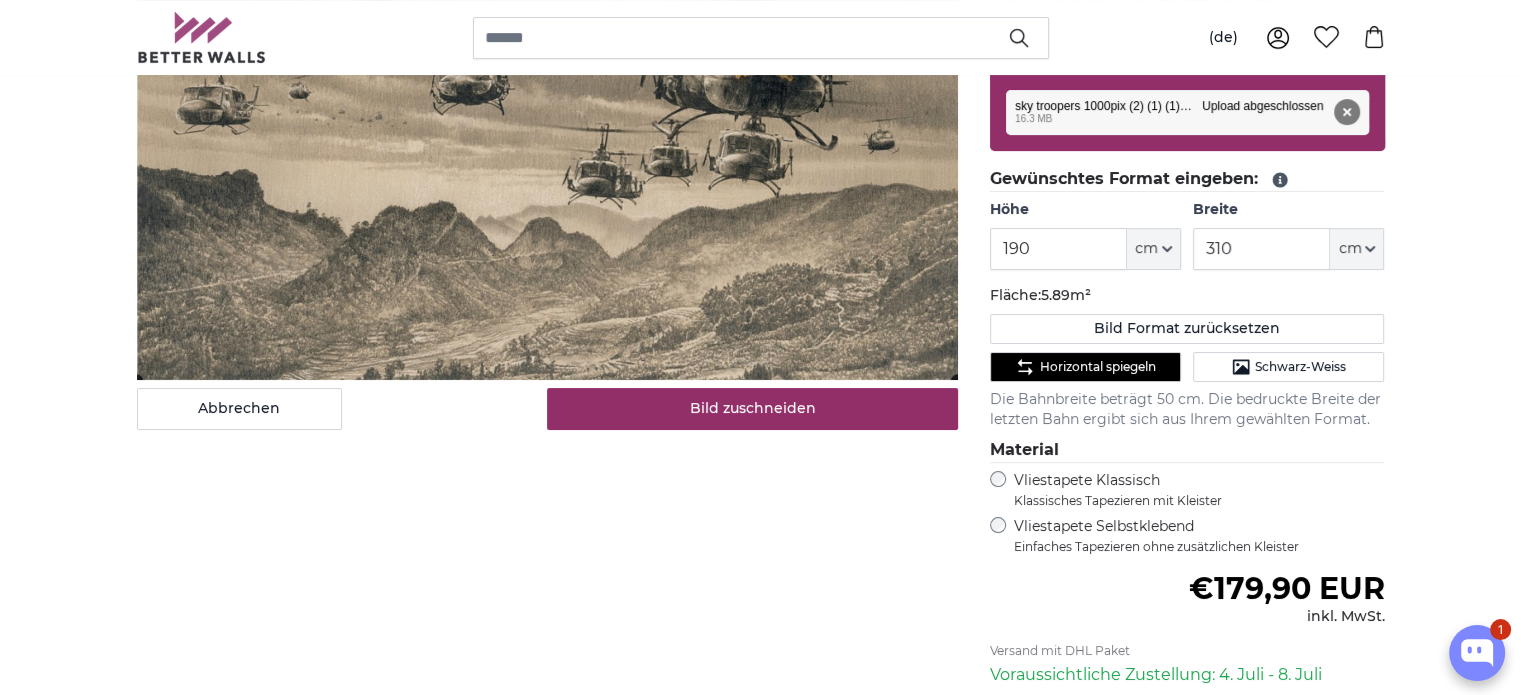 click on "Vliestapete Selbstklebend
Einfaches Tapezieren ohne zusätzlichen Kleister" at bounding box center (1199, 536) 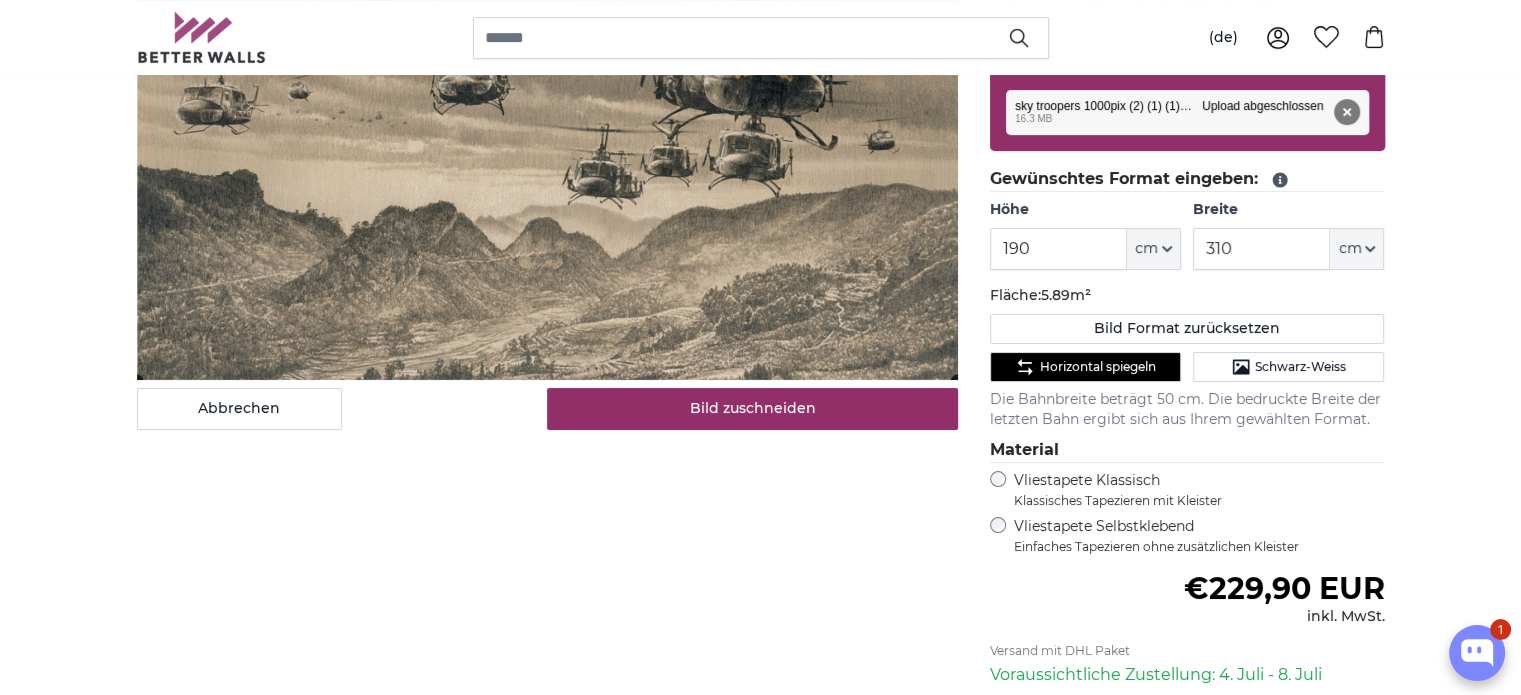 click on "Vliestapete Klassisch
Klassisches Tapezieren mit Kleister" at bounding box center (1191, 490) 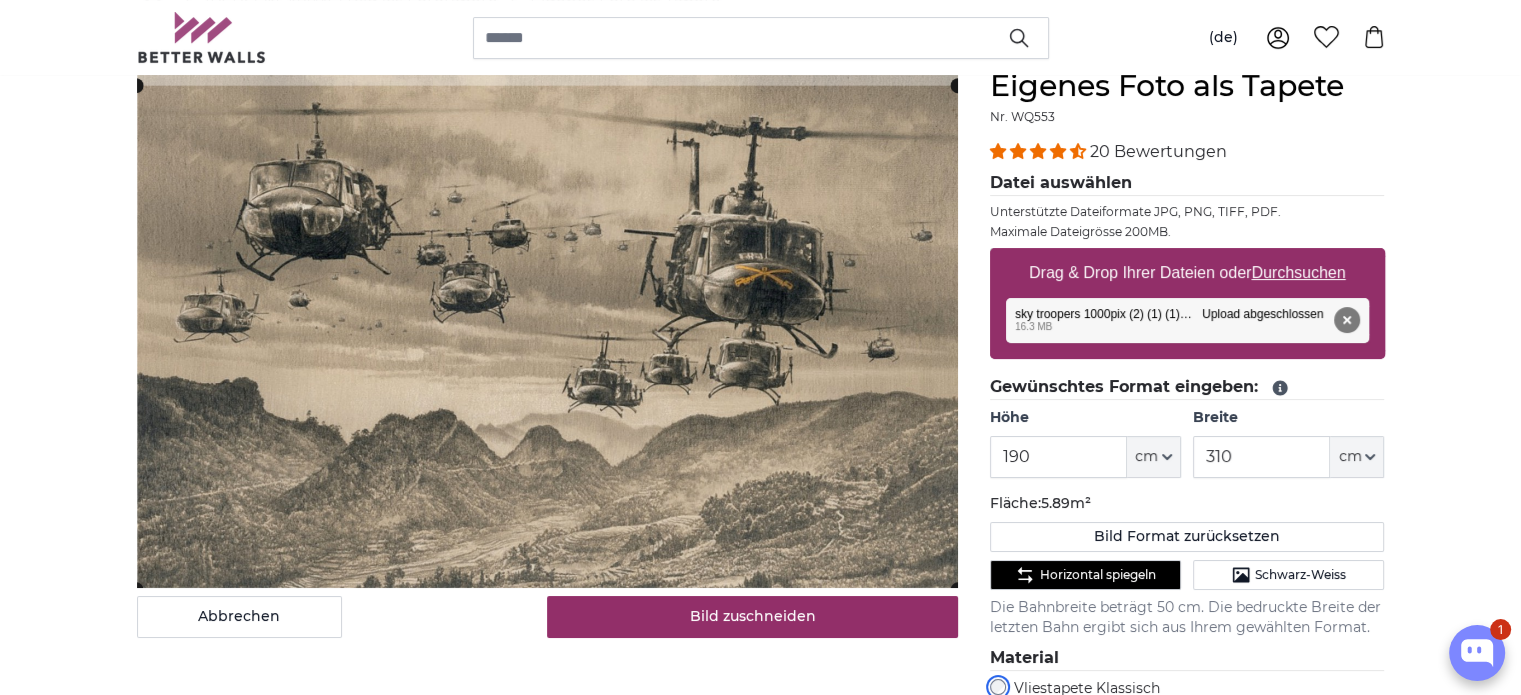 scroll, scrollTop: 200, scrollLeft: 0, axis: vertical 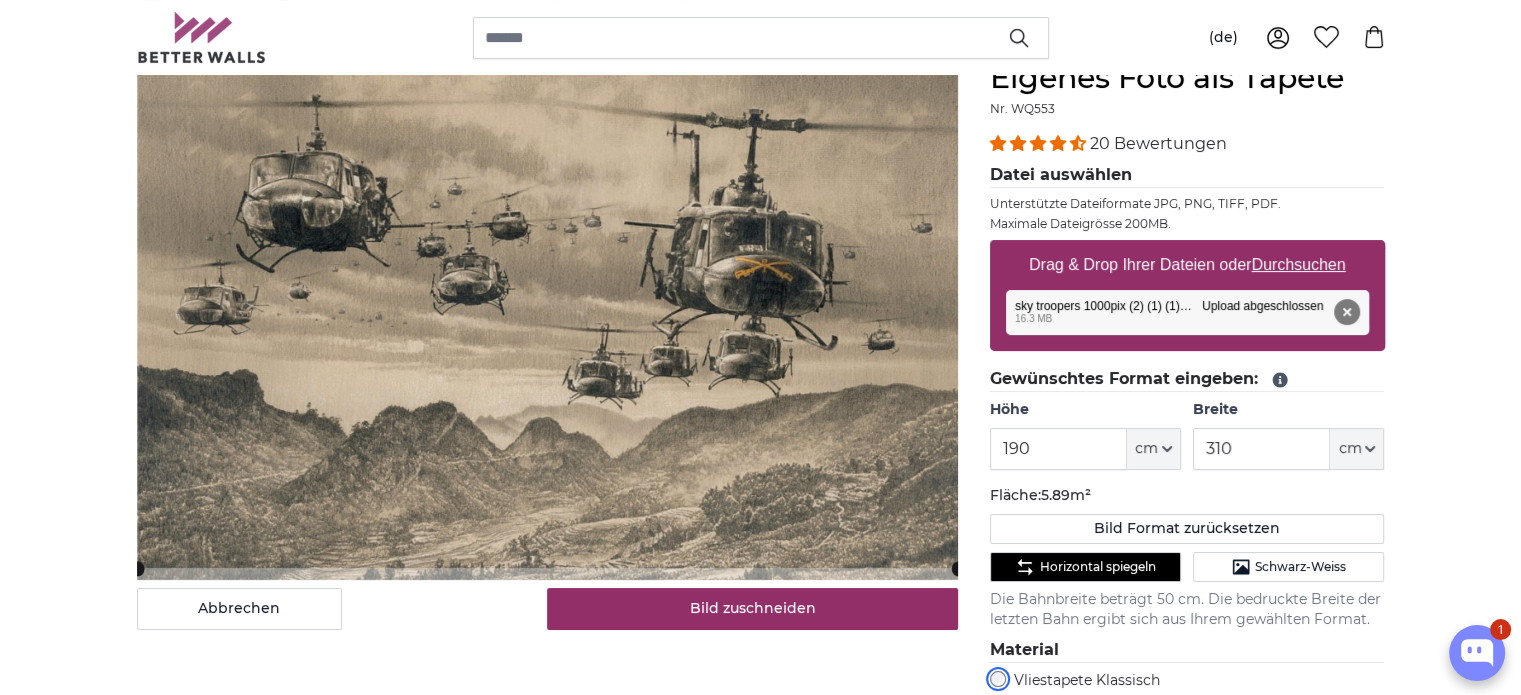 click 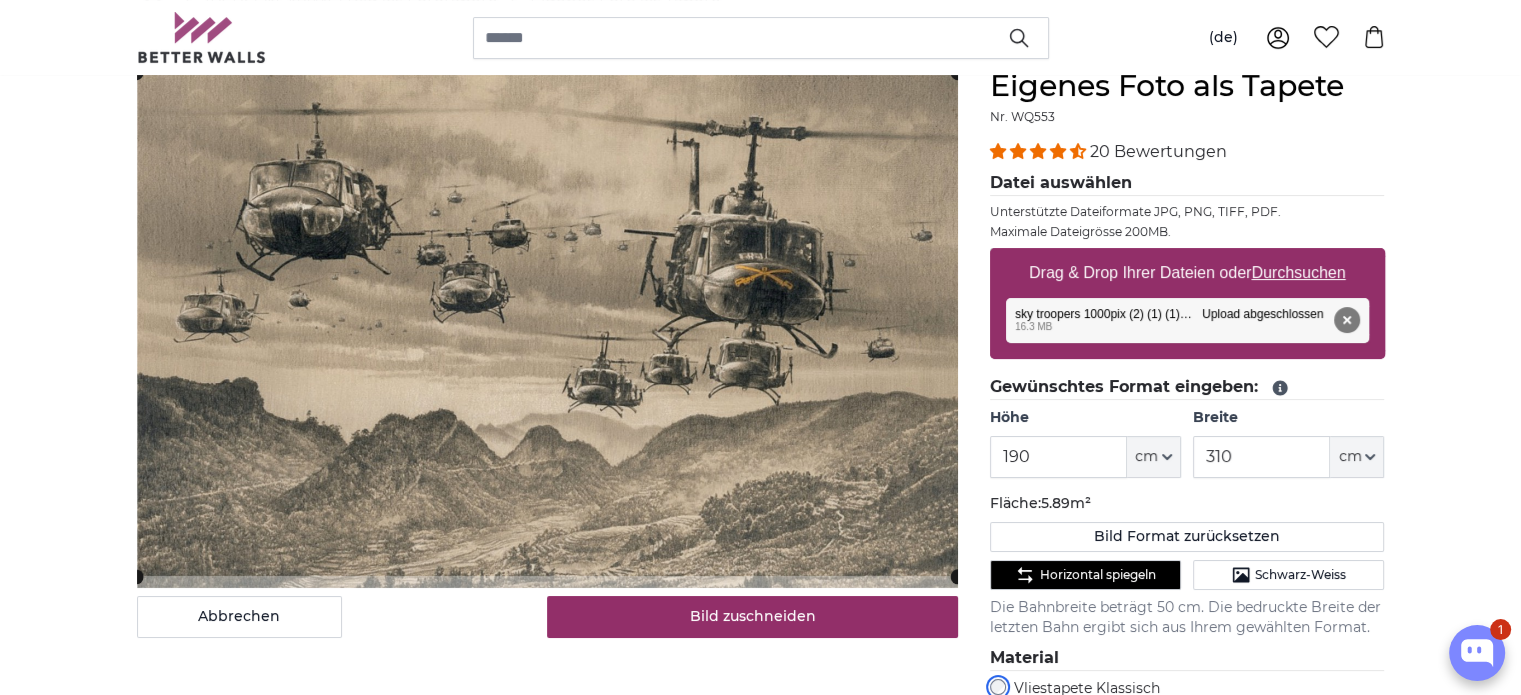 scroll, scrollTop: 200, scrollLeft: 0, axis: vertical 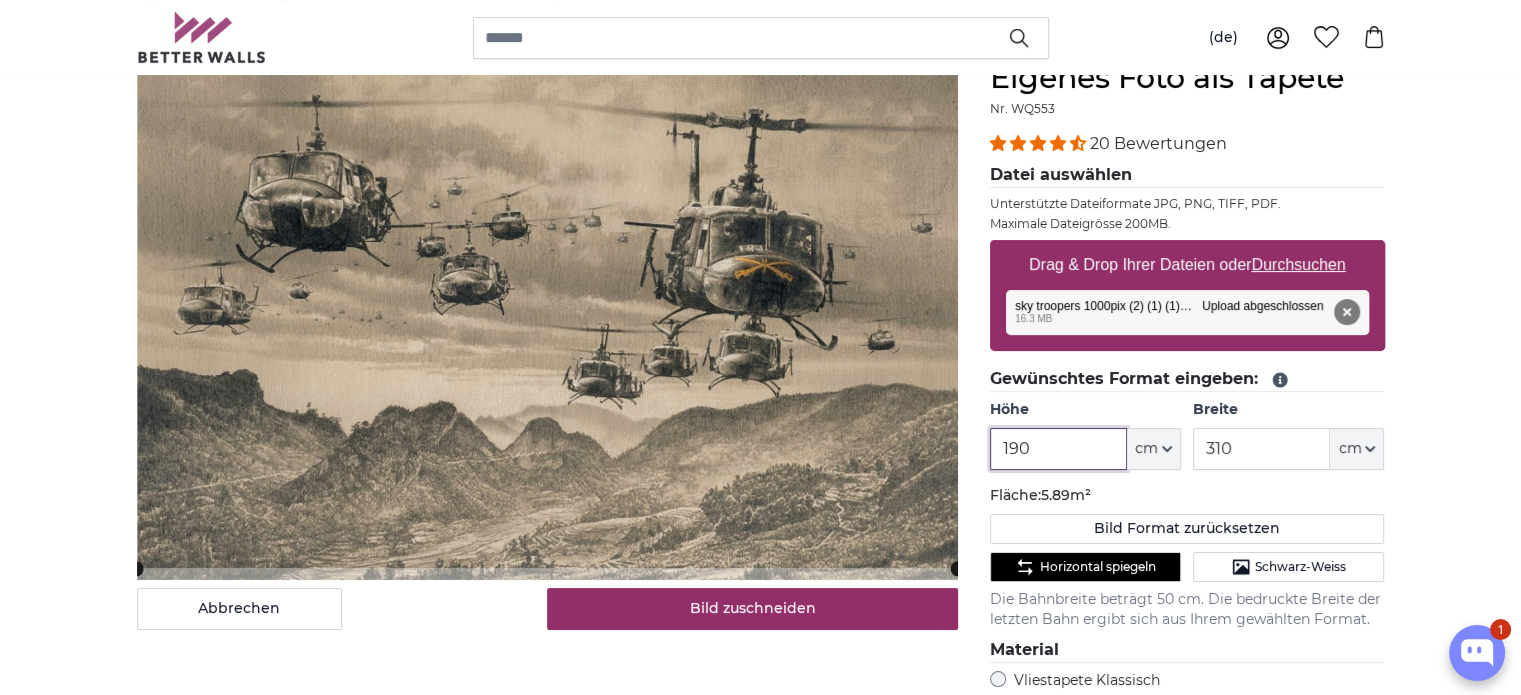 click on "190" at bounding box center (1058, 449) 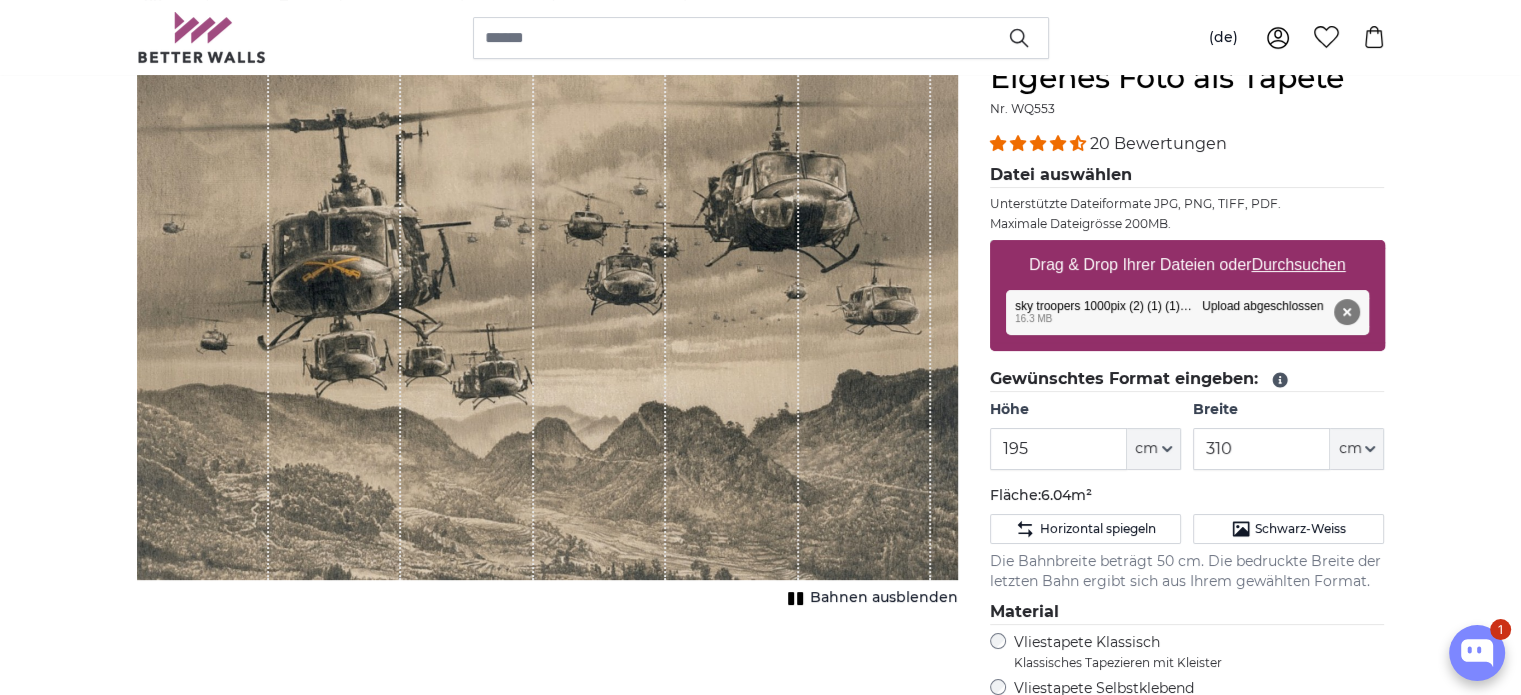 click on "Abbrechen
Bild zuschneiden
Bahnen ausblenden" at bounding box center [547, 560] 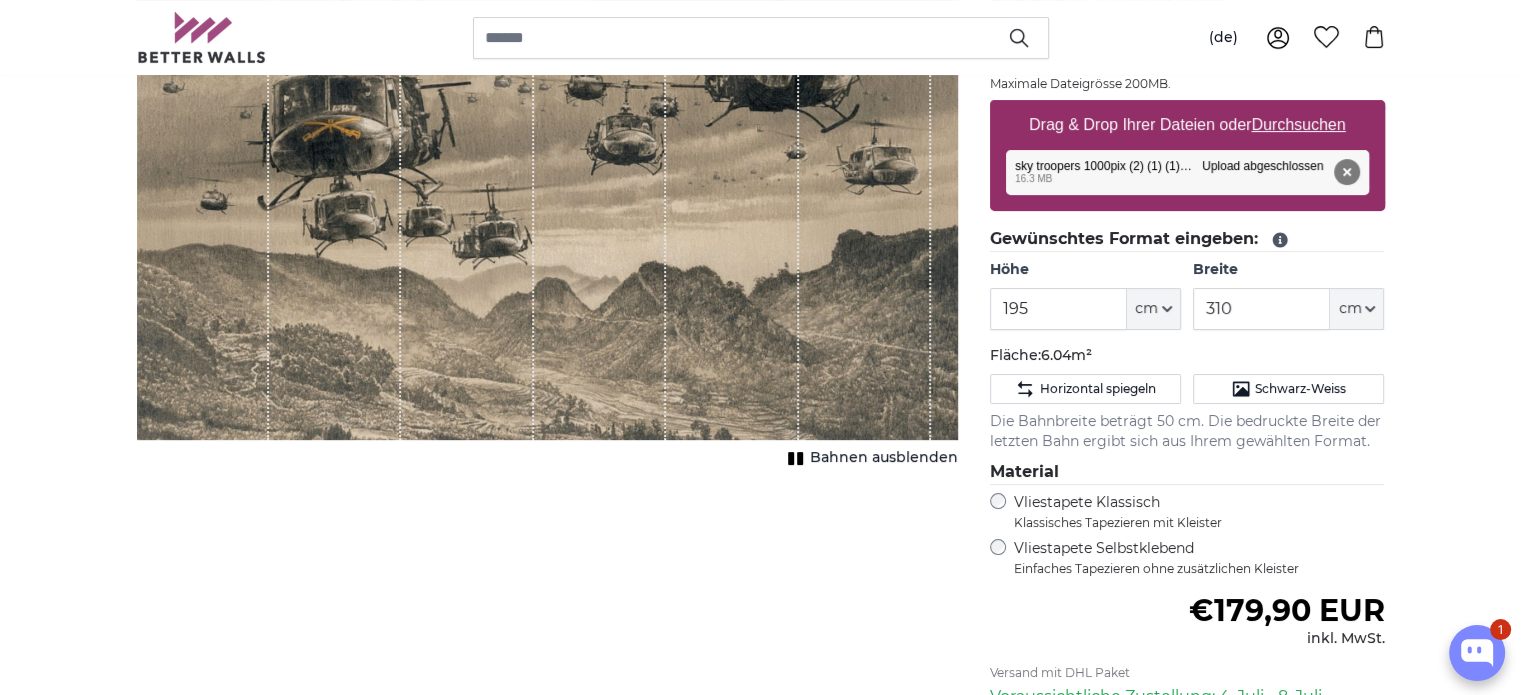 scroll, scrollTop: 400, scrollLeft: 0, axis: vertical 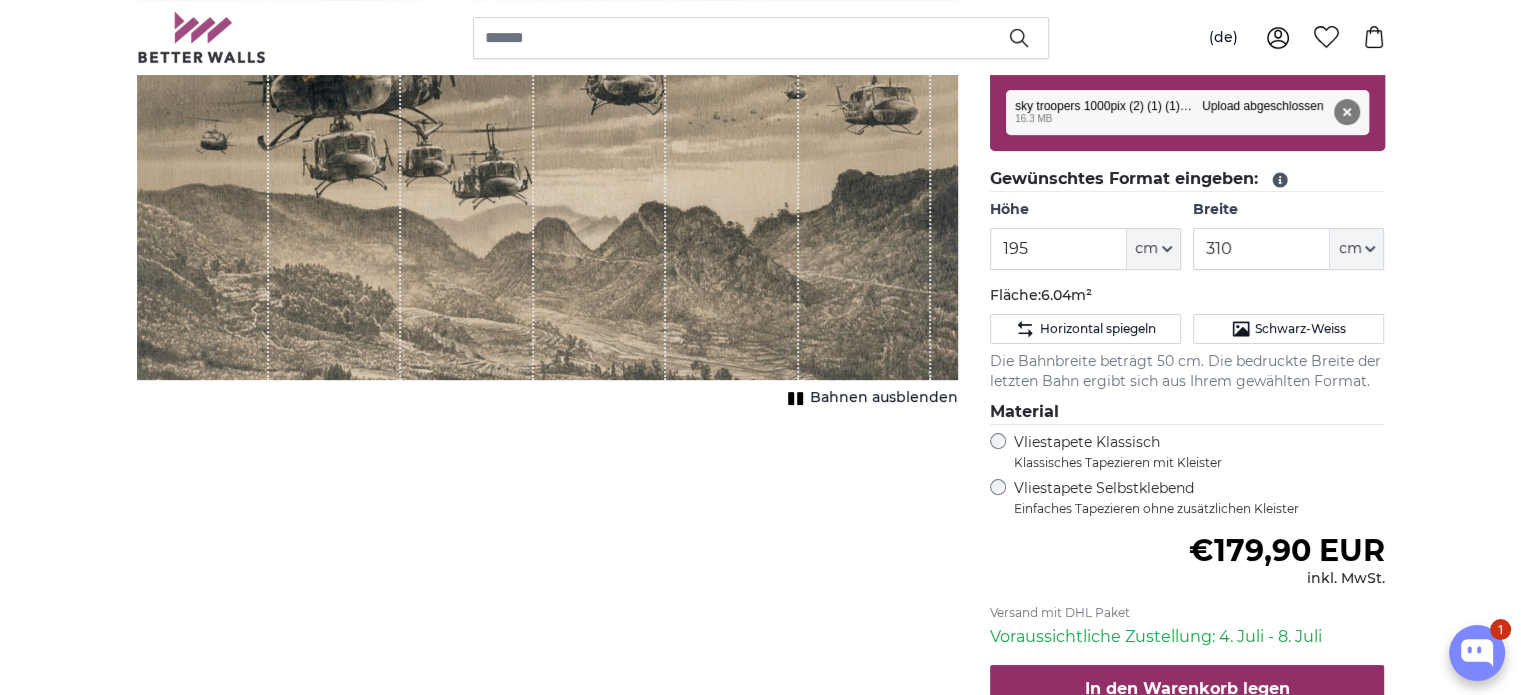 click on "Abbrechen
Bild zuschneiden
Bahnen ausblenden" at bounding box center (547, 360) 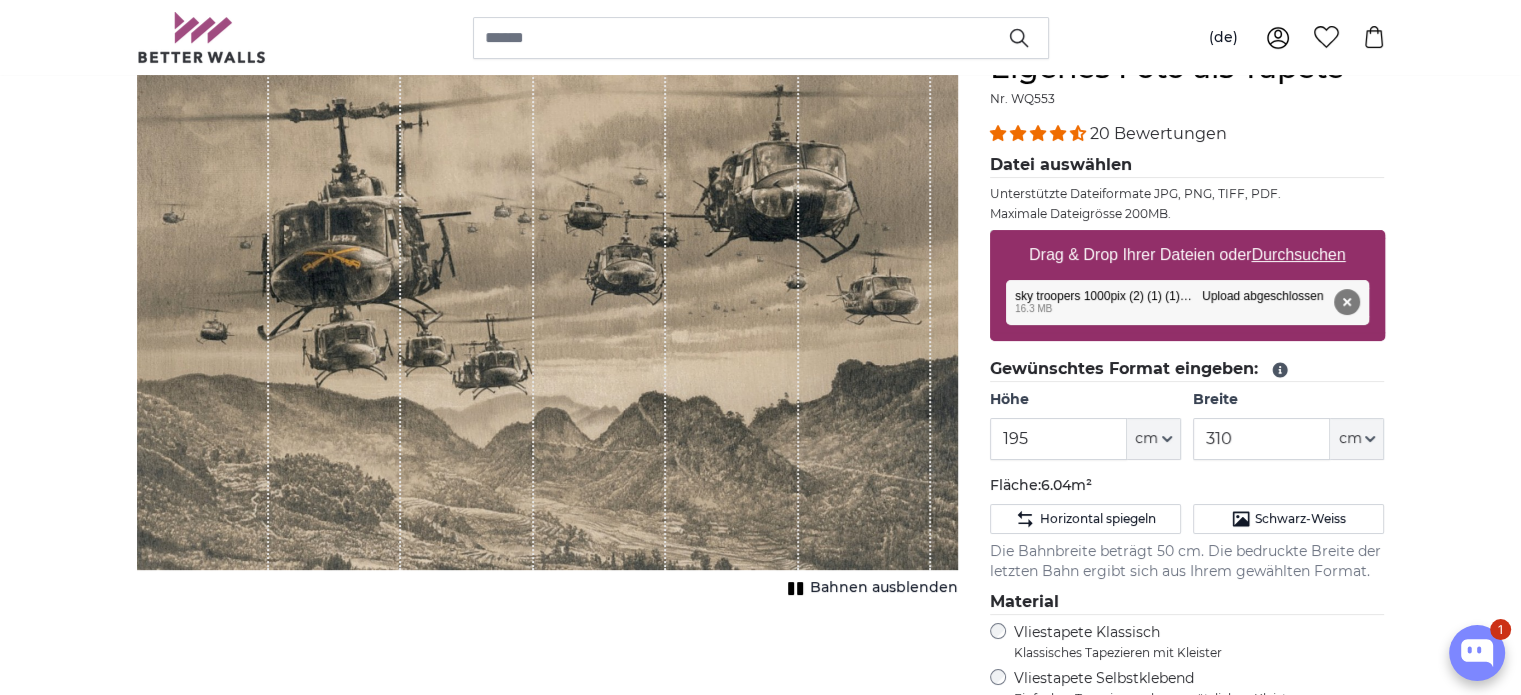 scroll, scrollTop: 200, scrollLeft: 0, axis: vertical 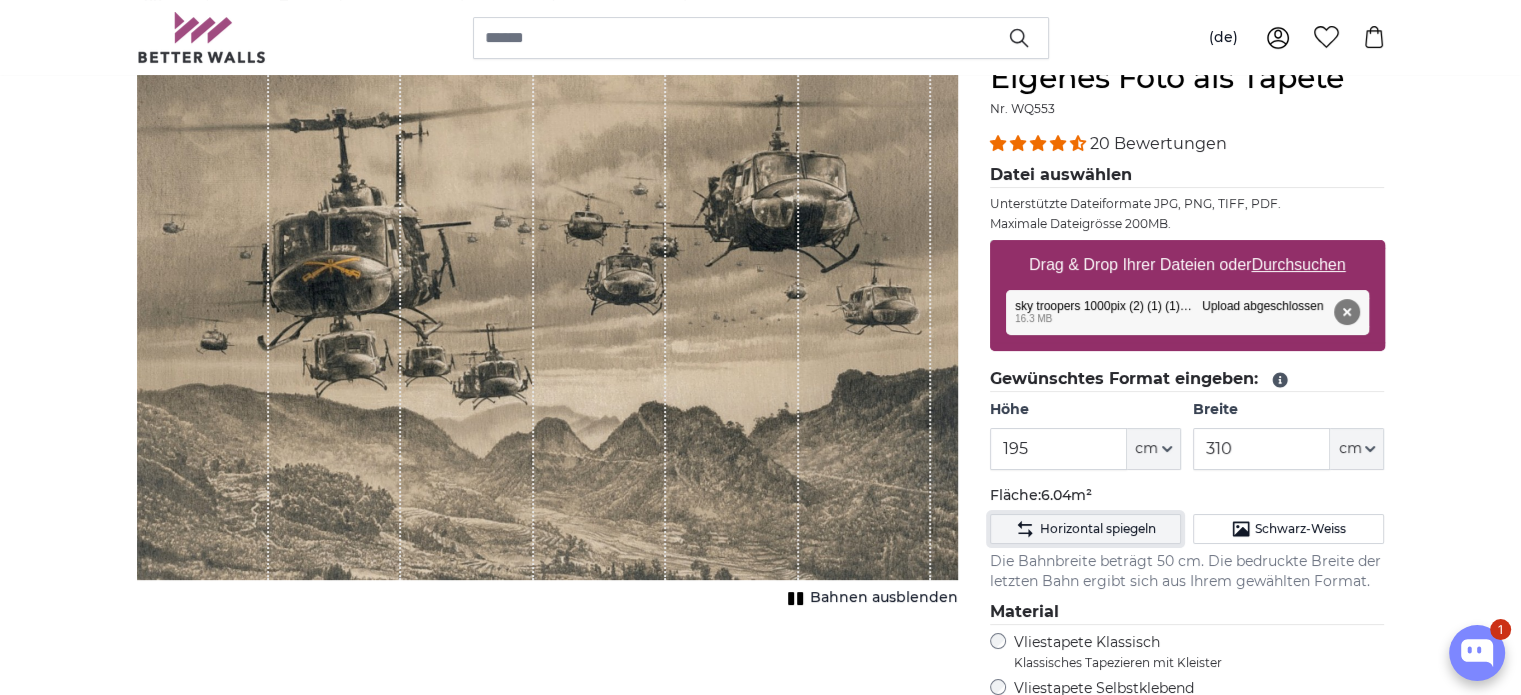 click on "Horizontal spiegeln" 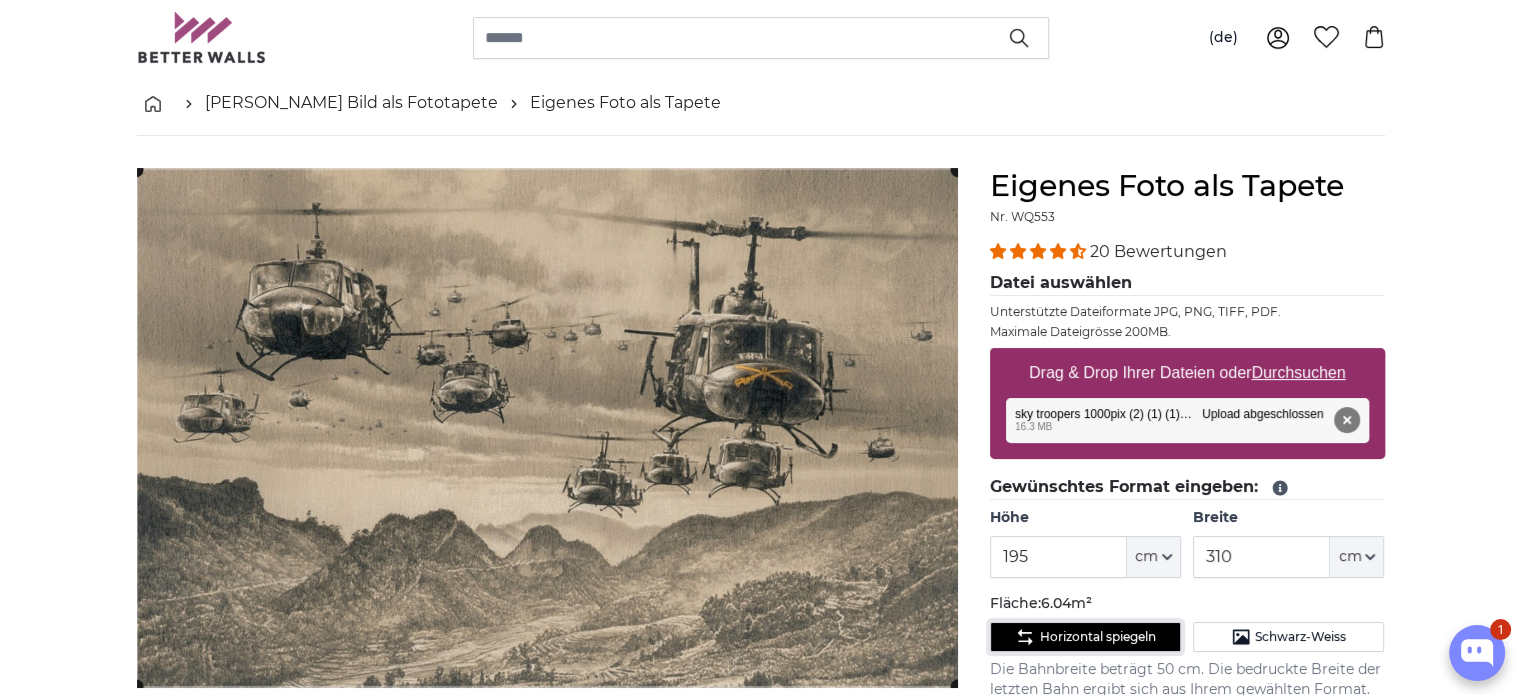 scroll, scrollTop: 100, scrollLeft: 0, axis: vertical 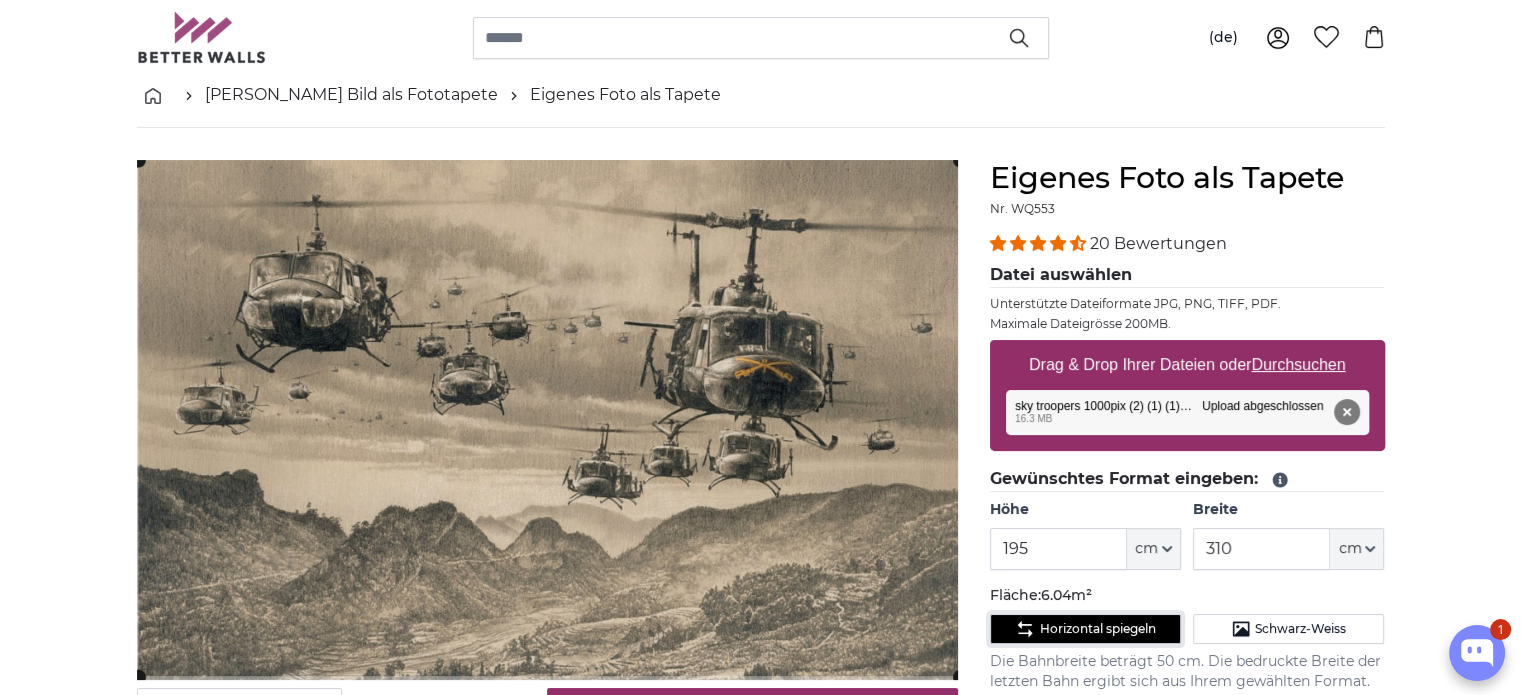 click 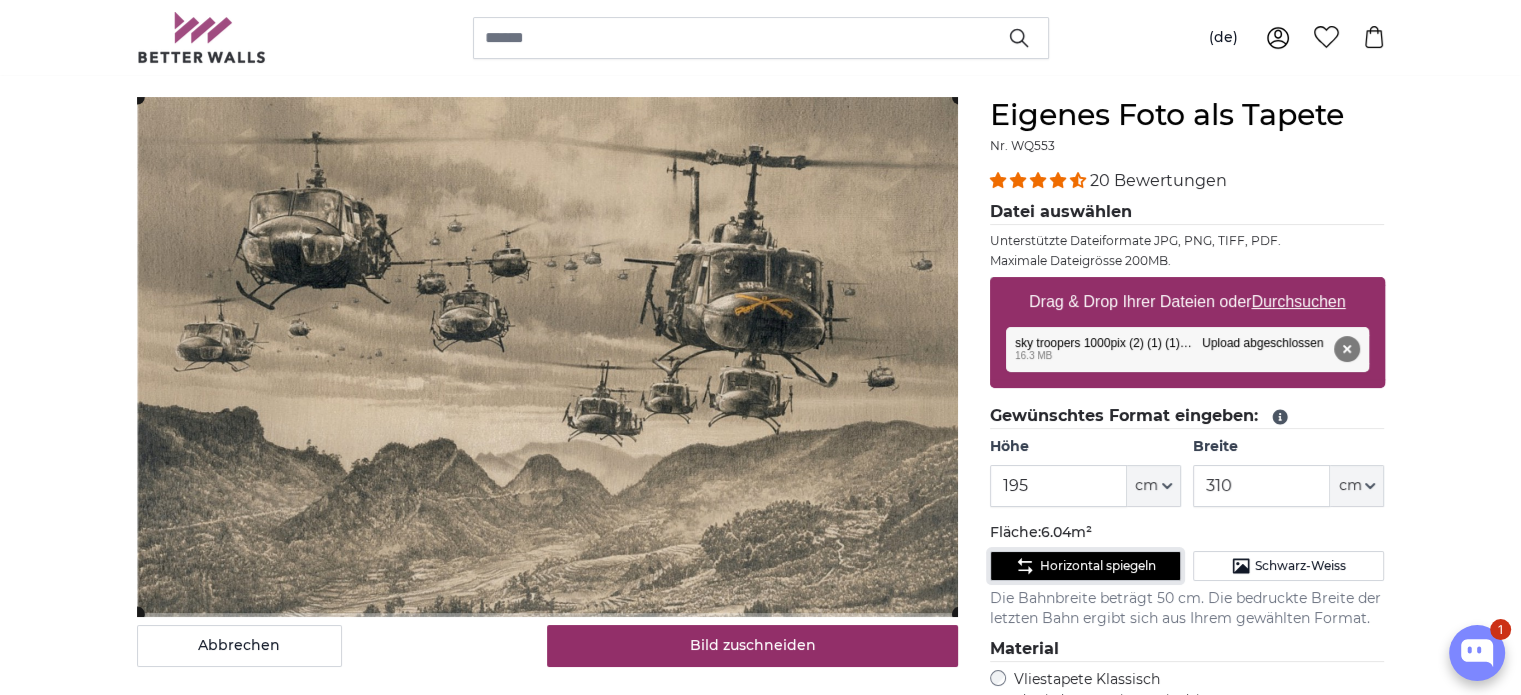 scroll, scrollTop: 100, scrollLeft: 0, axis: vertical 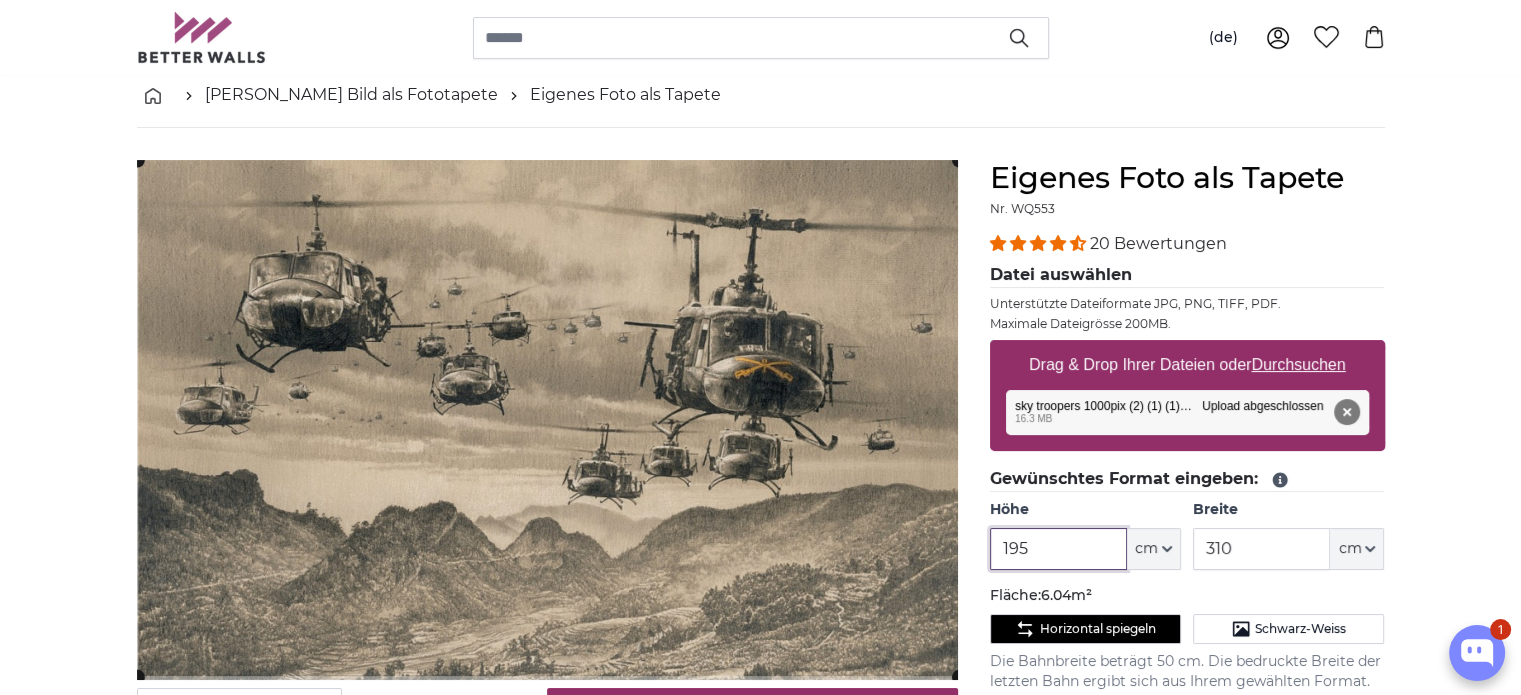 click on "195" at bounding box center [1058, 549] 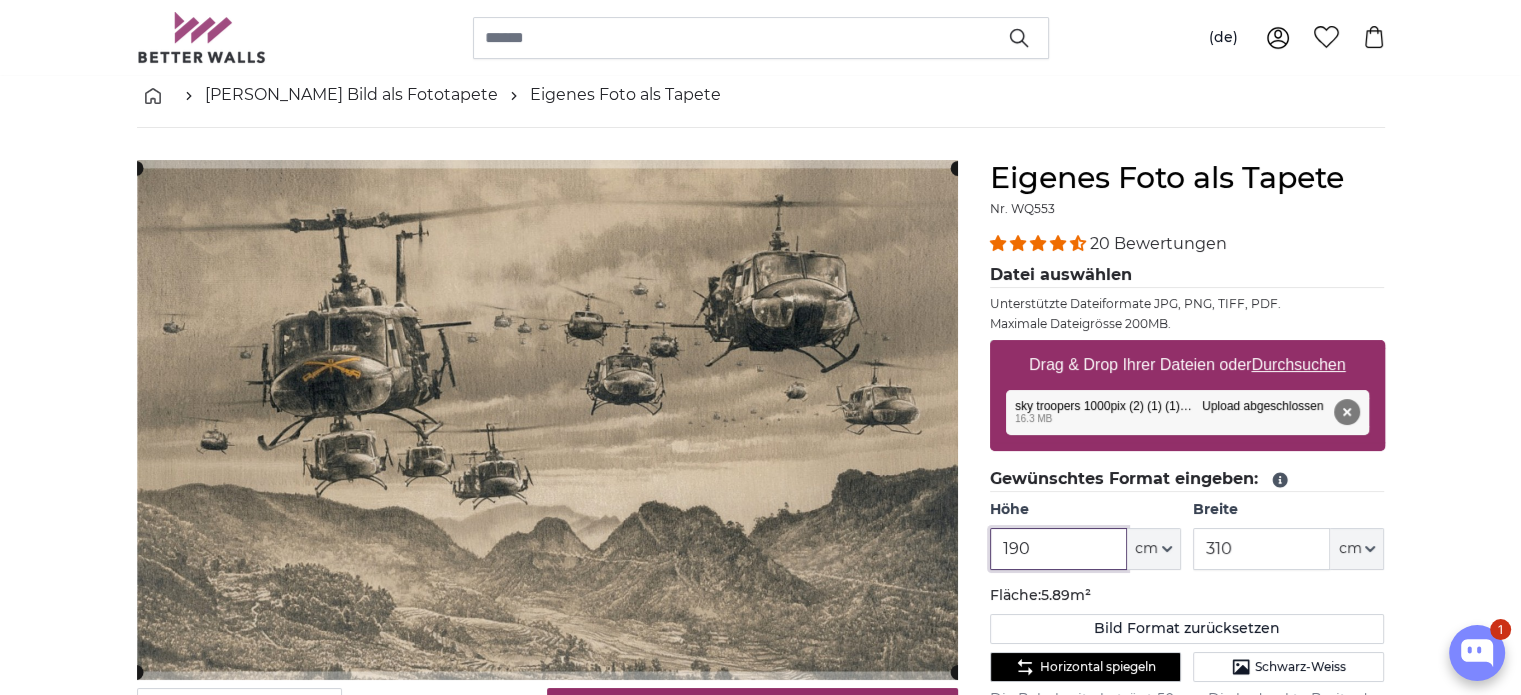 type on "190" 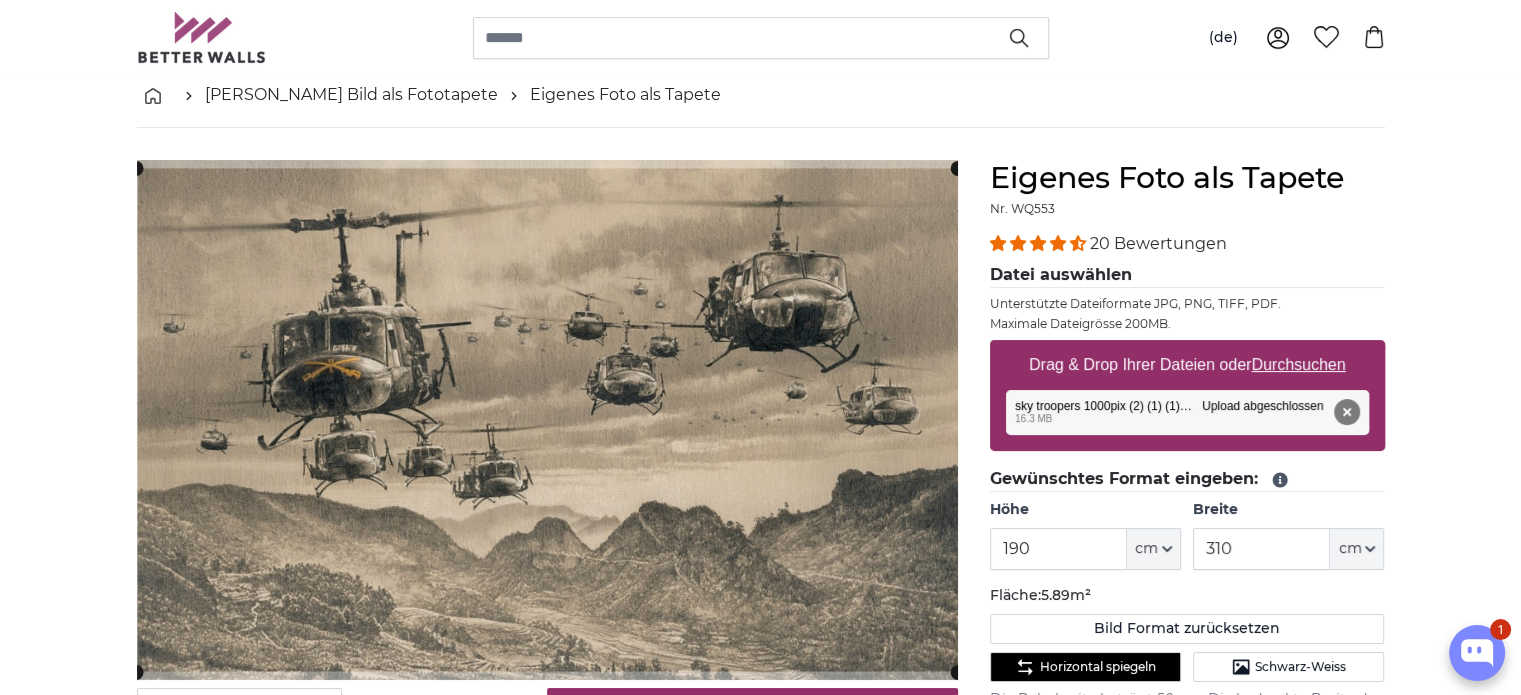 click on "[PERSON_NAME] Bild als Fototapete
Eigenes Foto als Tapete
Eigenes Foto als Tapete
Abbrechen
Bild zuschneiden" at bounding box center [760, 2611] 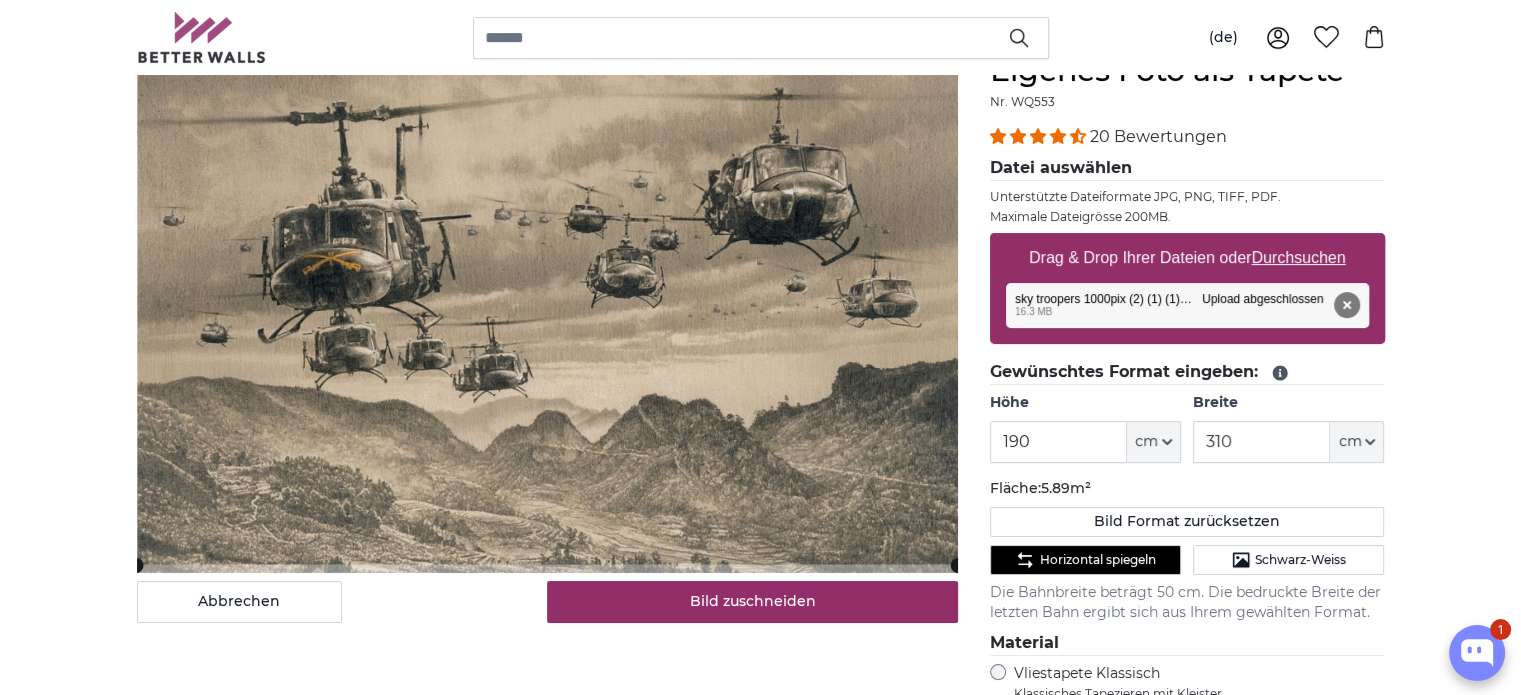 scroll, scrollTop: 200, scrollLeft: 0, axis: vertical 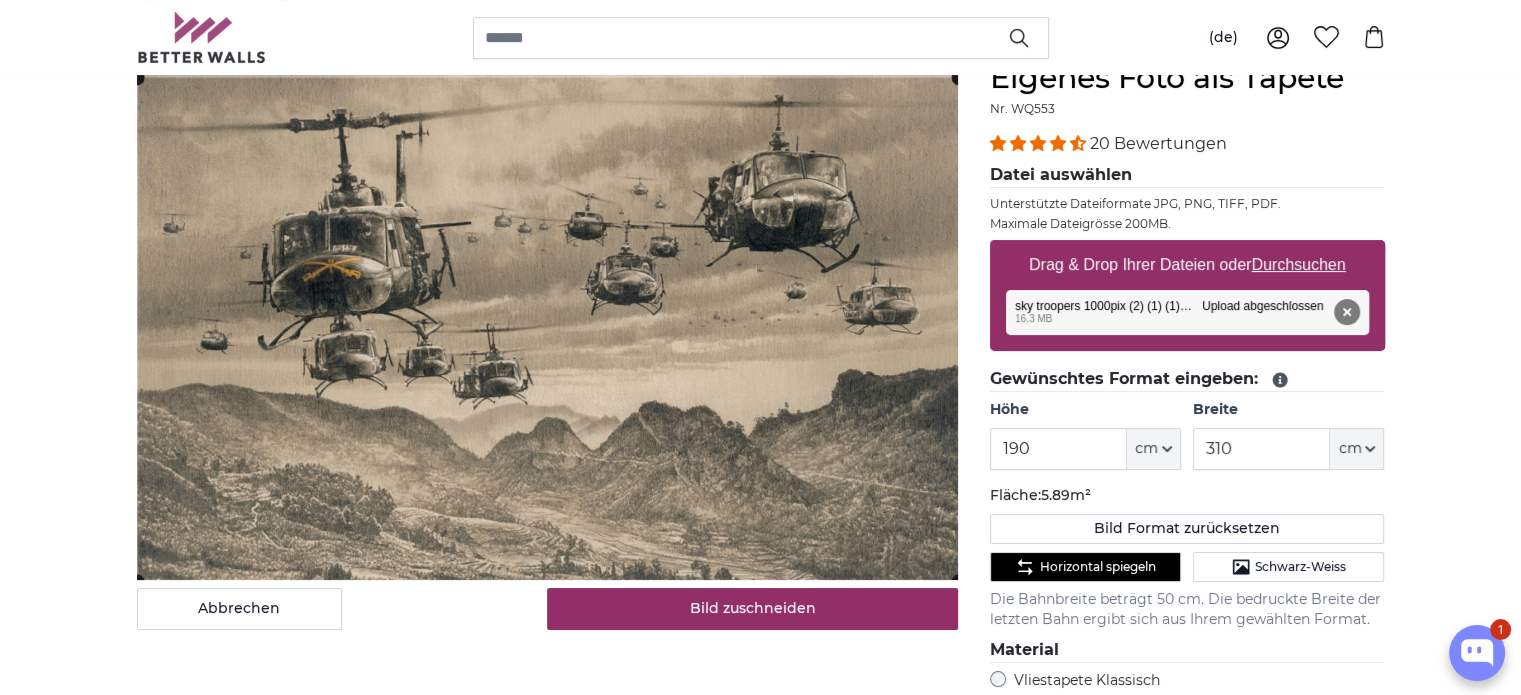 click 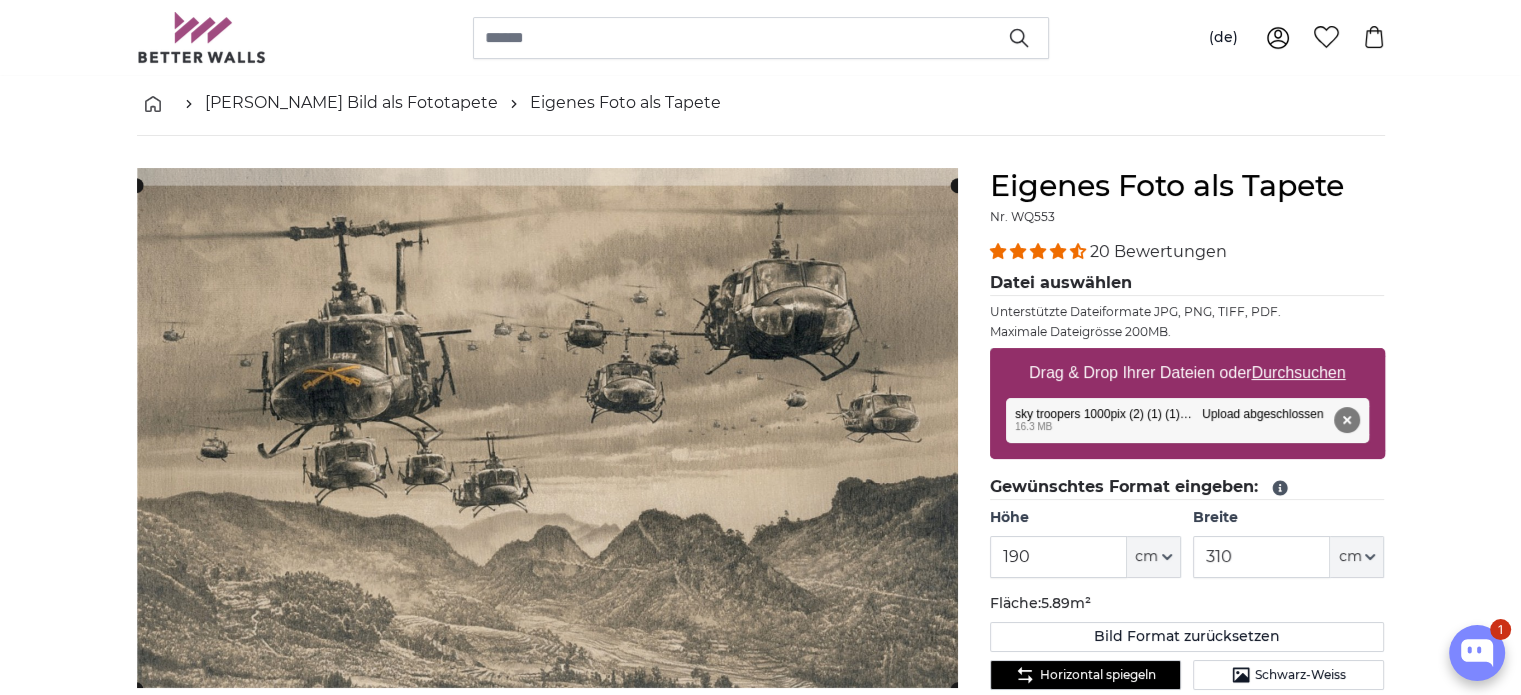 scroll, scrollTop: 100, scrollLeft: 0, axis: vertical 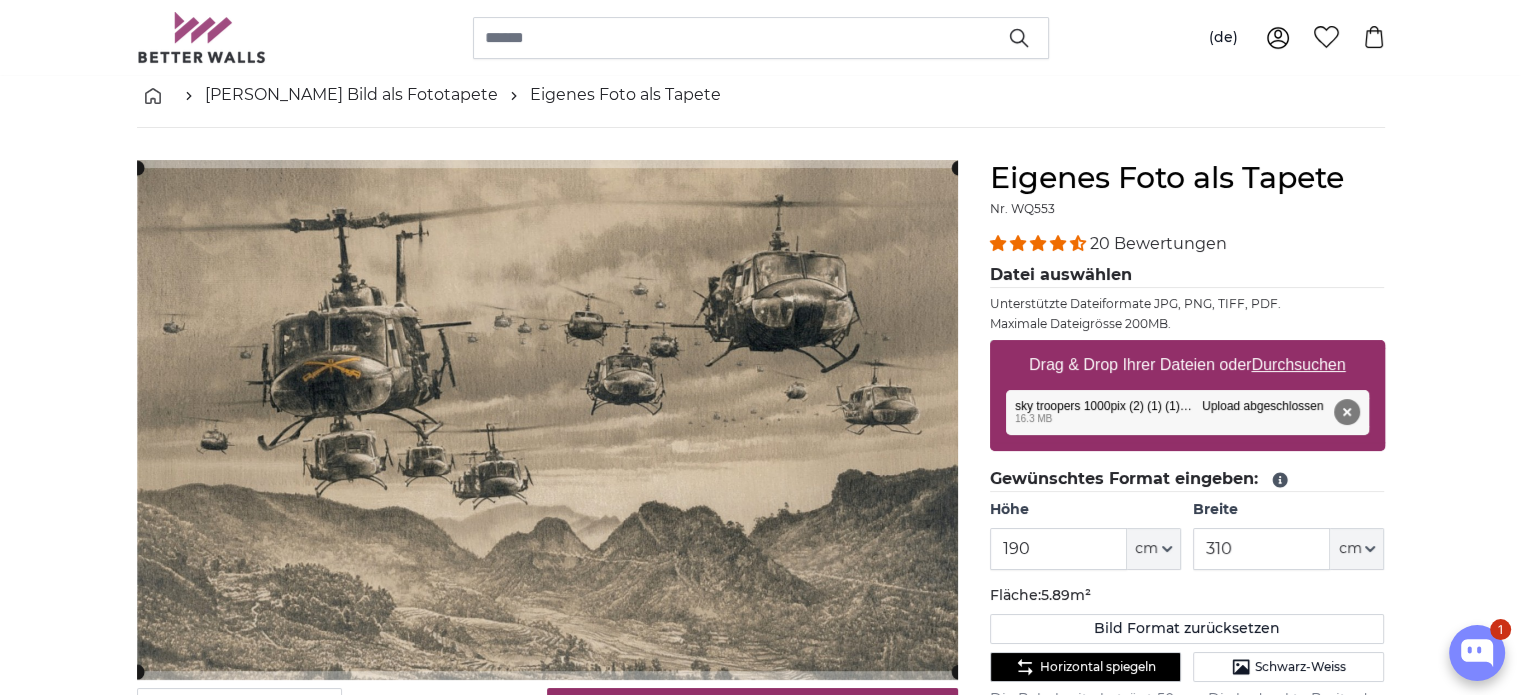 click 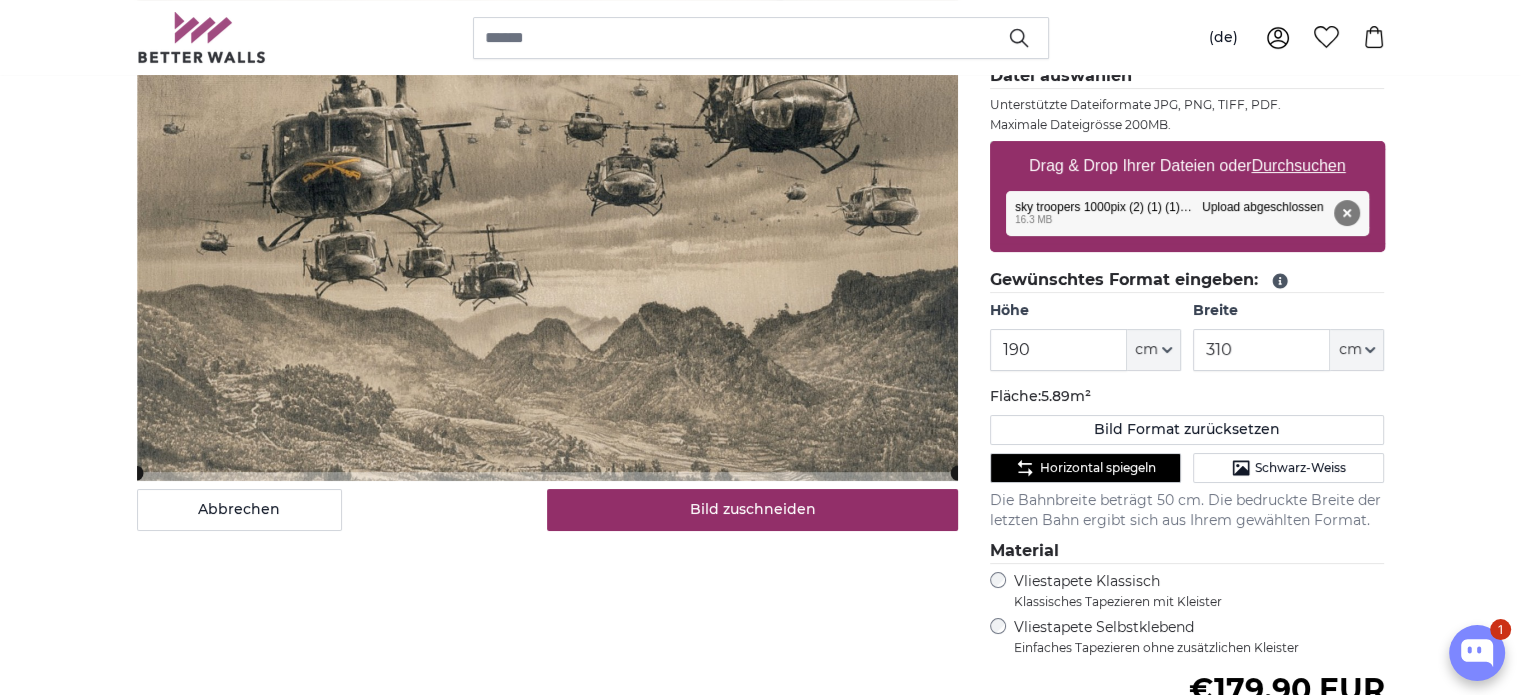 scroll, scrollTop: 300, scrollLeft: 0, axis: vertical 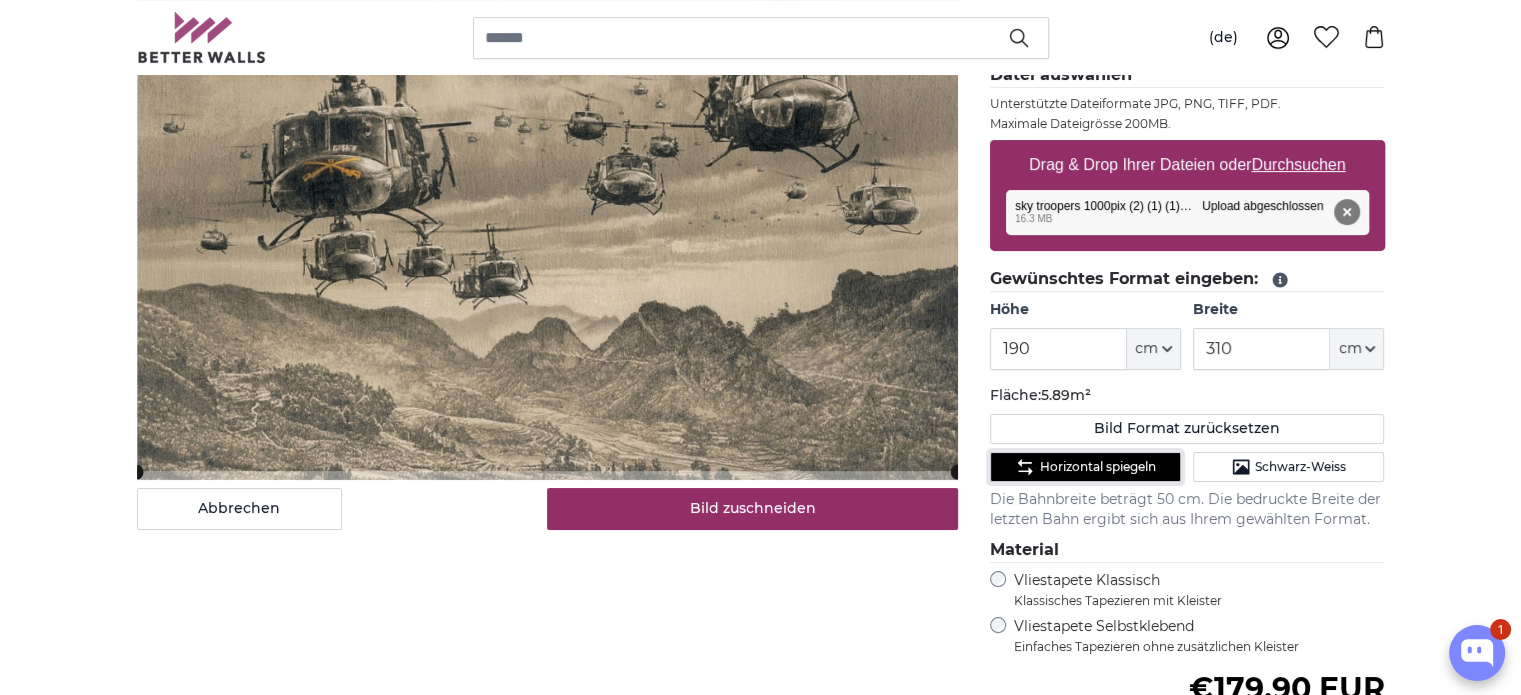 click on "Horizontal spiegeln" 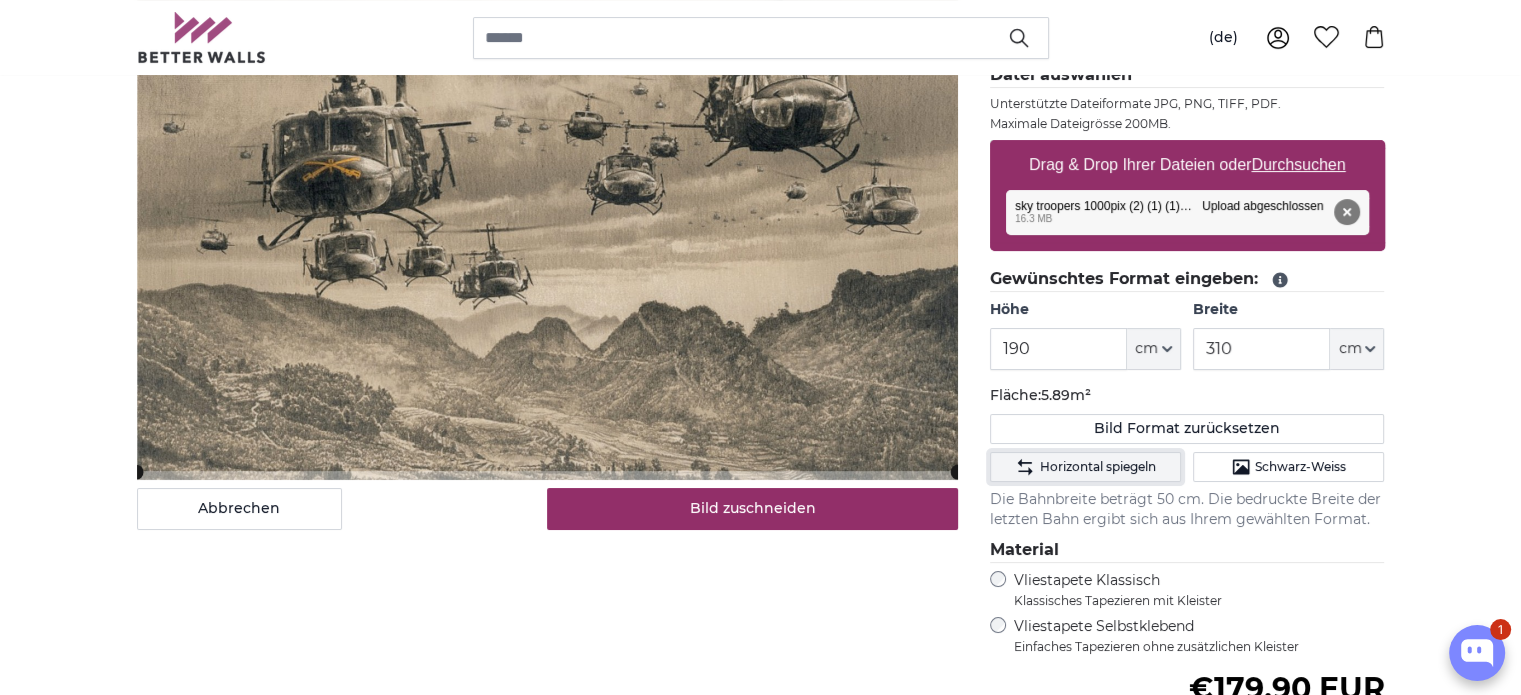 click on "Horizontal spiegeln" 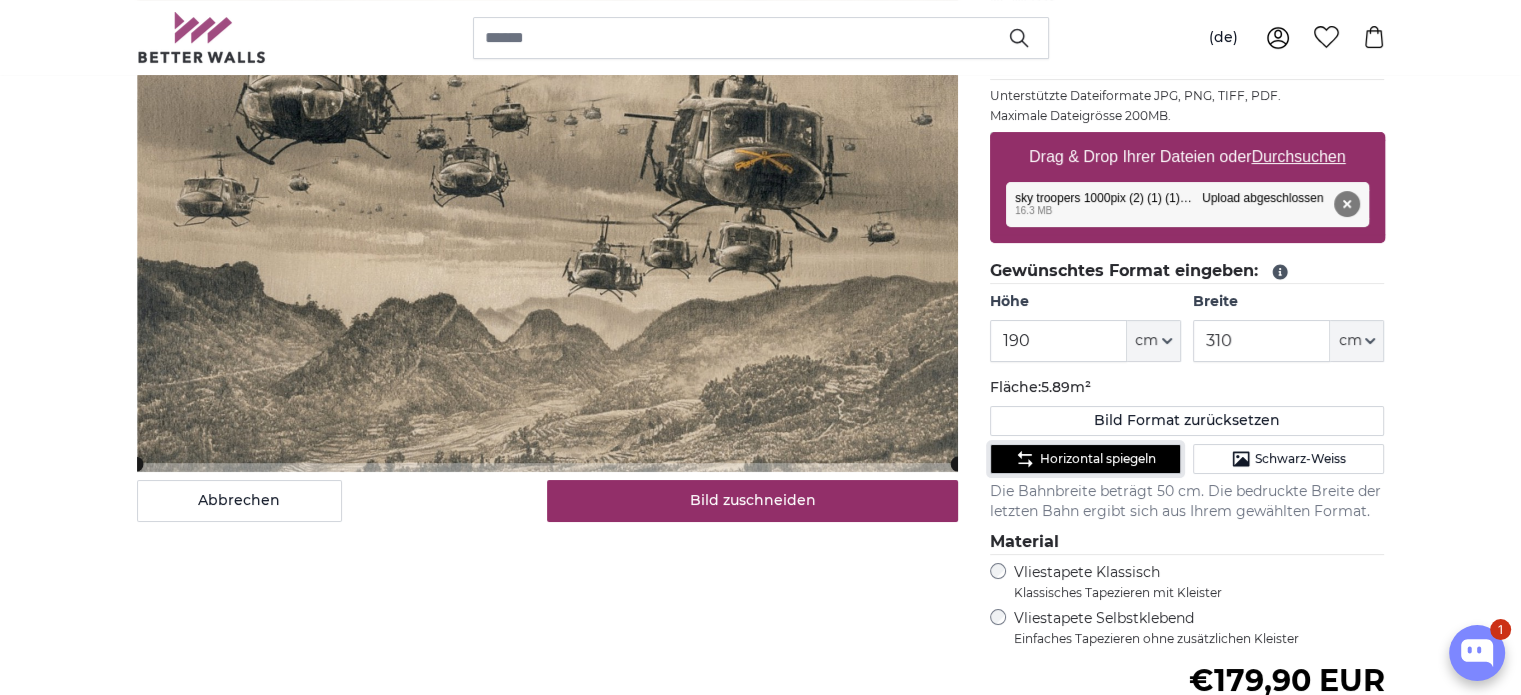 scroll, scrollTop: 300, scrollLeft: 0, axis: vertical 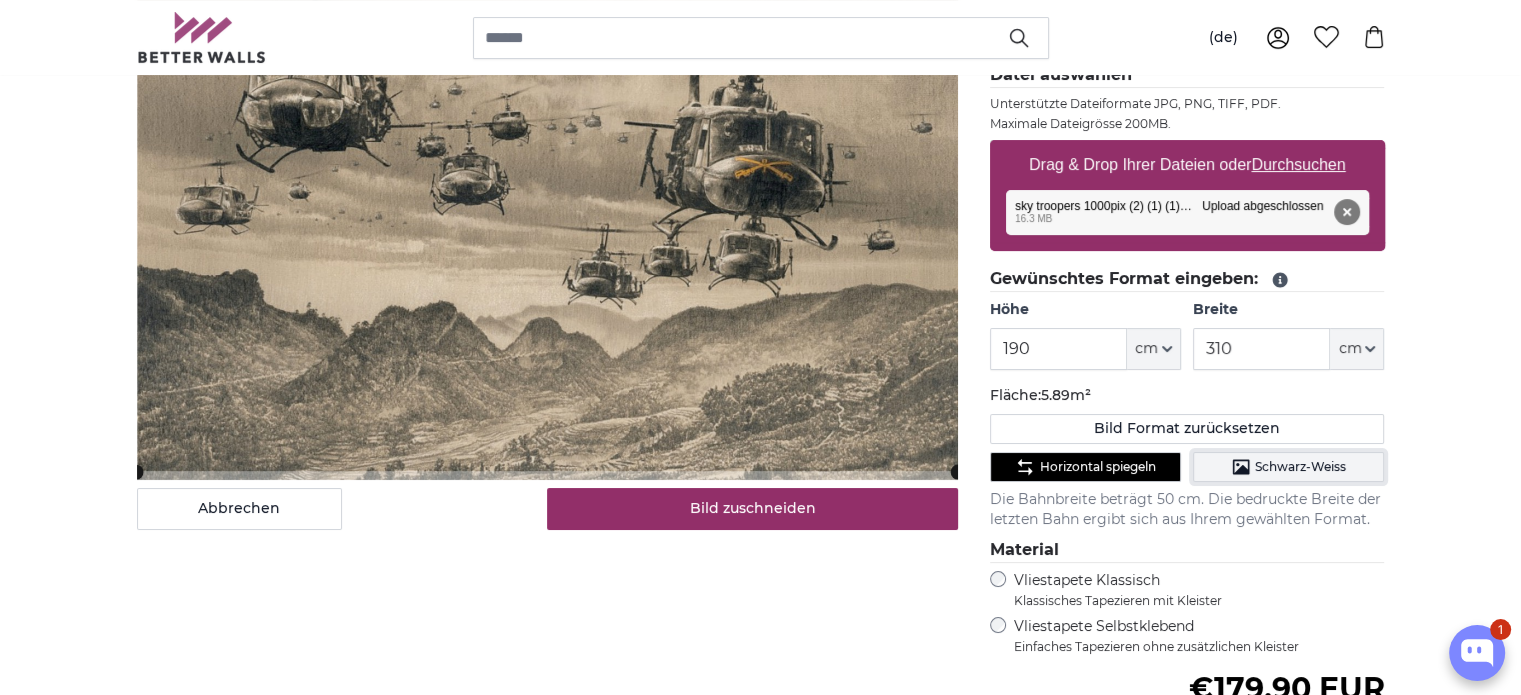 click on "Schwarz-Weiss" 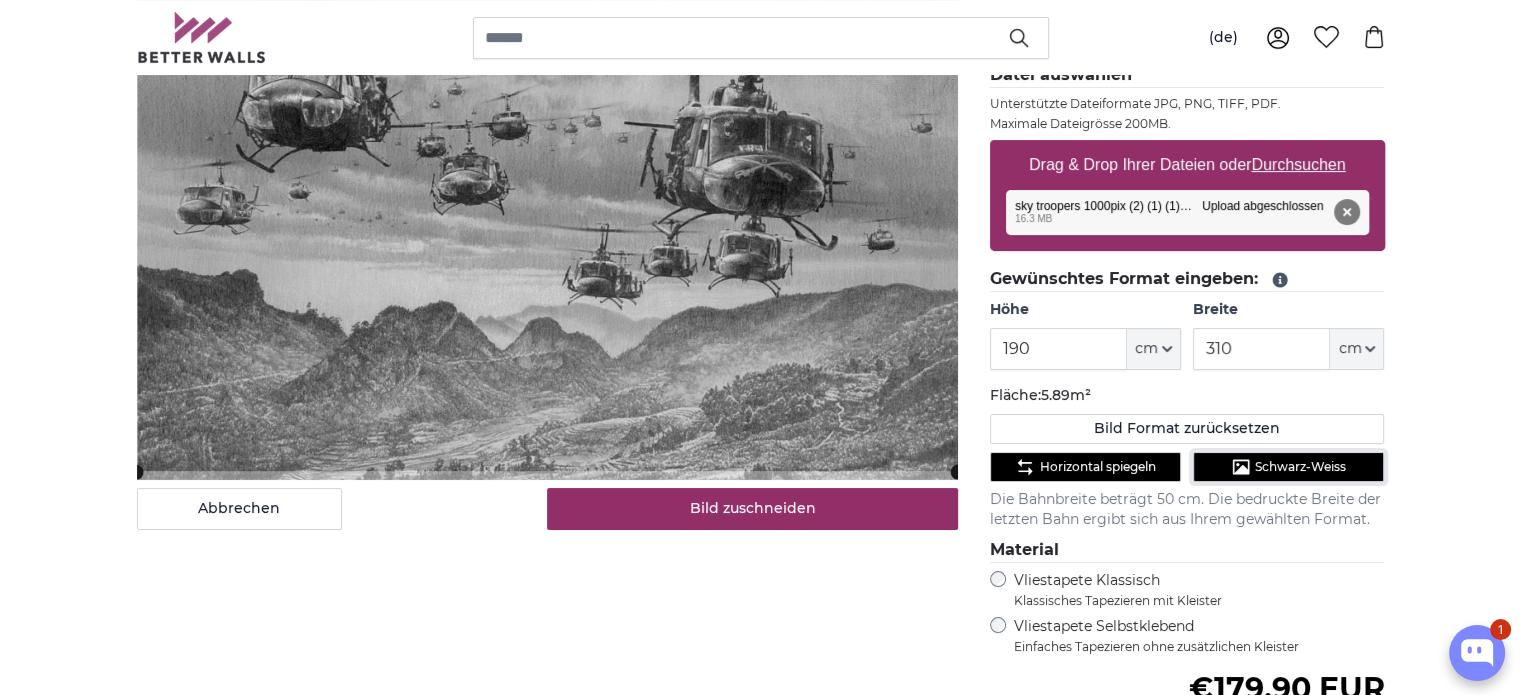 click on "Schwarz-Weiss" 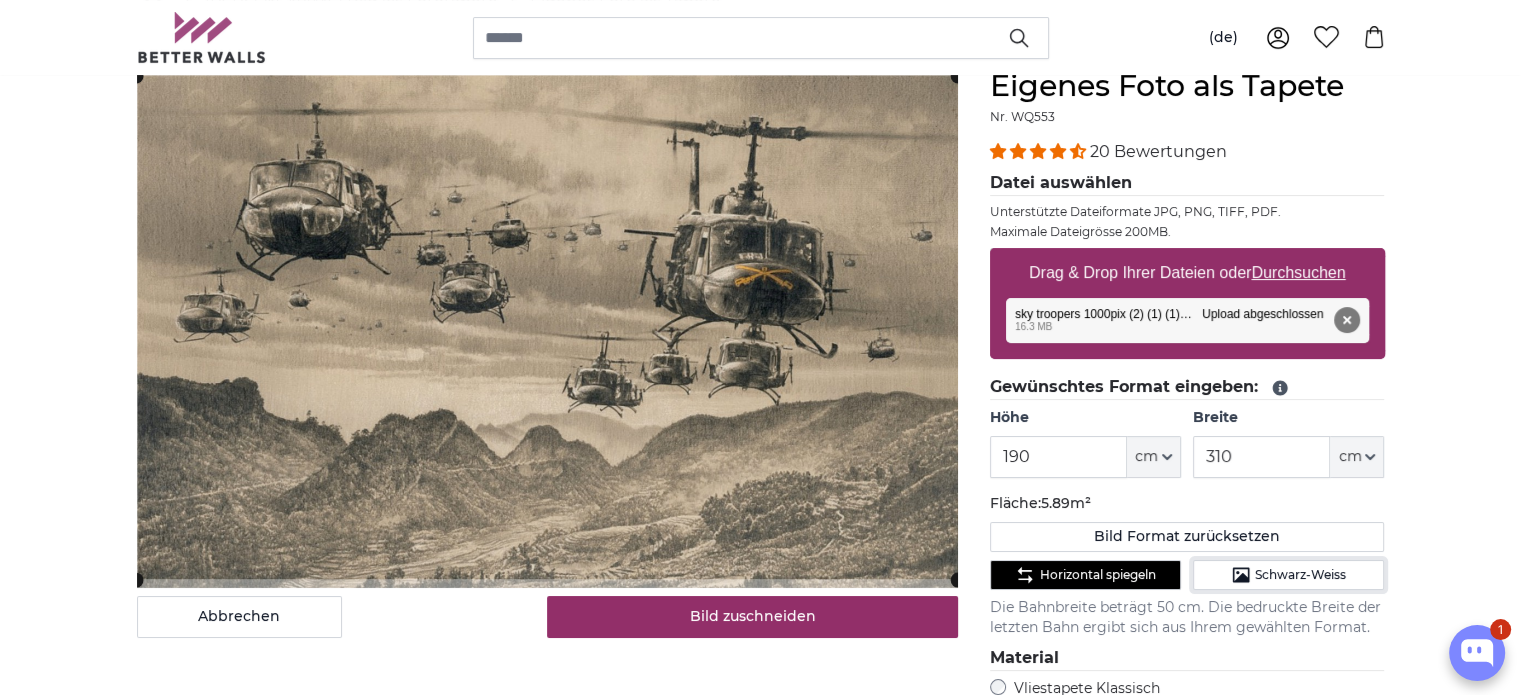 scroll, scrollTop: 200, scrollLeft: 0, axis: vertical 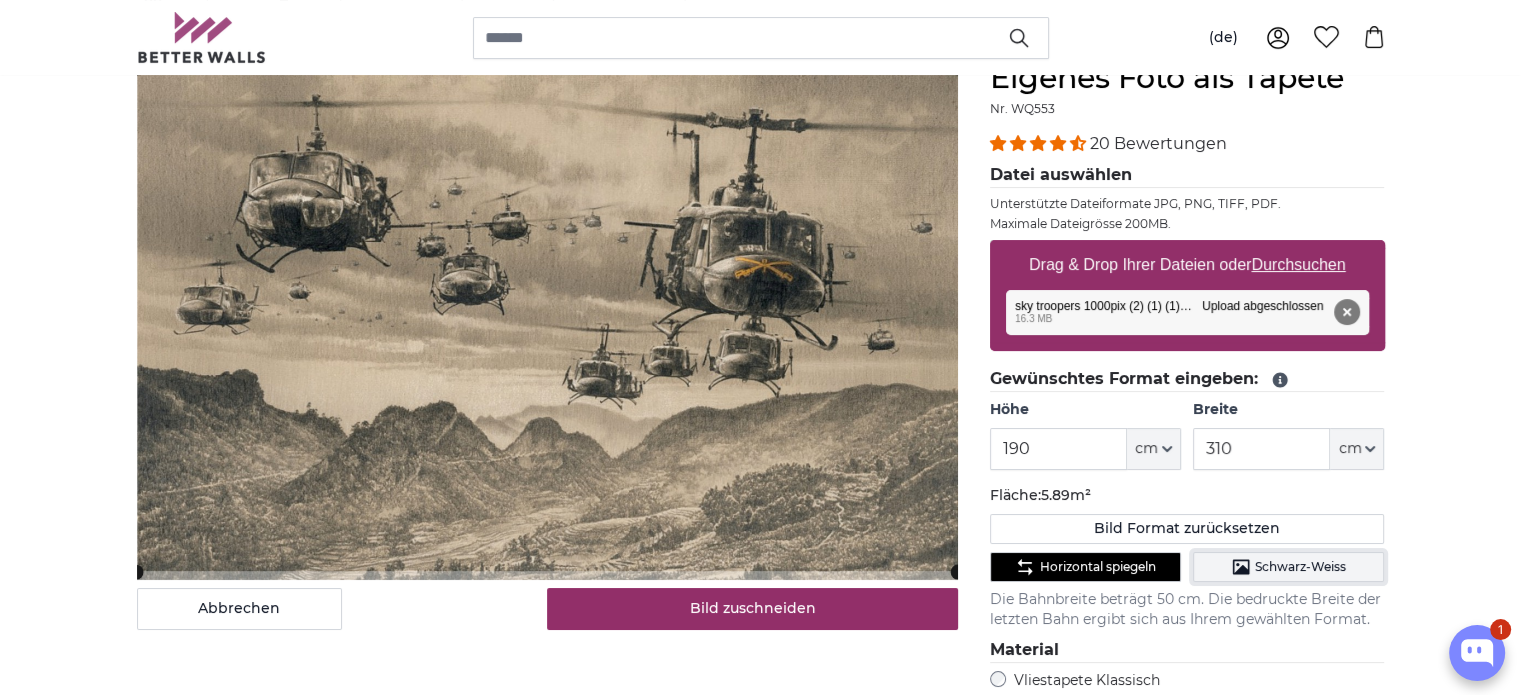 click on "Schwarz-Weiss" 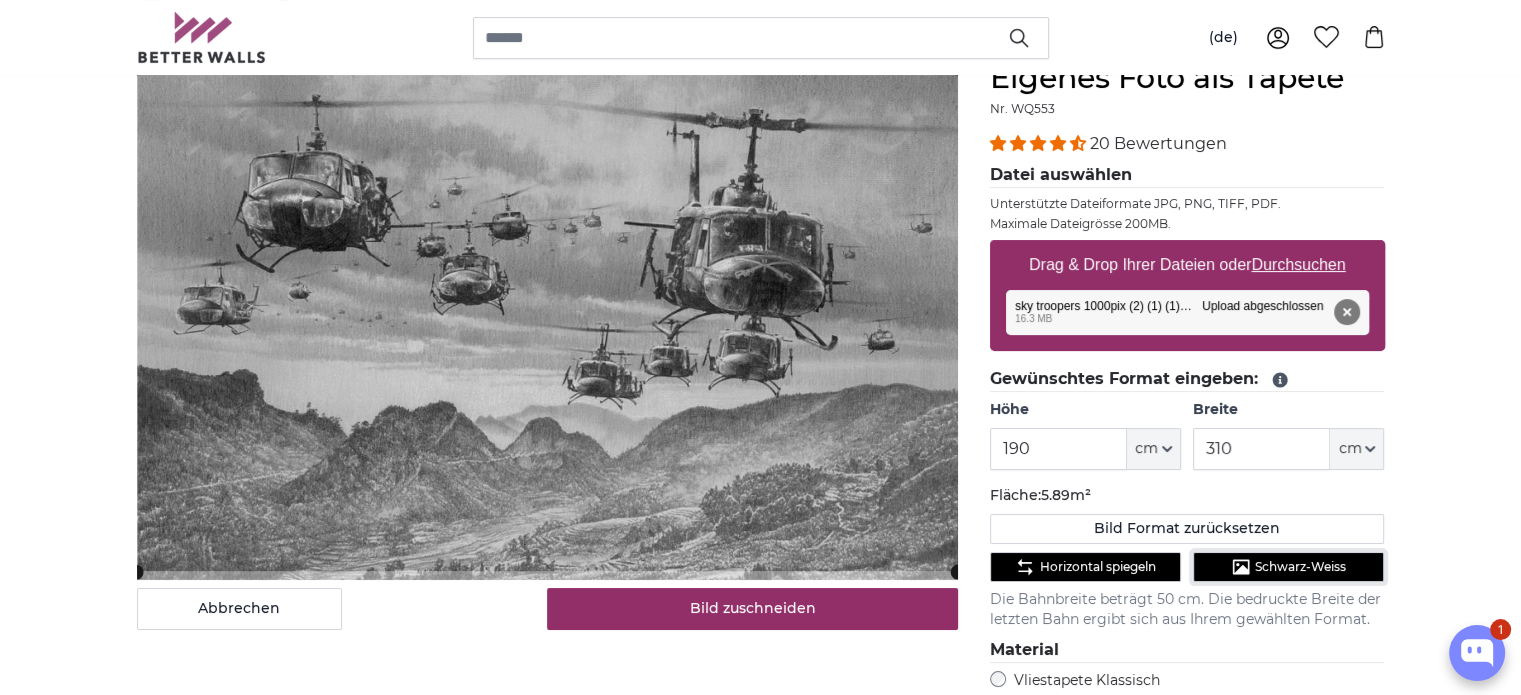 click on "Schwarz-Weiss" 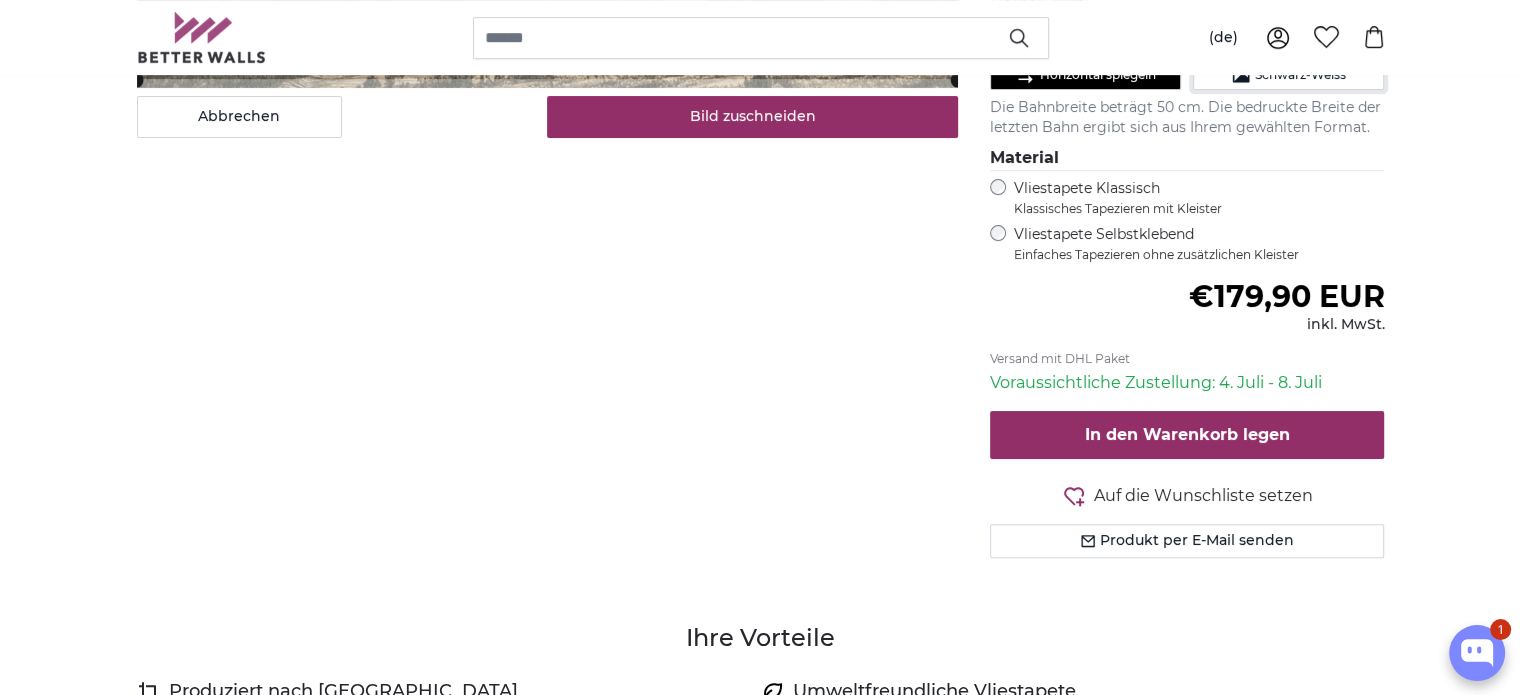 scroll, scrollTop: 700, scrollLeft: 0, axis: vertical 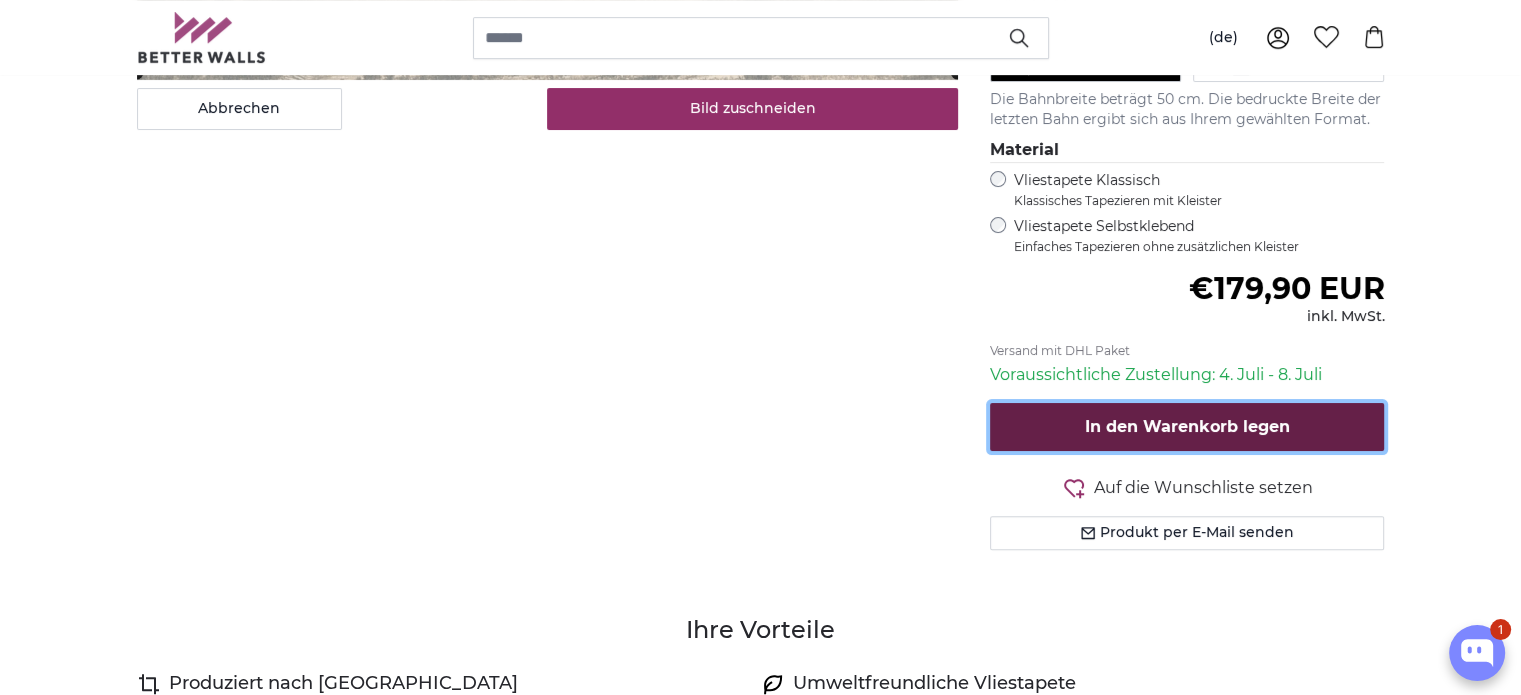 click on "In den Warenkorb legen" at bounding box center (1187, 426) 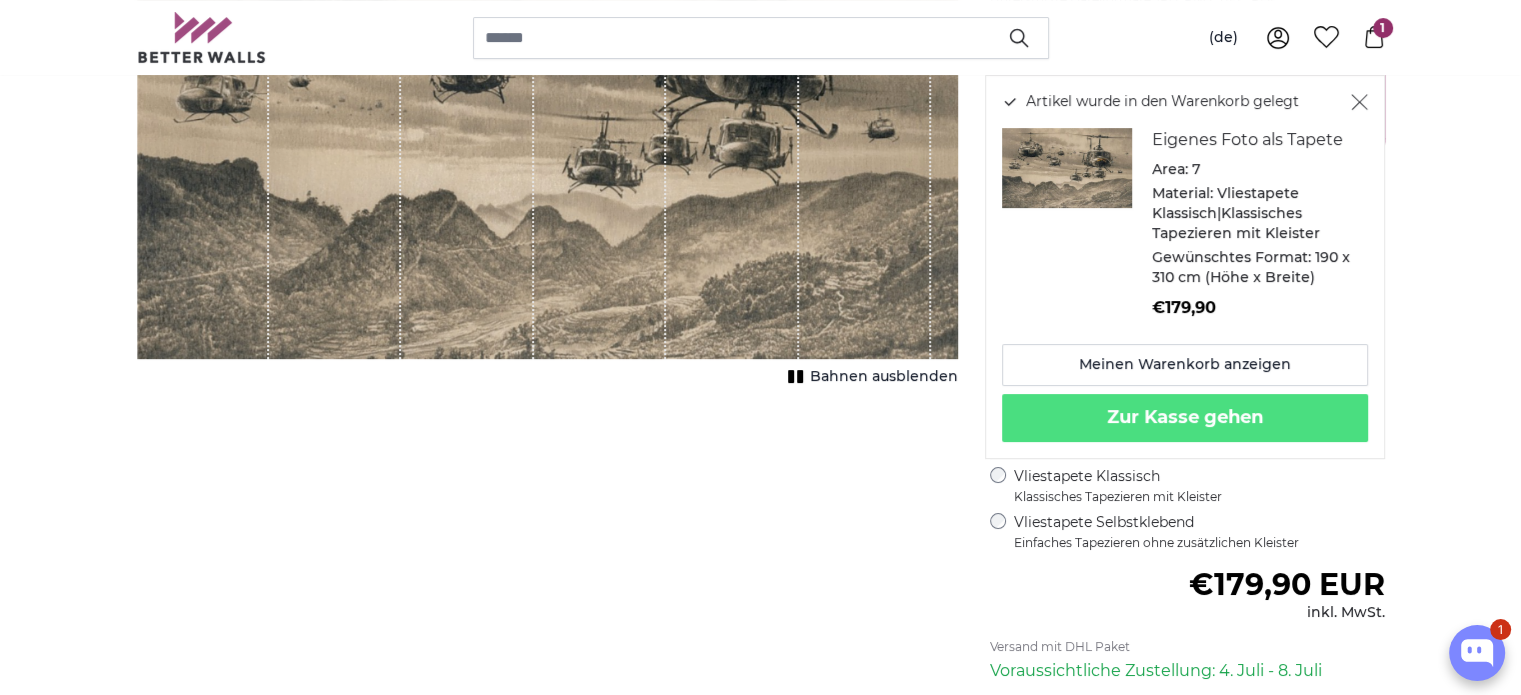 scroll, scrollTop: 400, scrollLeft: 0, axis: vertical 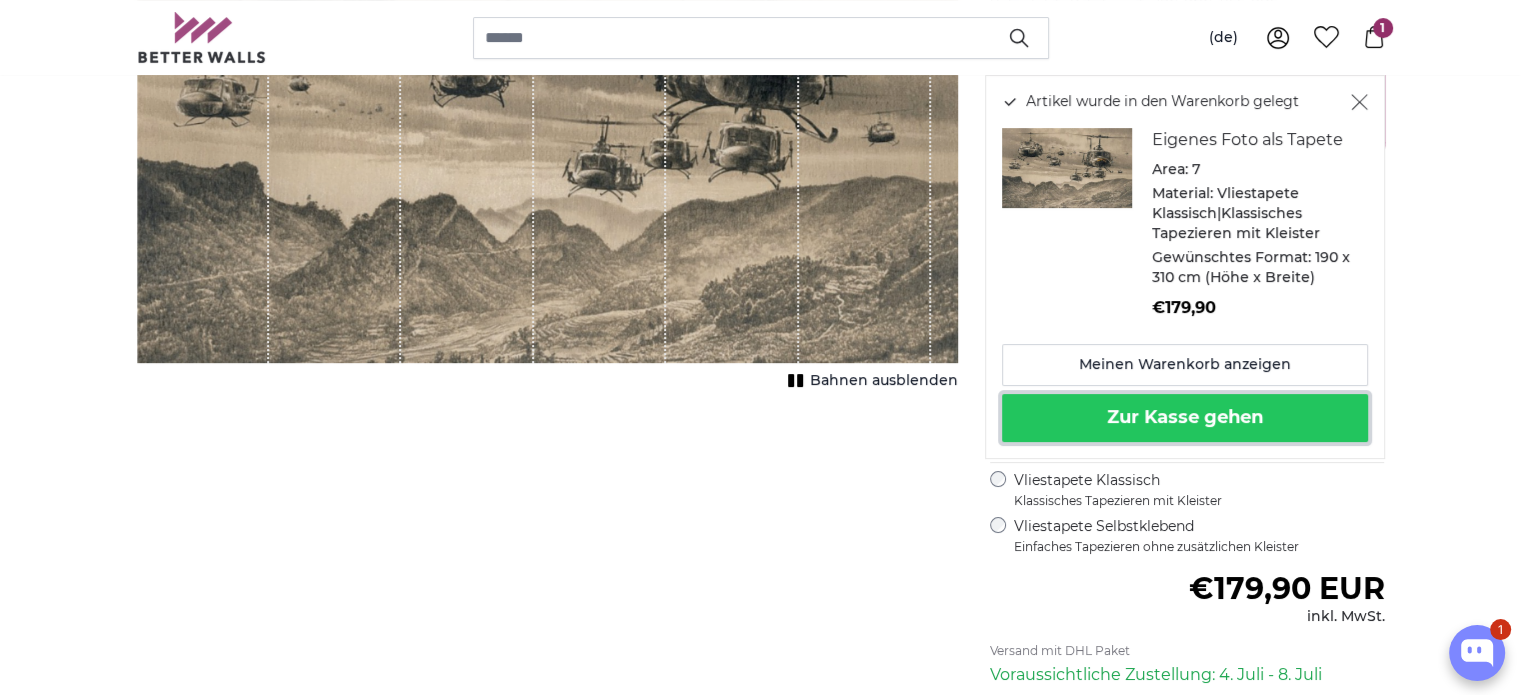 click on "Zur Kasse gehen" at bounding box center [1185, 418] 